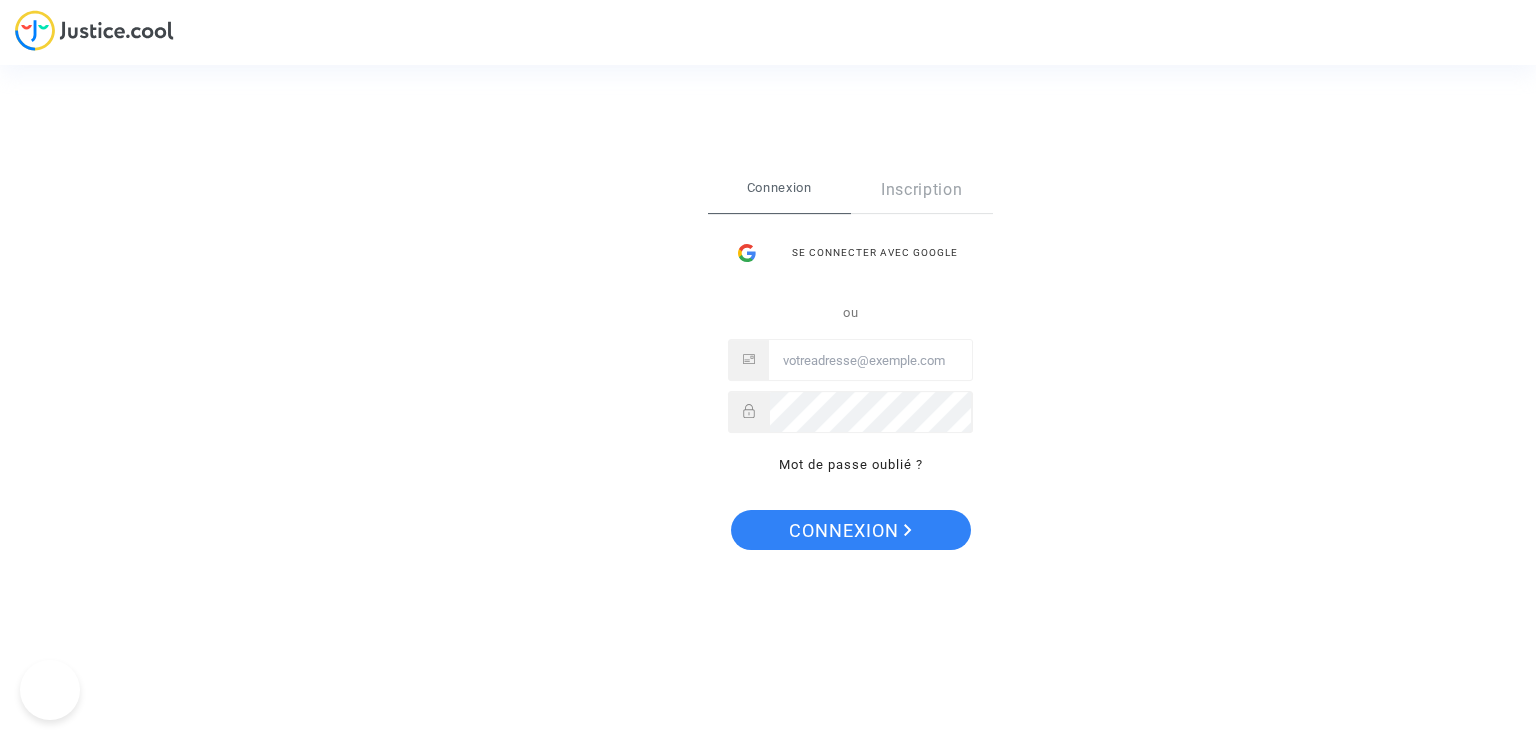 scroll, scrollTop: 0, scrollLeft: 0, axis: both 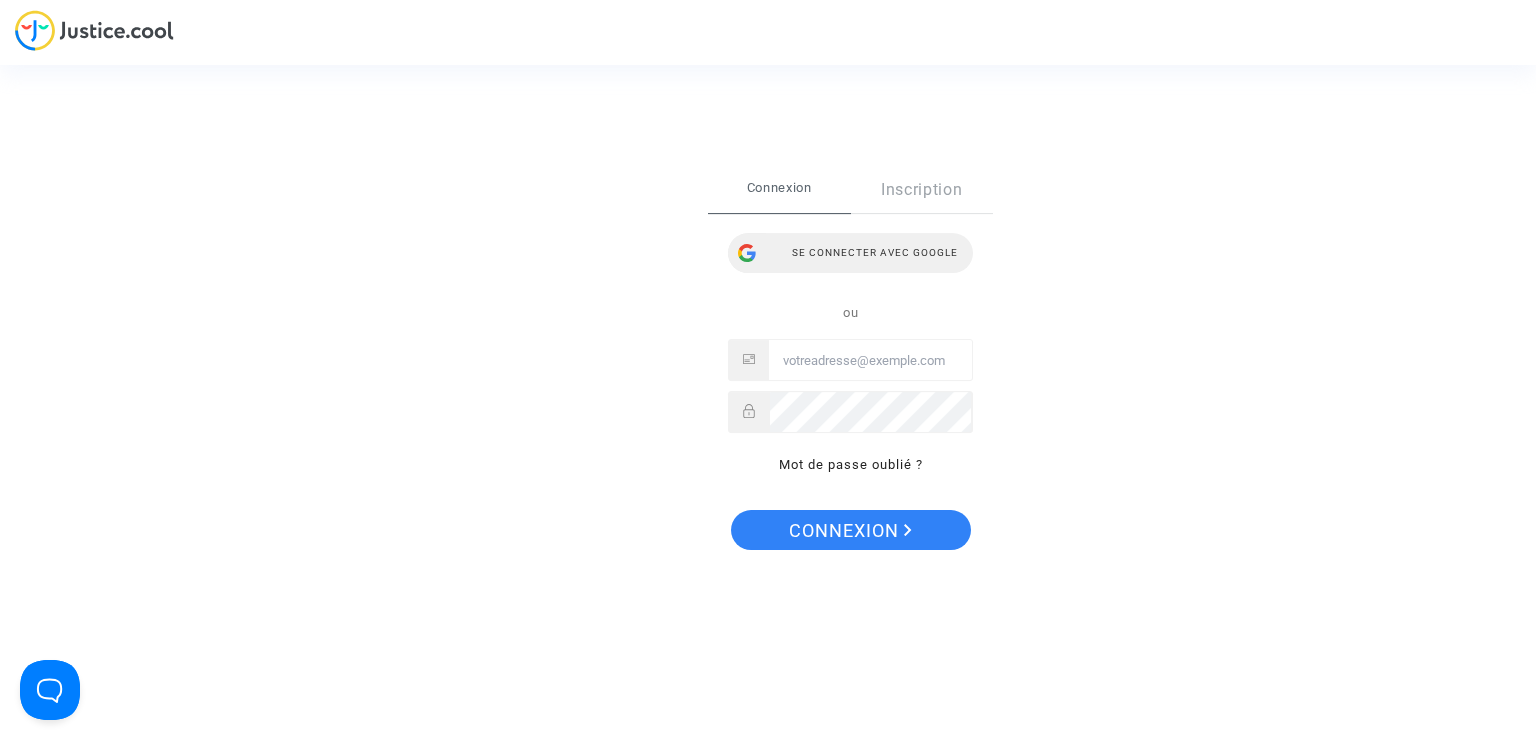 click on "Se connecter avec Google" at bounding box center (850, 253) 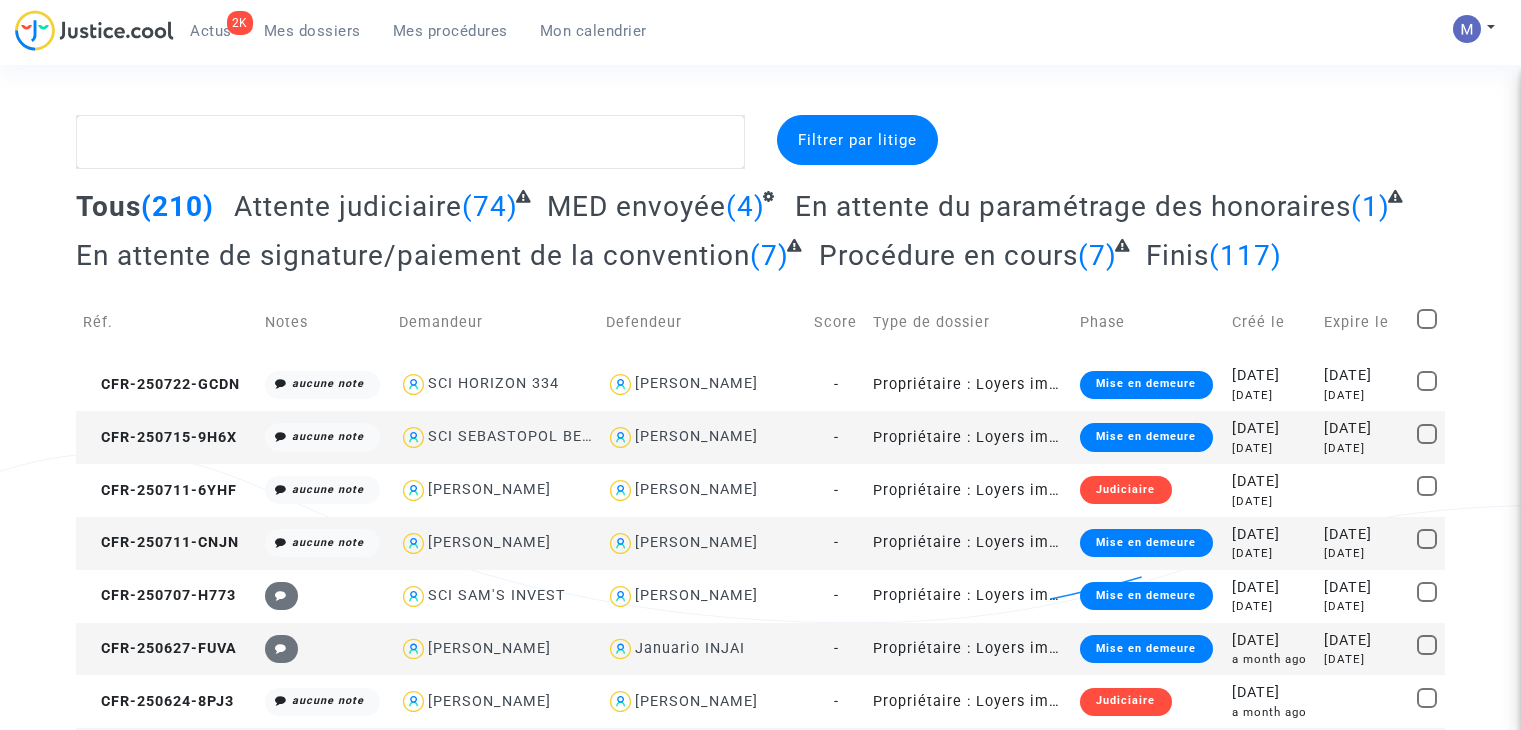 scroll, scrollTop: 0, scrollLeft: 0, axis: both 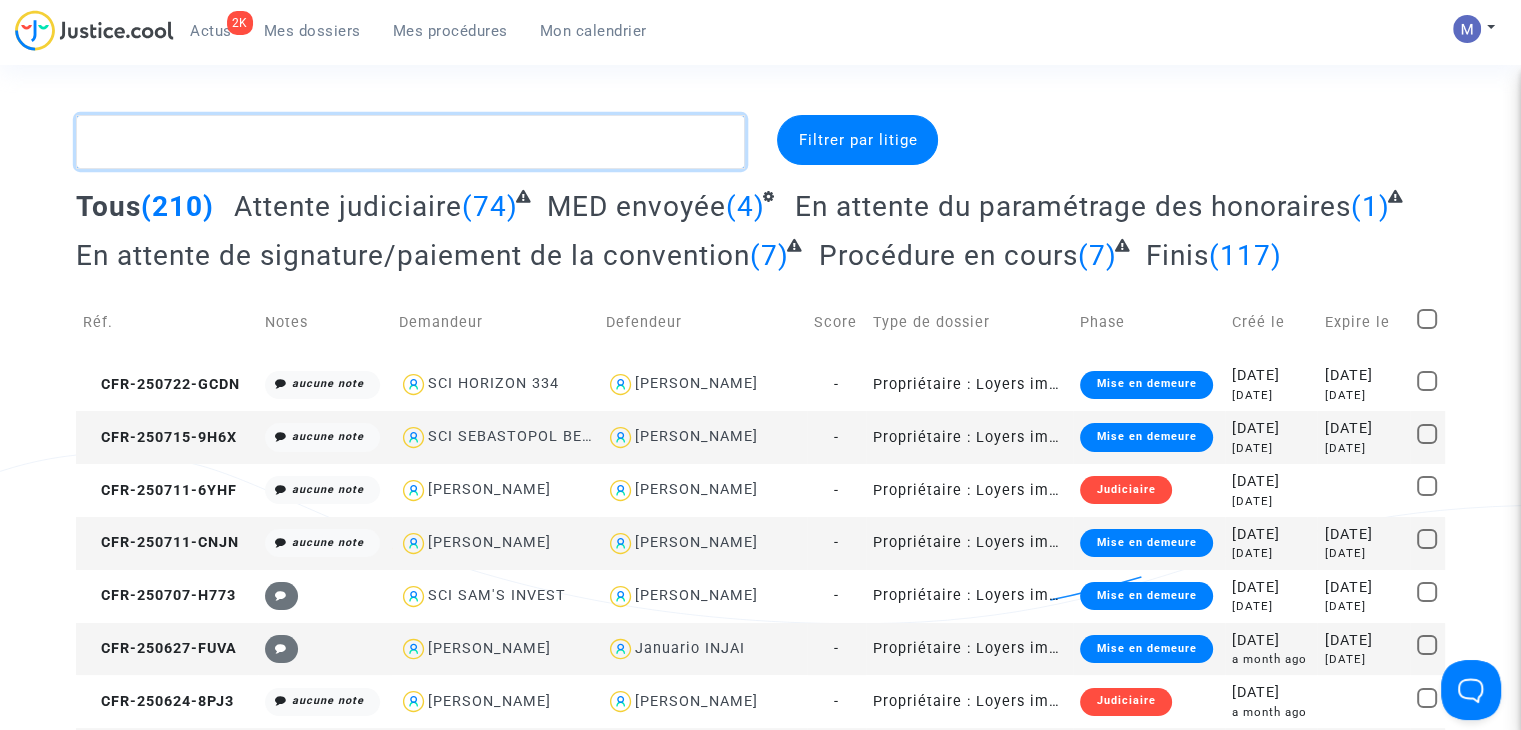 click 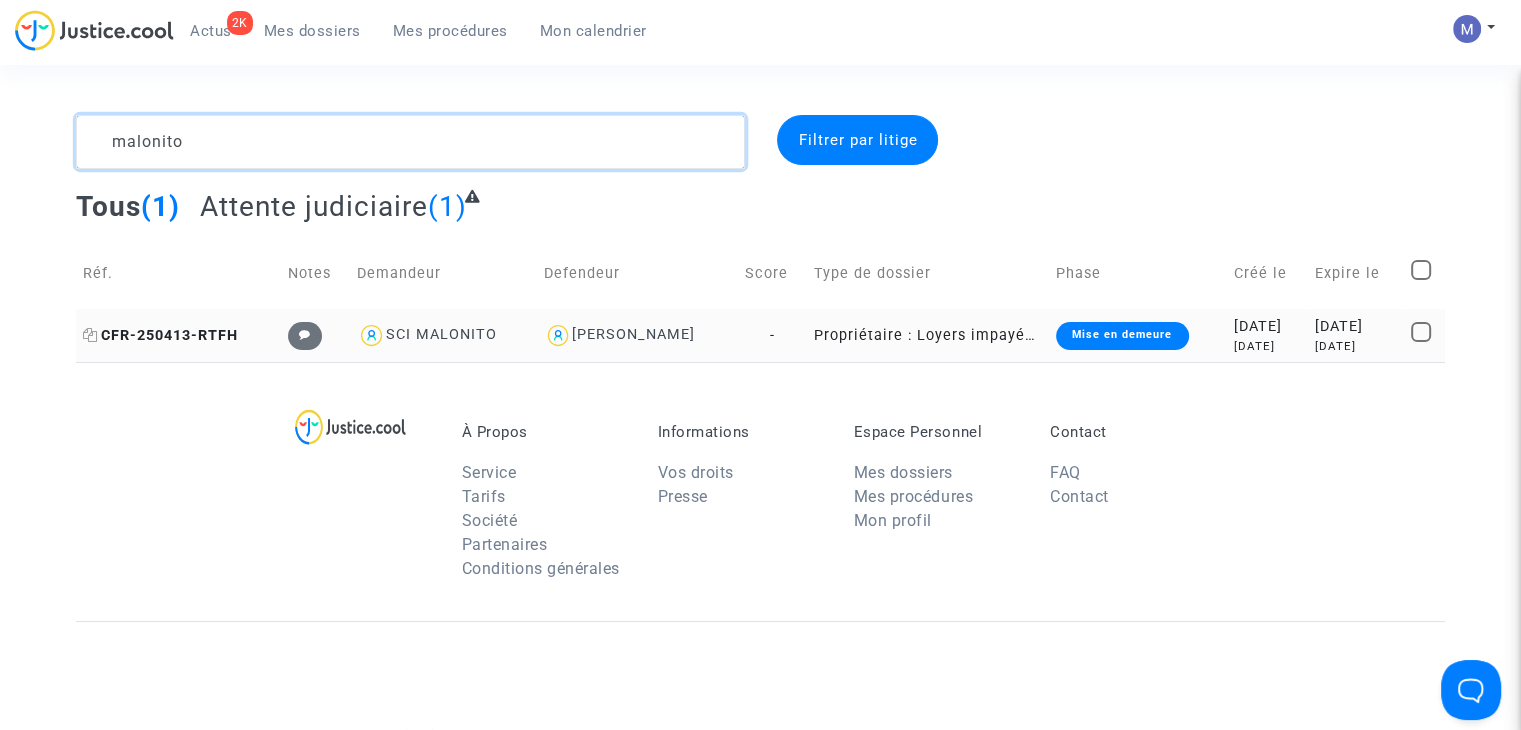 type on "malonito" 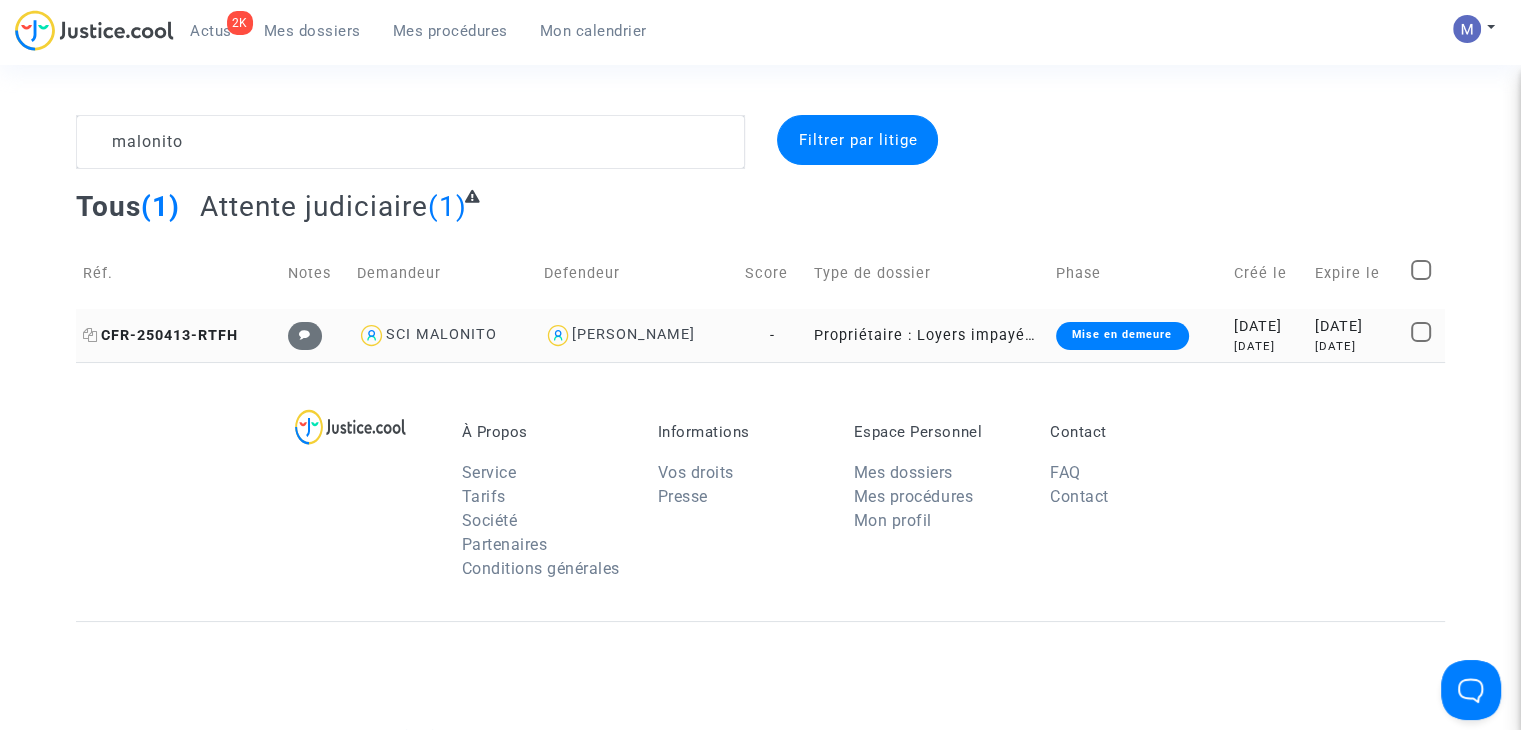 click on "CFR-250413-RTFH" 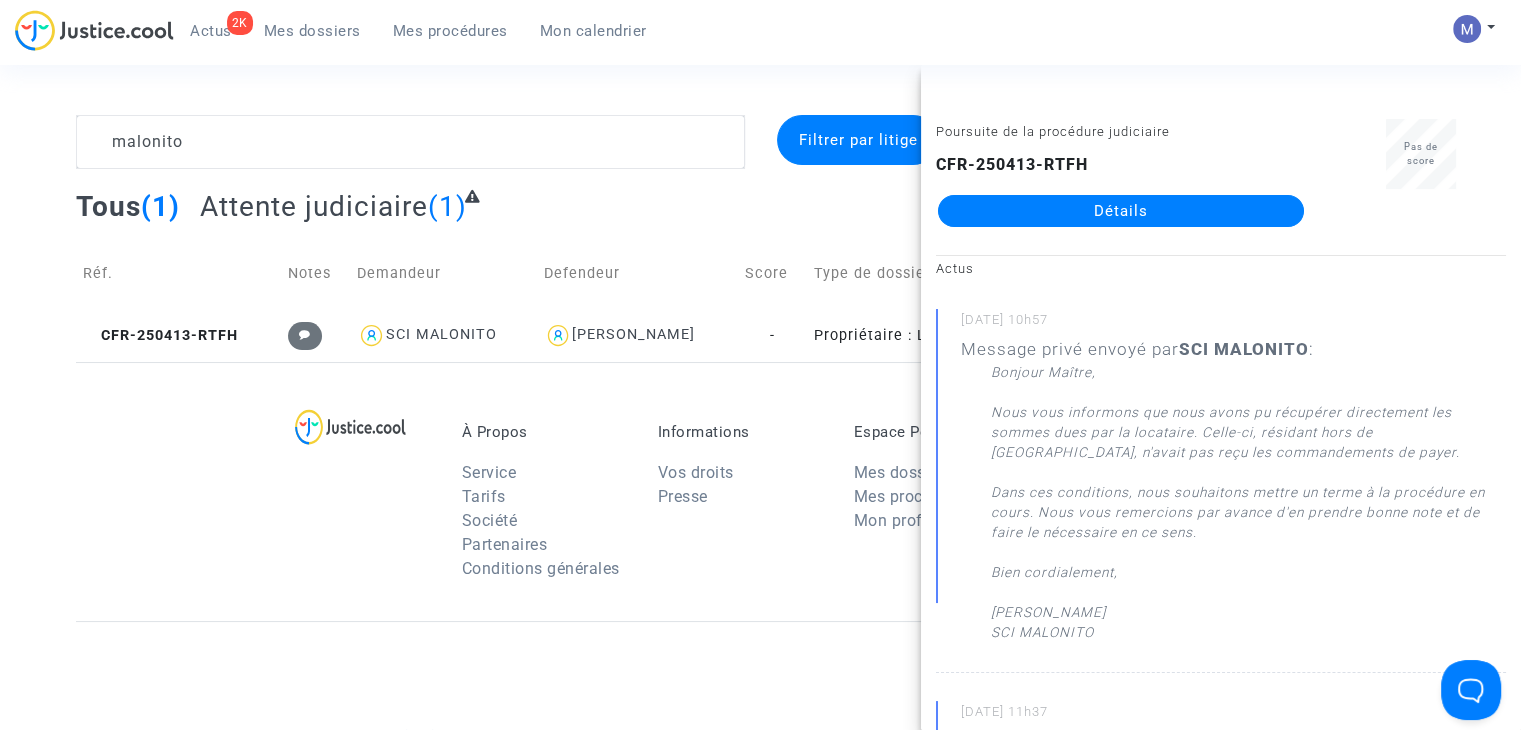 click on "Poursuite de la procédure judiciaire CFR-250413-RTFH  Détails" 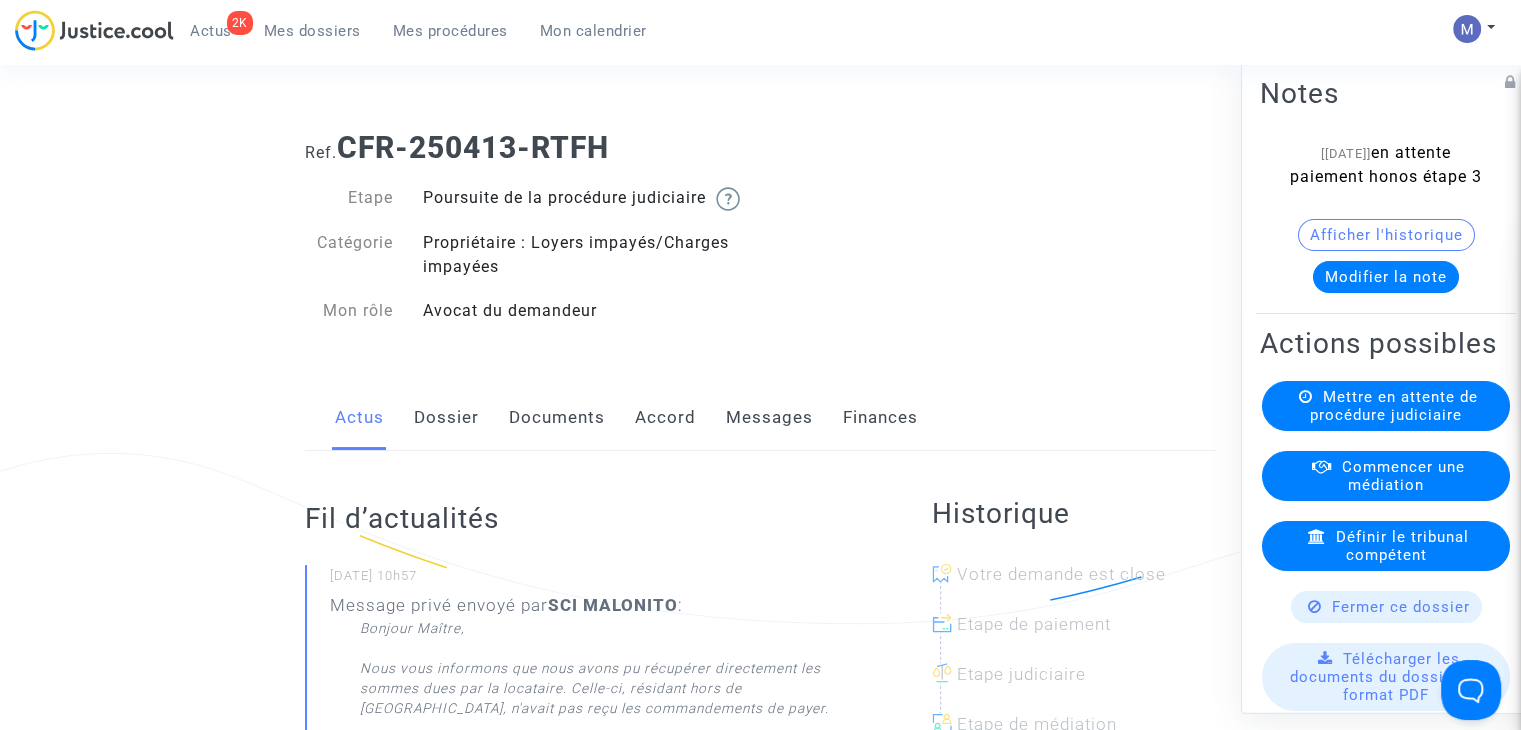 click on "Messages" 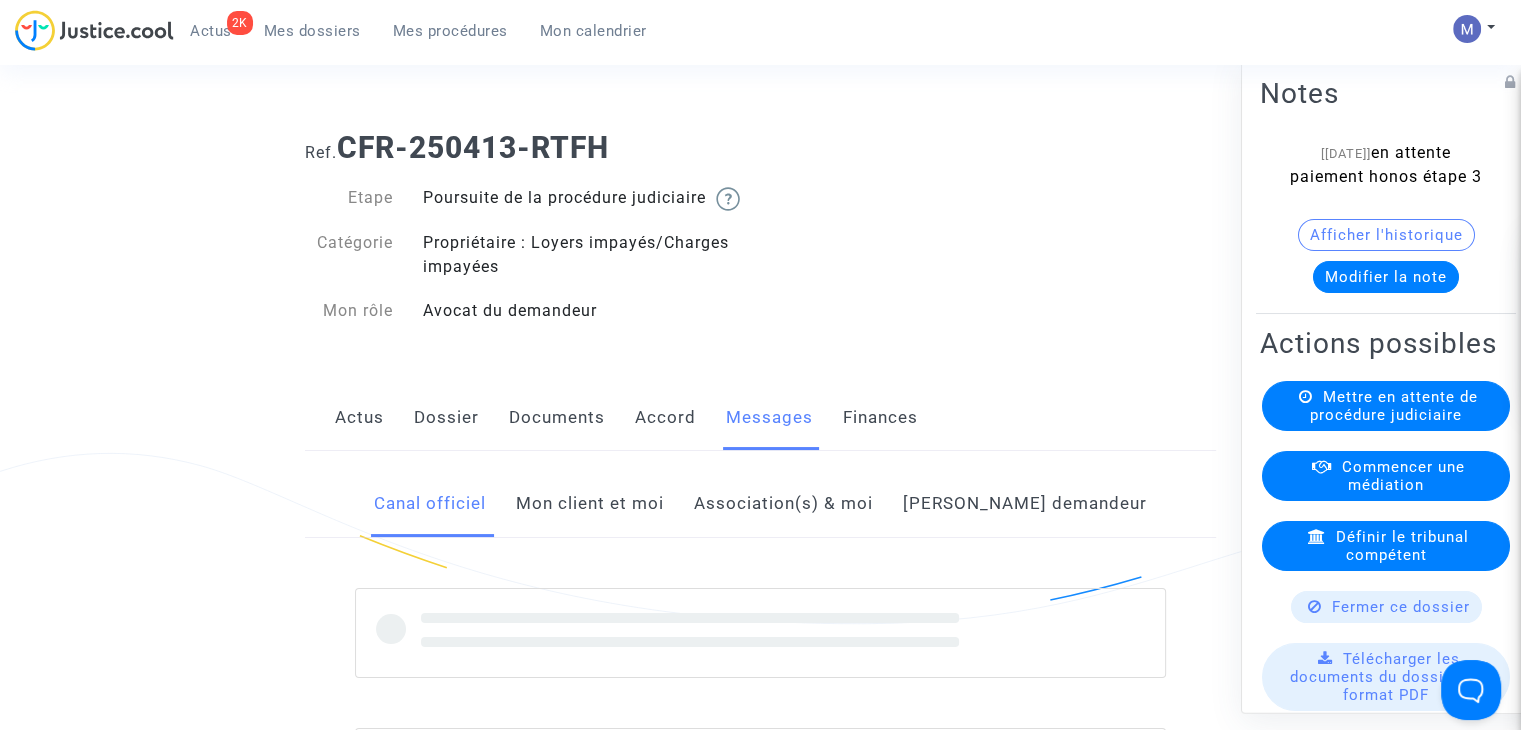 click on "Mon client et moi" 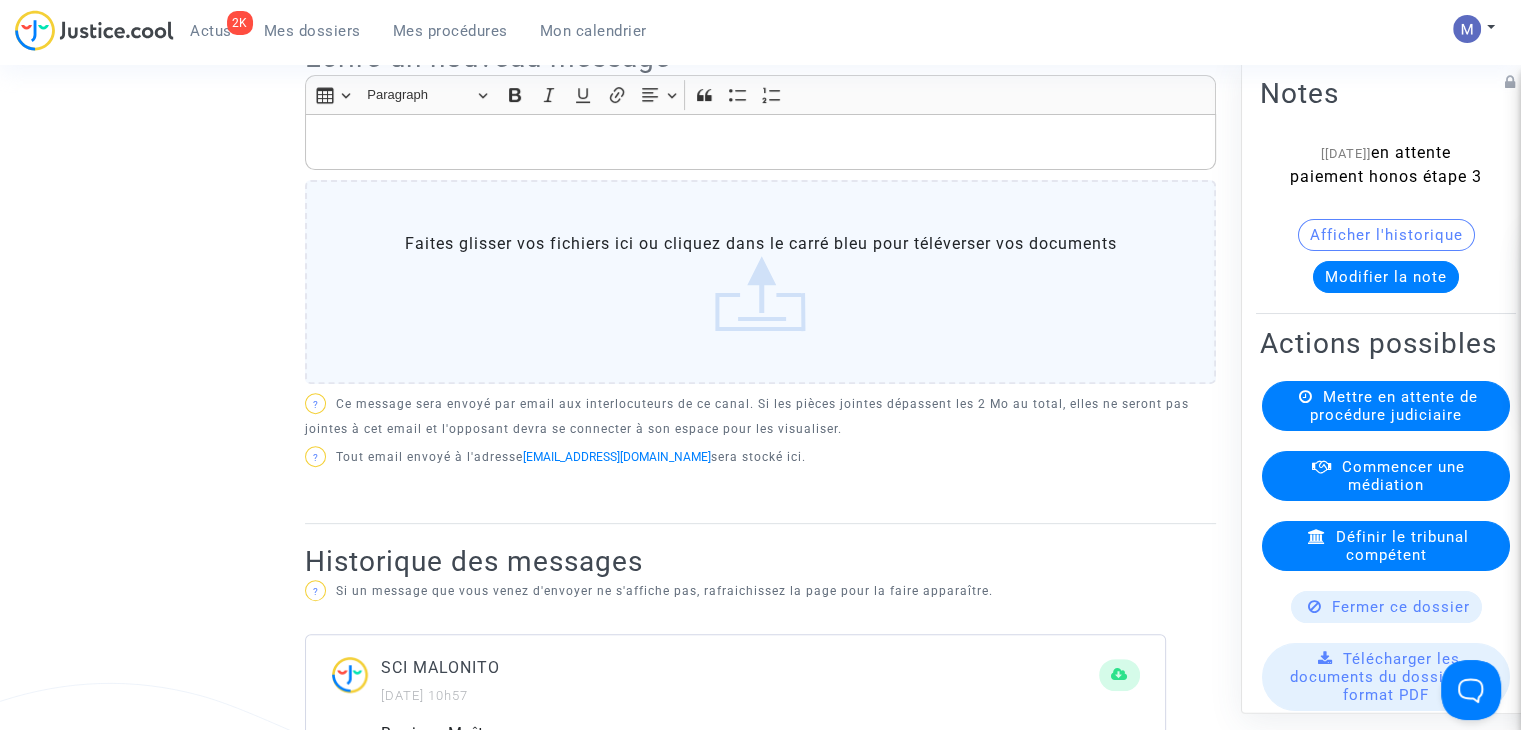 scroll, scrollTop: 600, scrollLeft: 0, axis: vertical 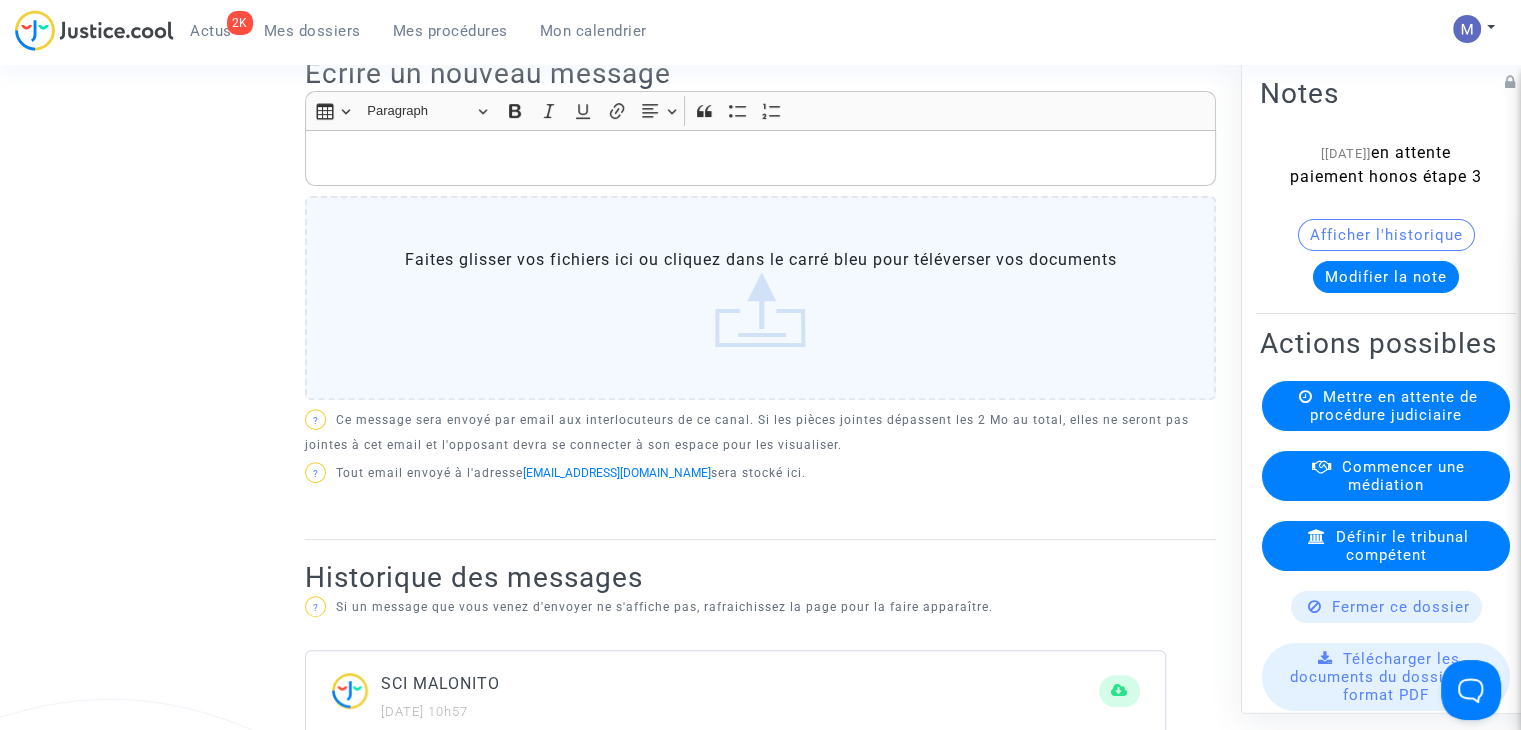 click 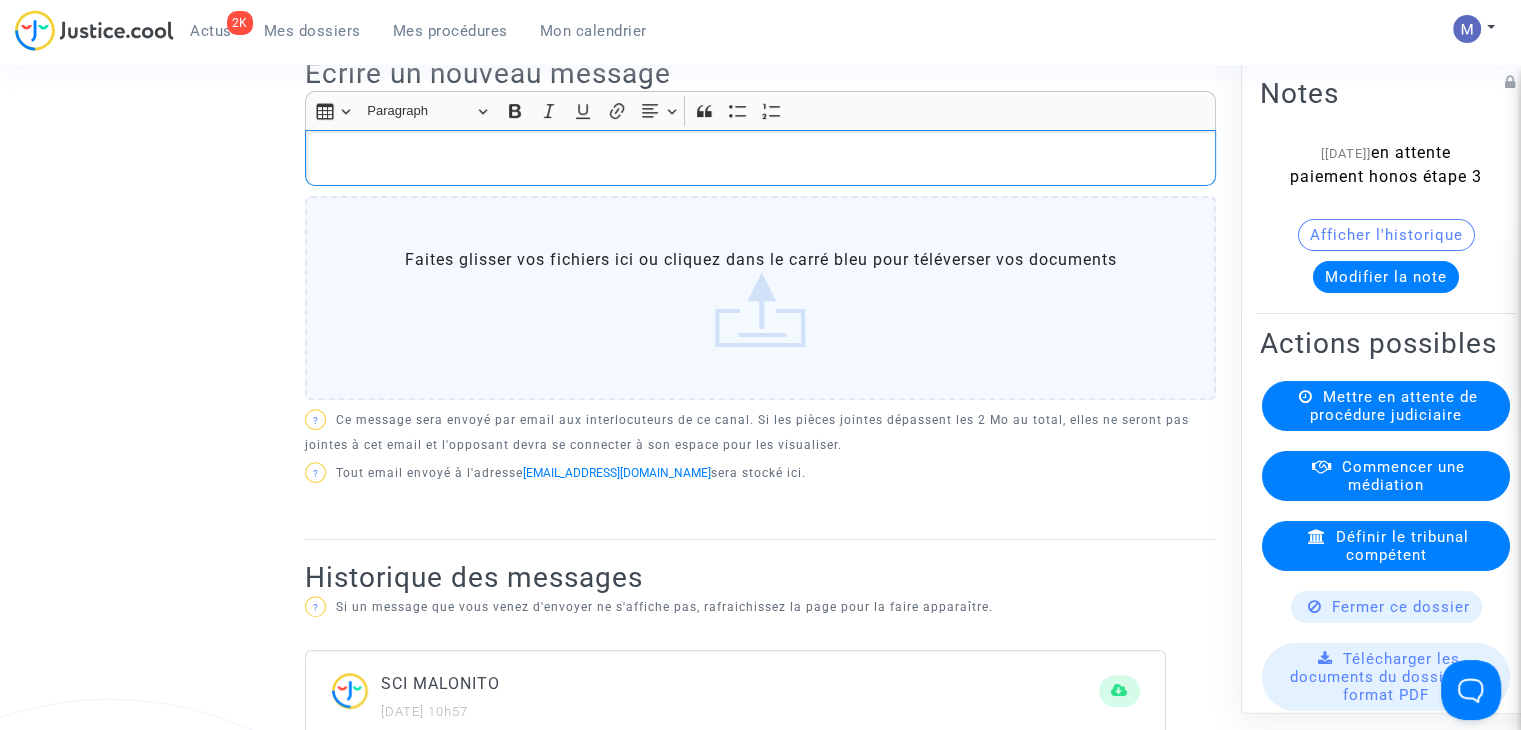 type 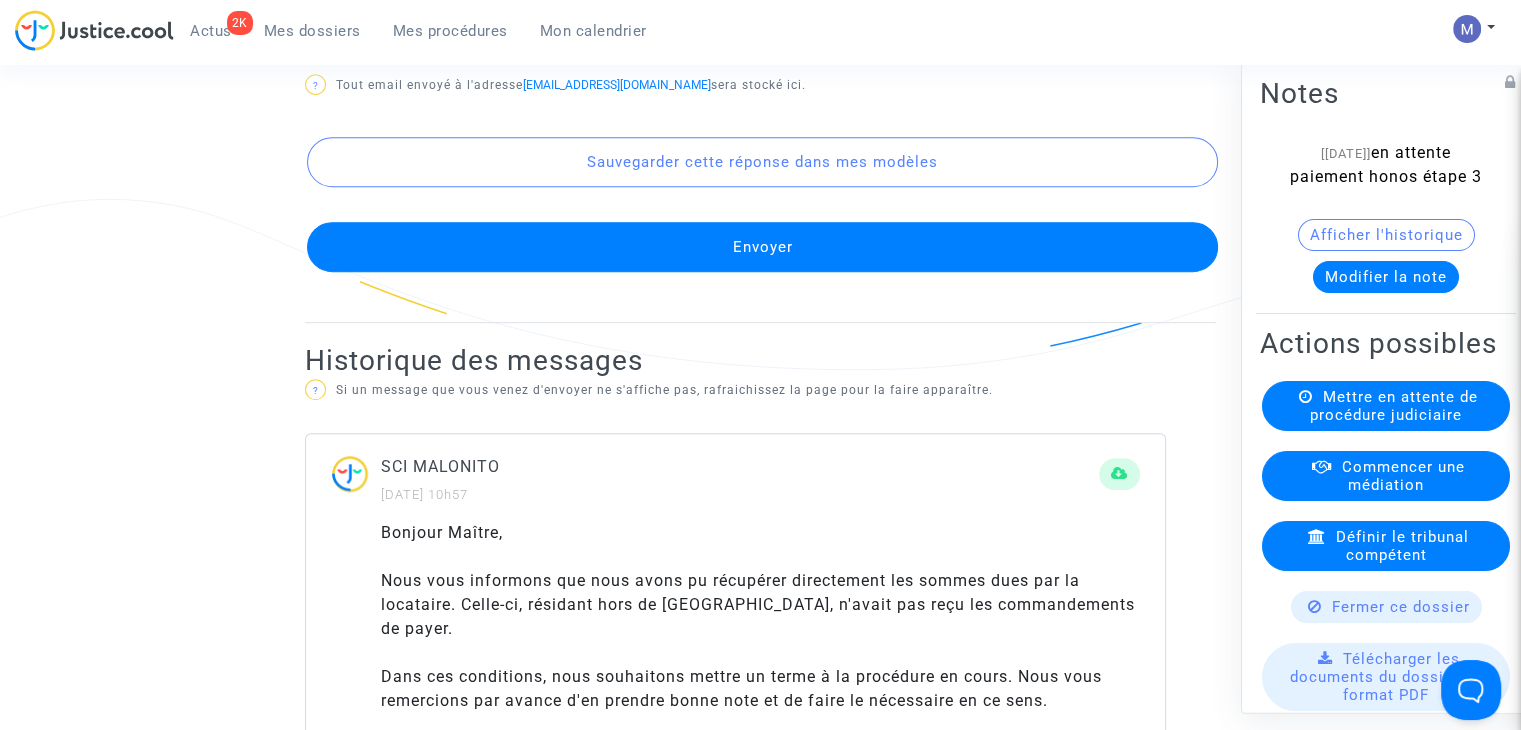 scroll, scrollTop: 1100, scrollLeft: 0, axis: vertical 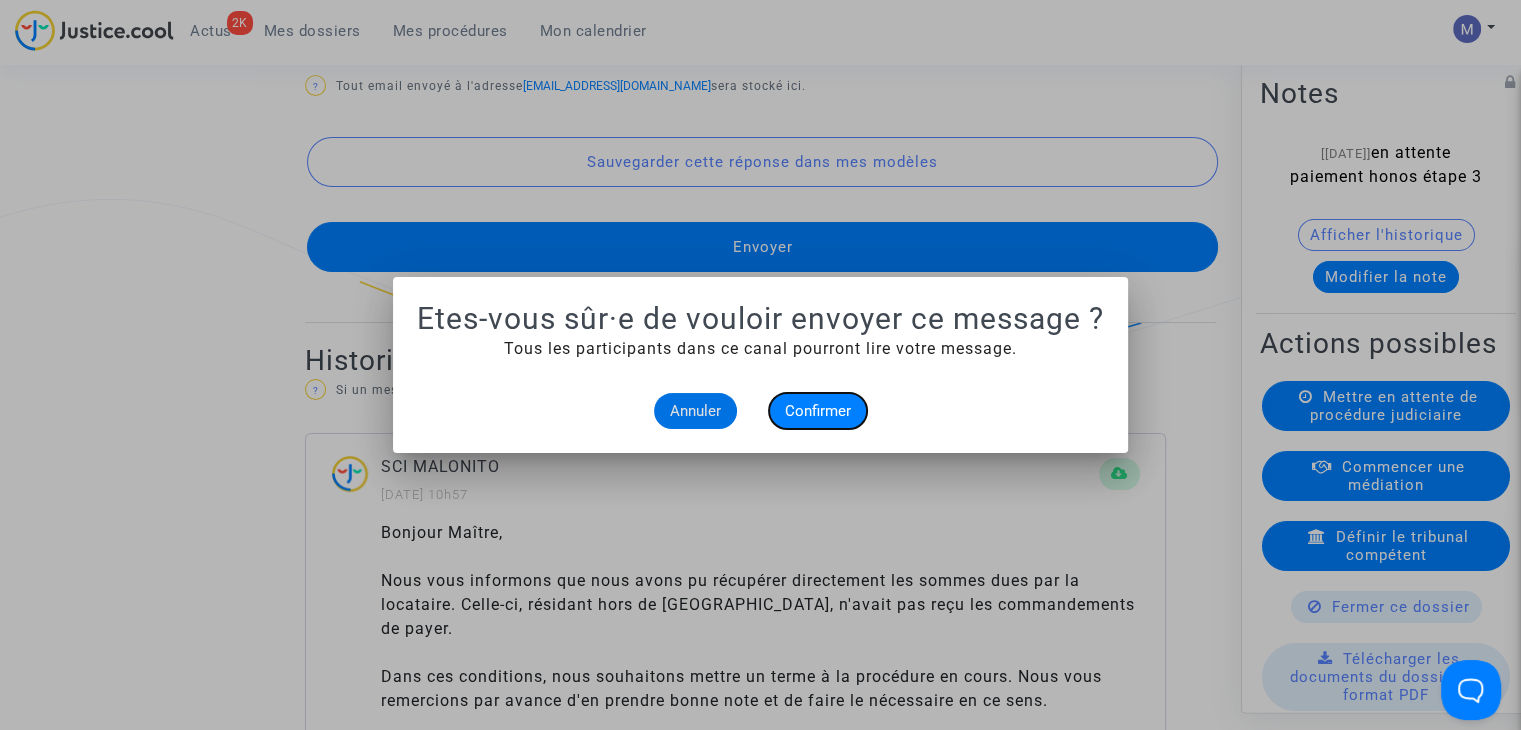 click on "Confirmer" at bounding box center [818, 411] 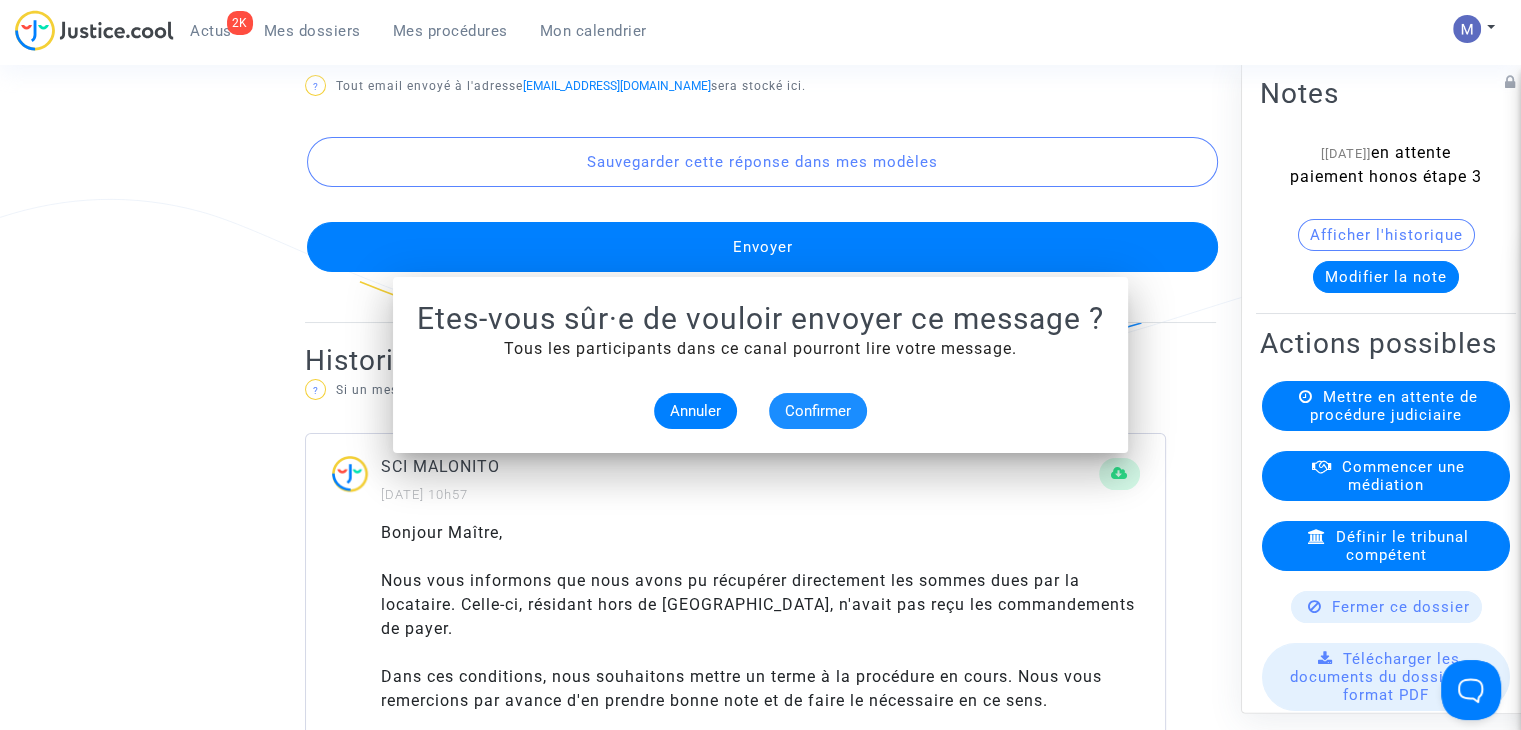 scroll, scrollTop: 1100, scrollLeft: 0, axis: vertical 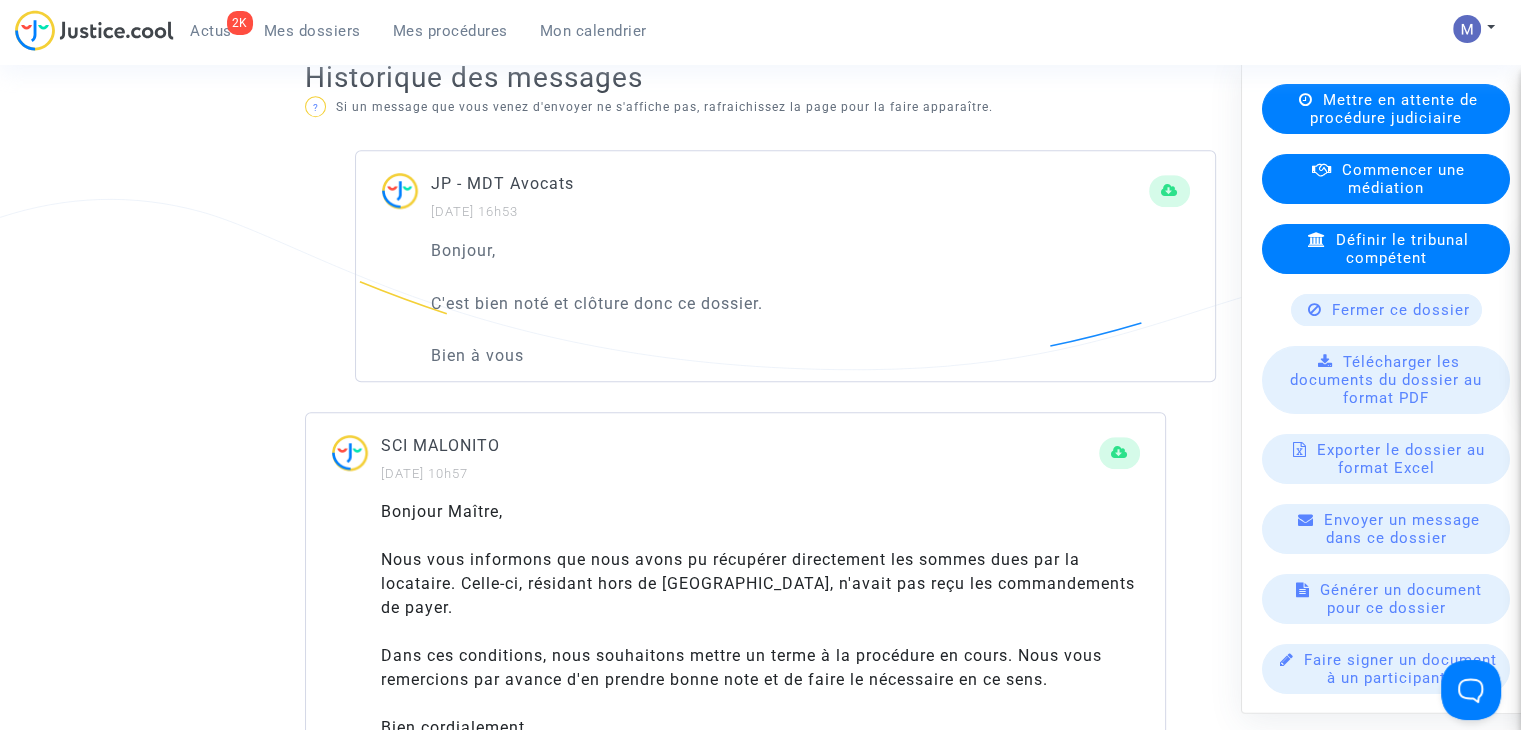 click on "Fermer ce dossier" 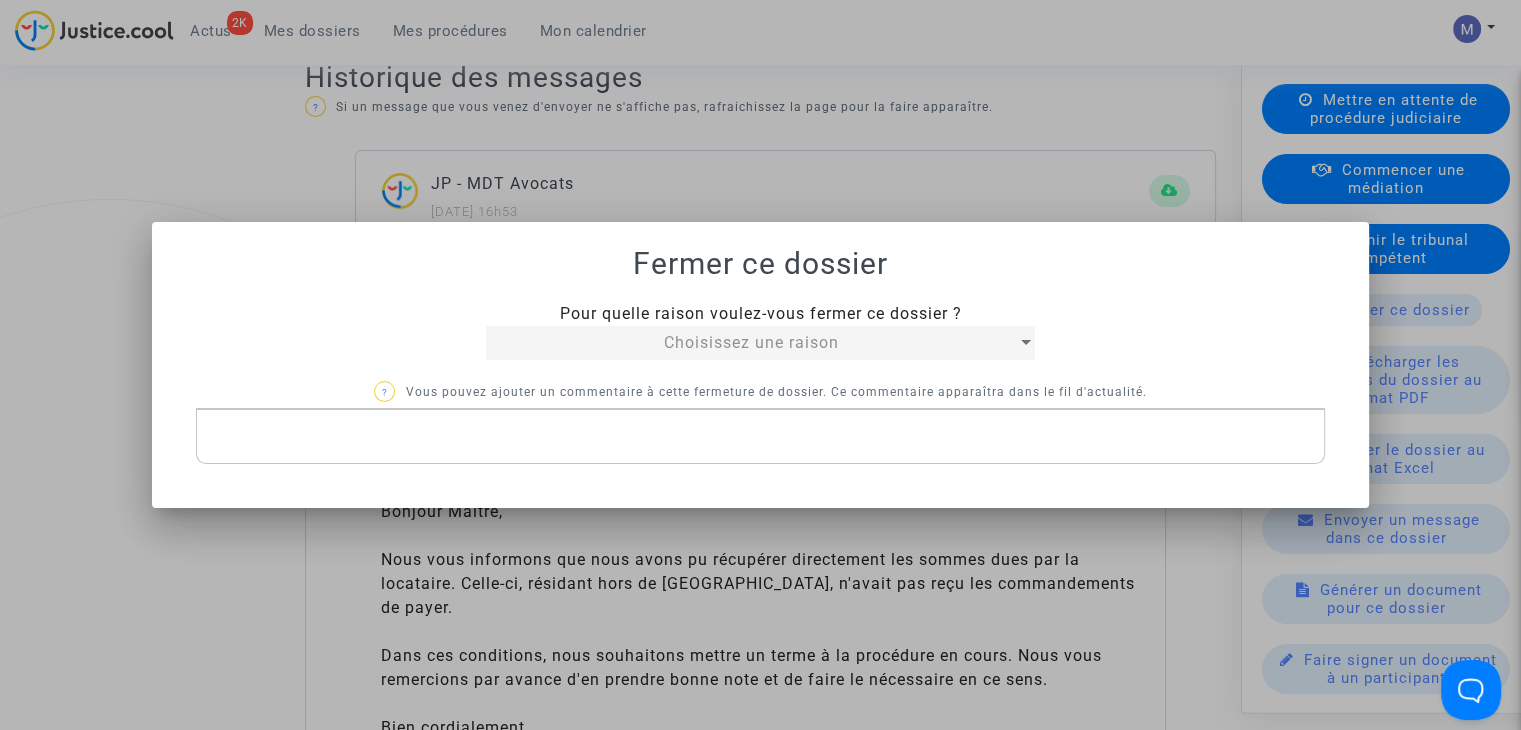 scroll, scrollTop: 0, scrollLeft: 0, axis: both 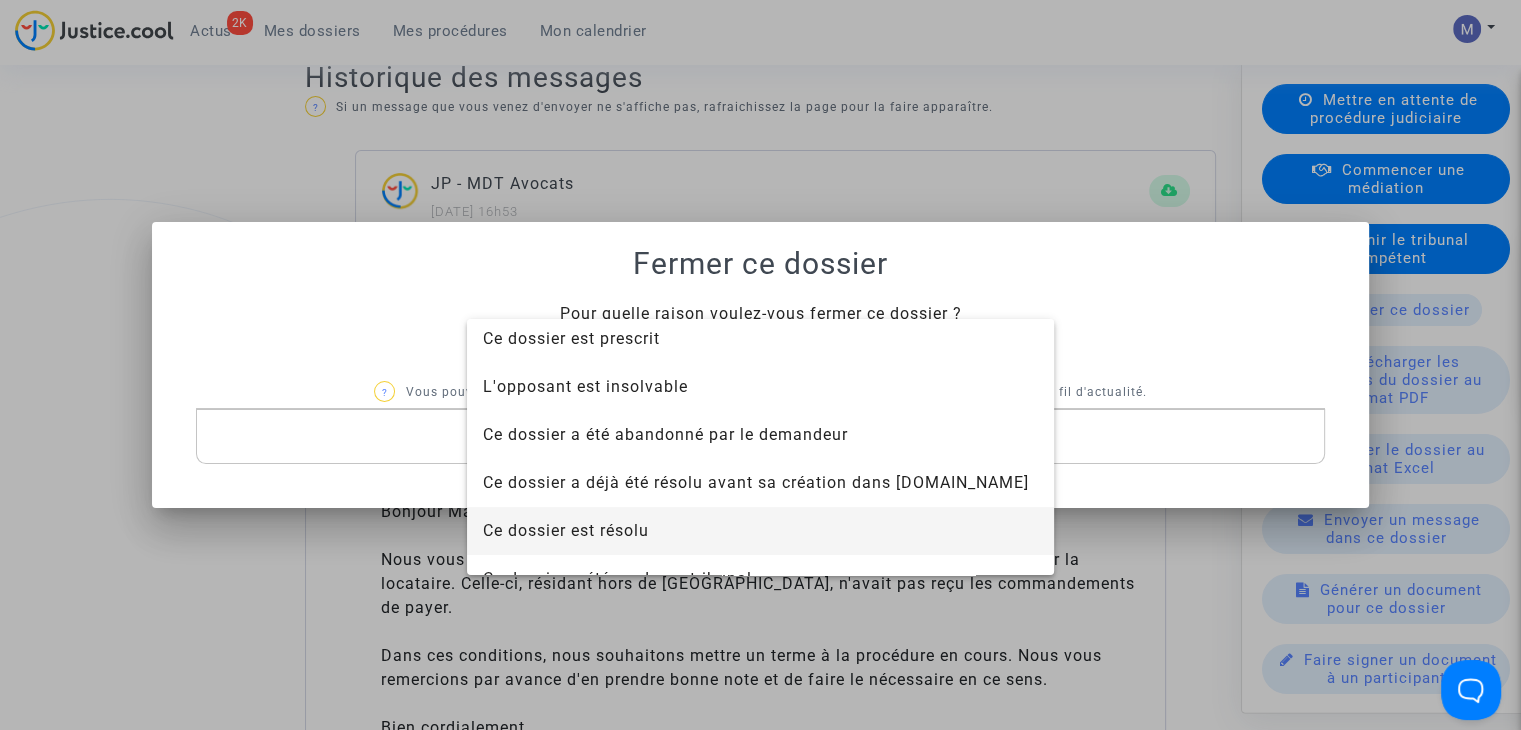 click on "Ce dossier est résolu" at bounding box center (566, 530) 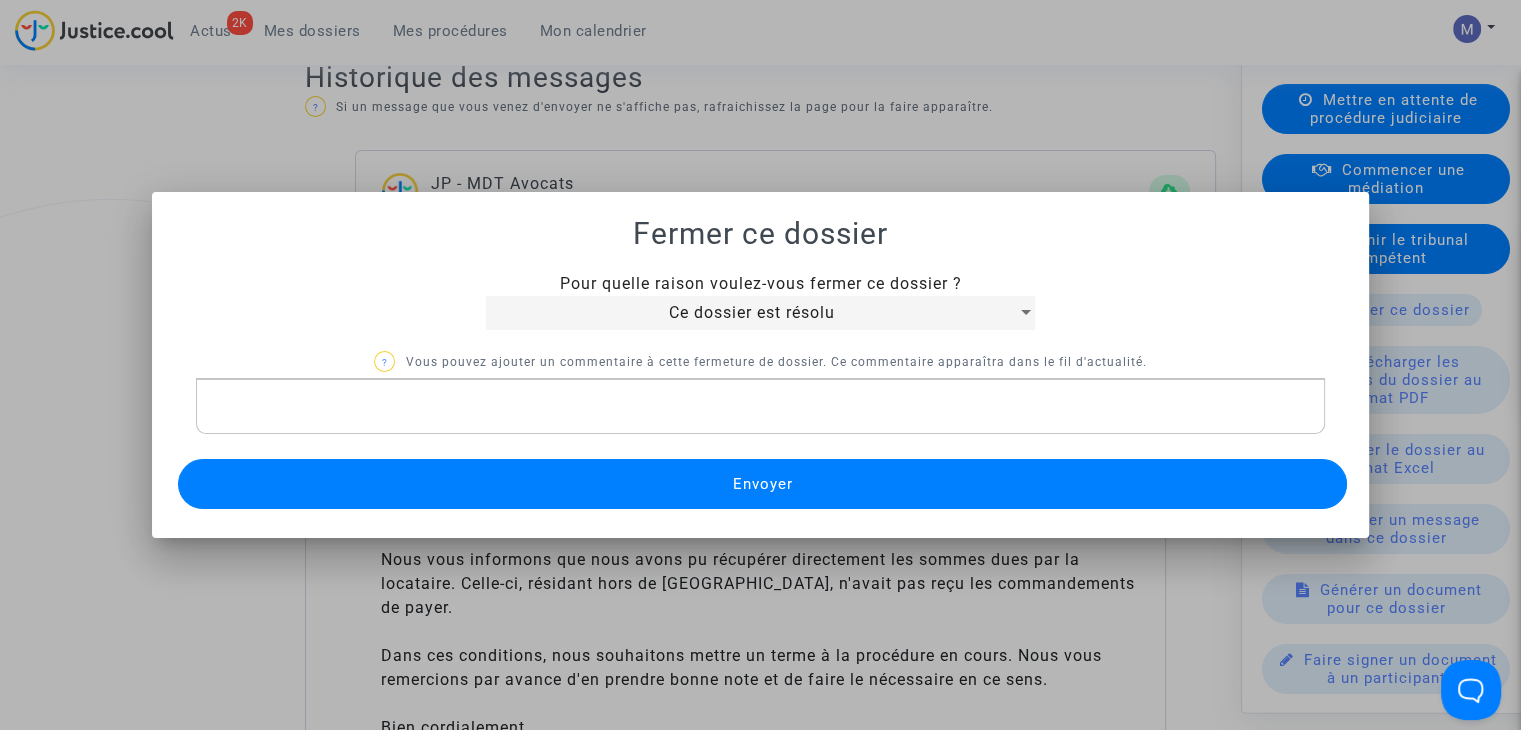 click on "Envoyer" at bounding box center [762, 484] 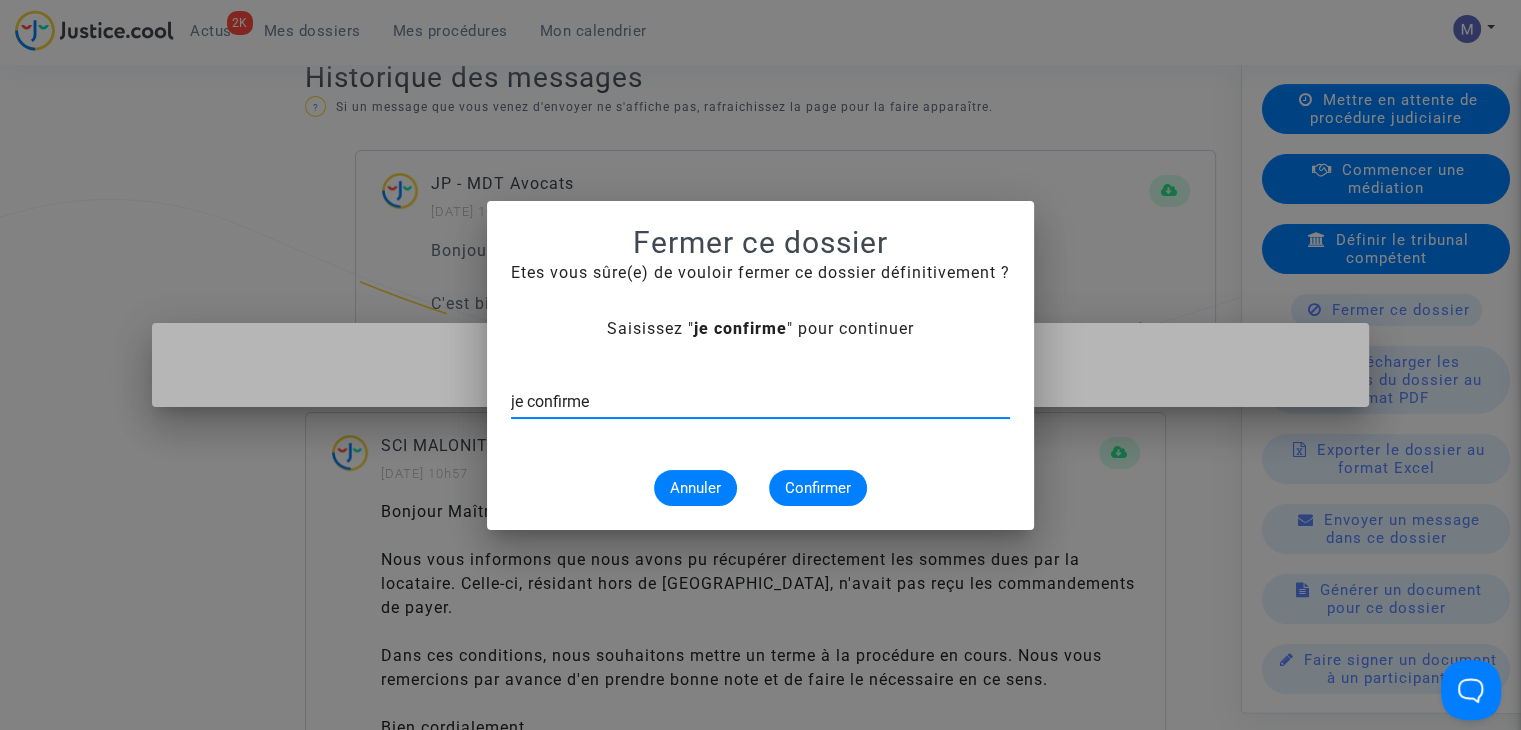 type on "je confirme" 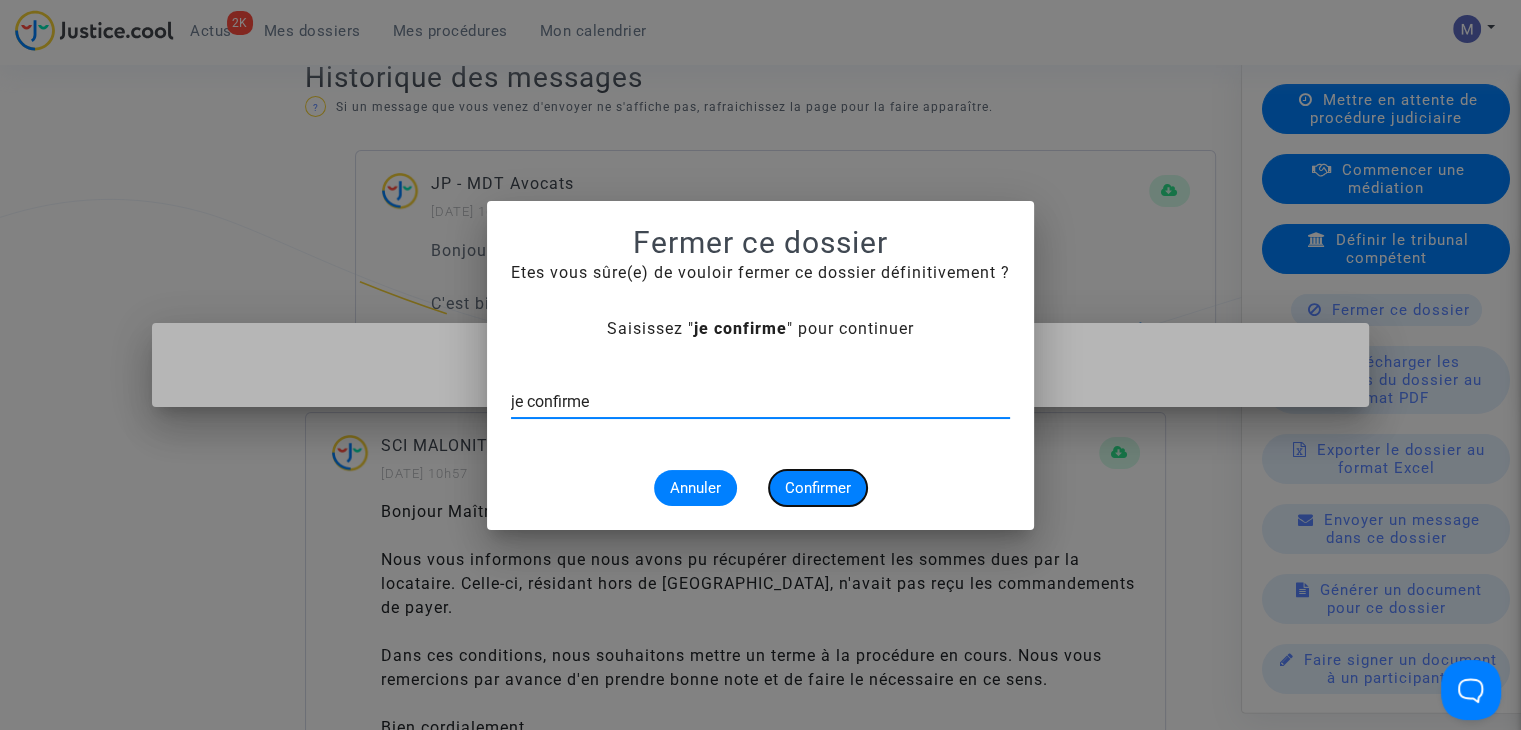click on "Confirmer" at bounding box center [818, 488] 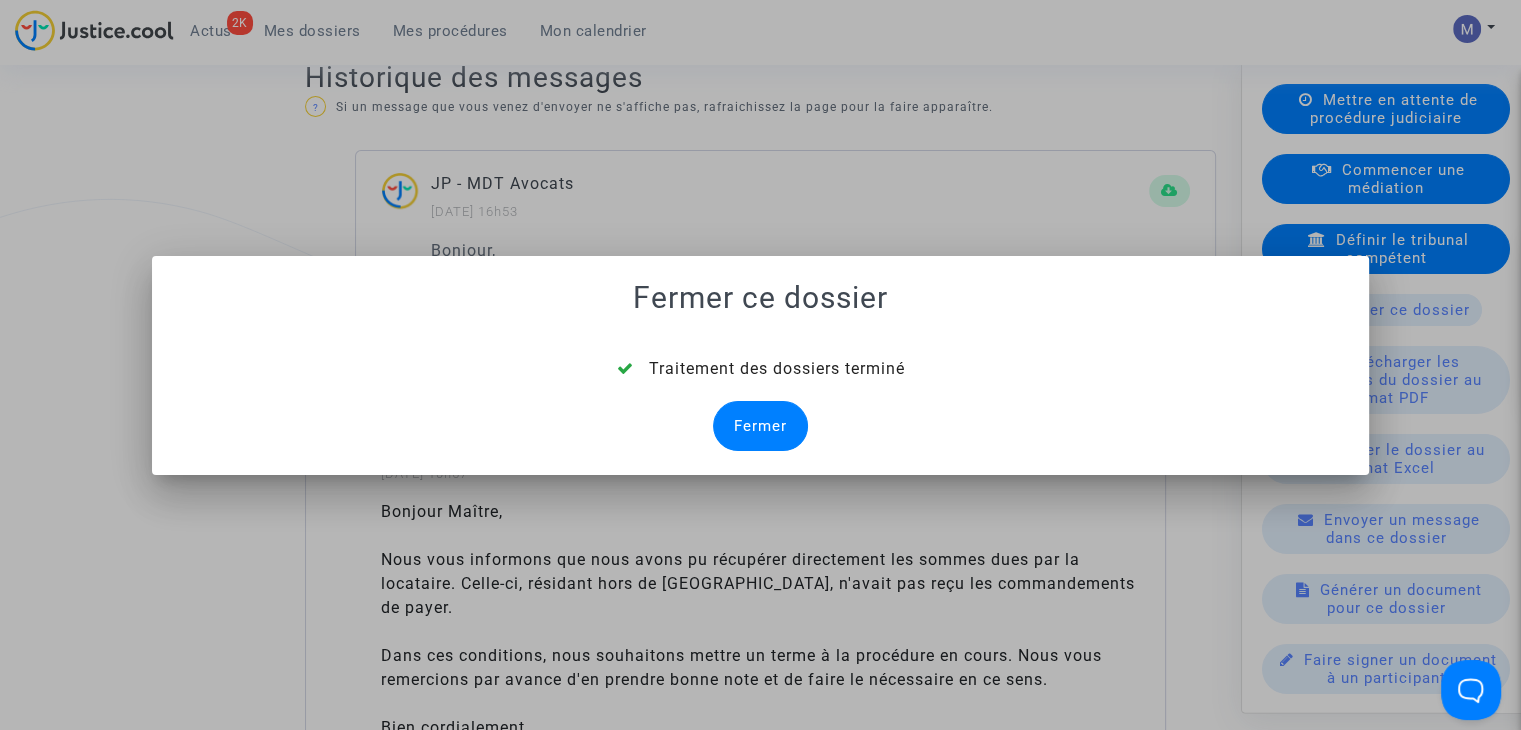 click on "Fermer" at bounding box center [760, 426] 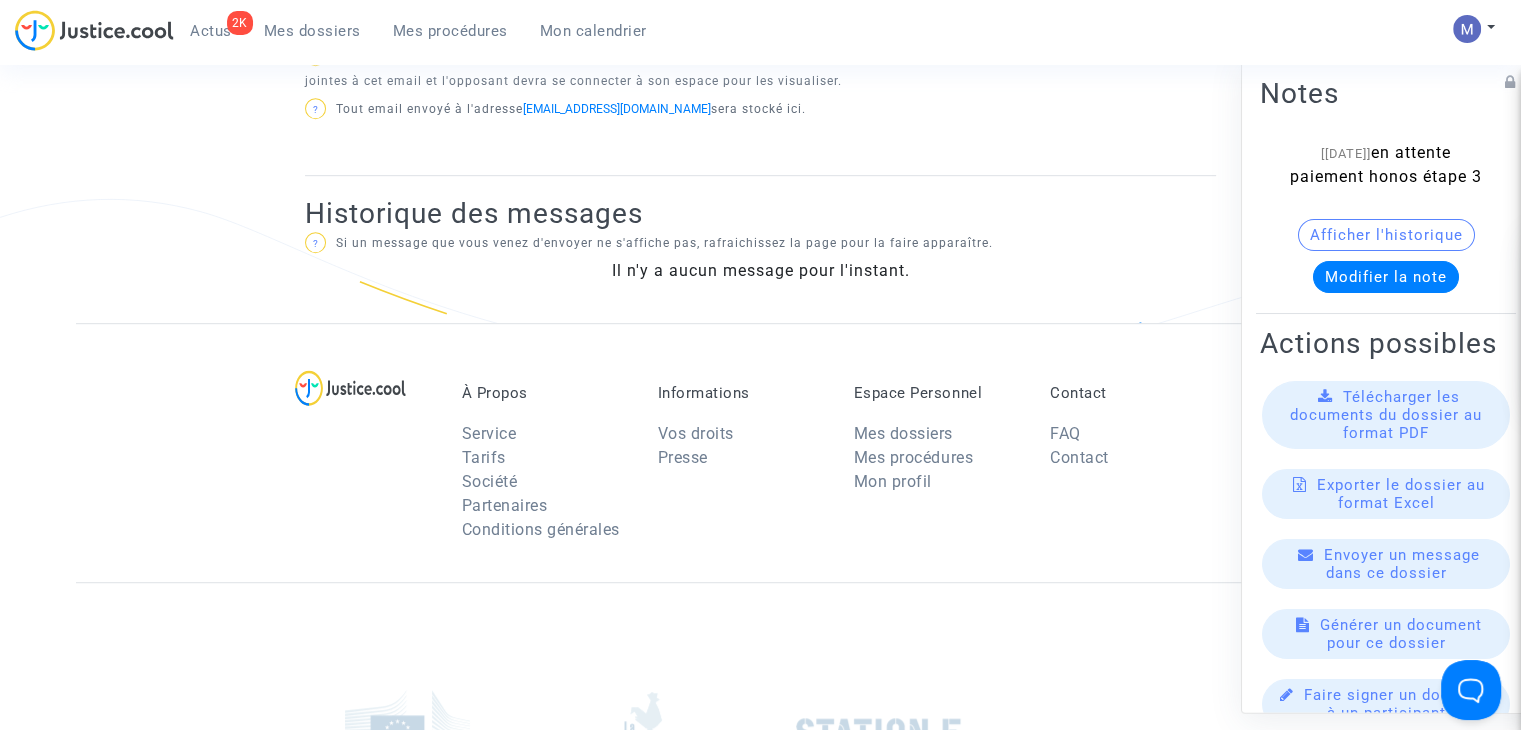 click on "Mes dossiers" at bounding box center [312, 31] 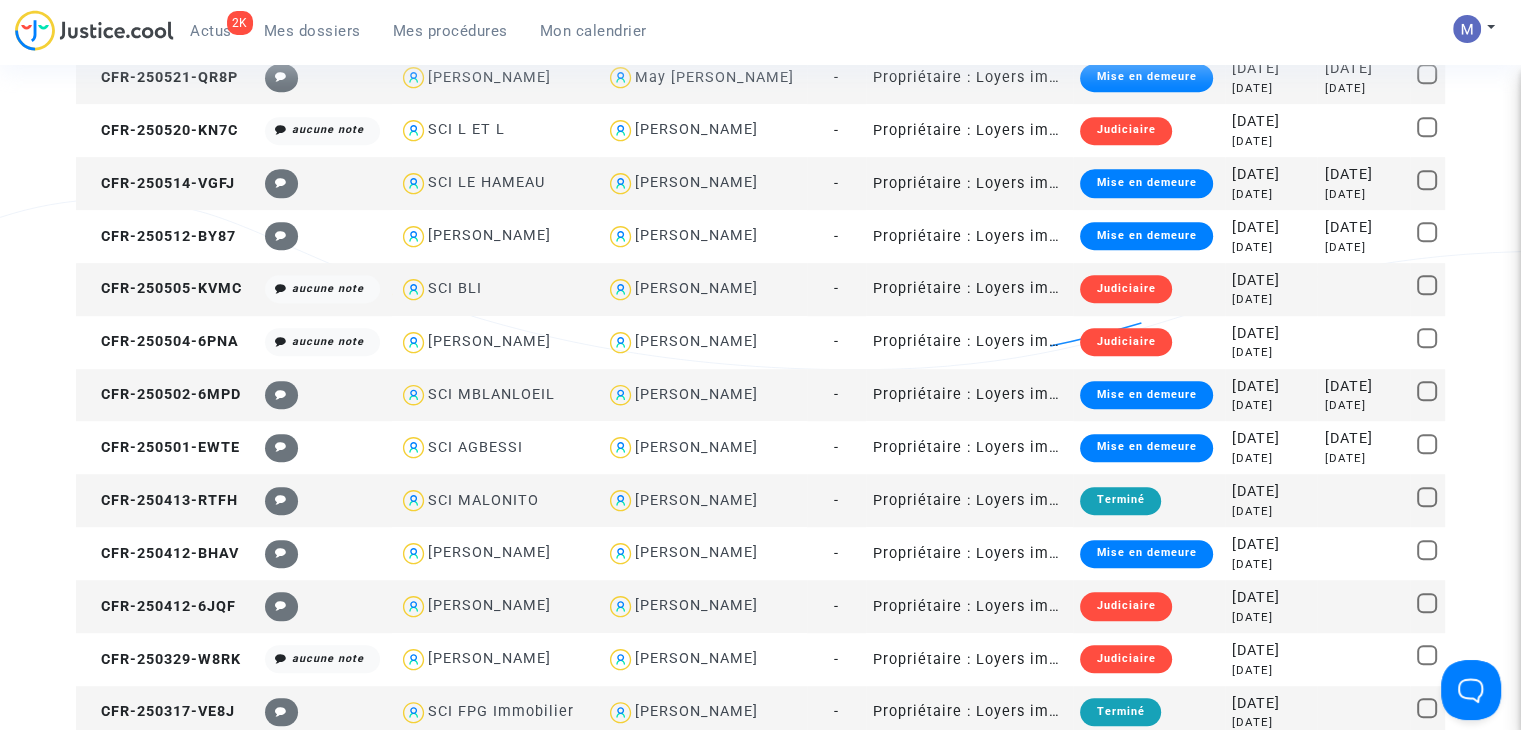 scroll, scrollTop: 0, scrollLeft: 0, axis: both 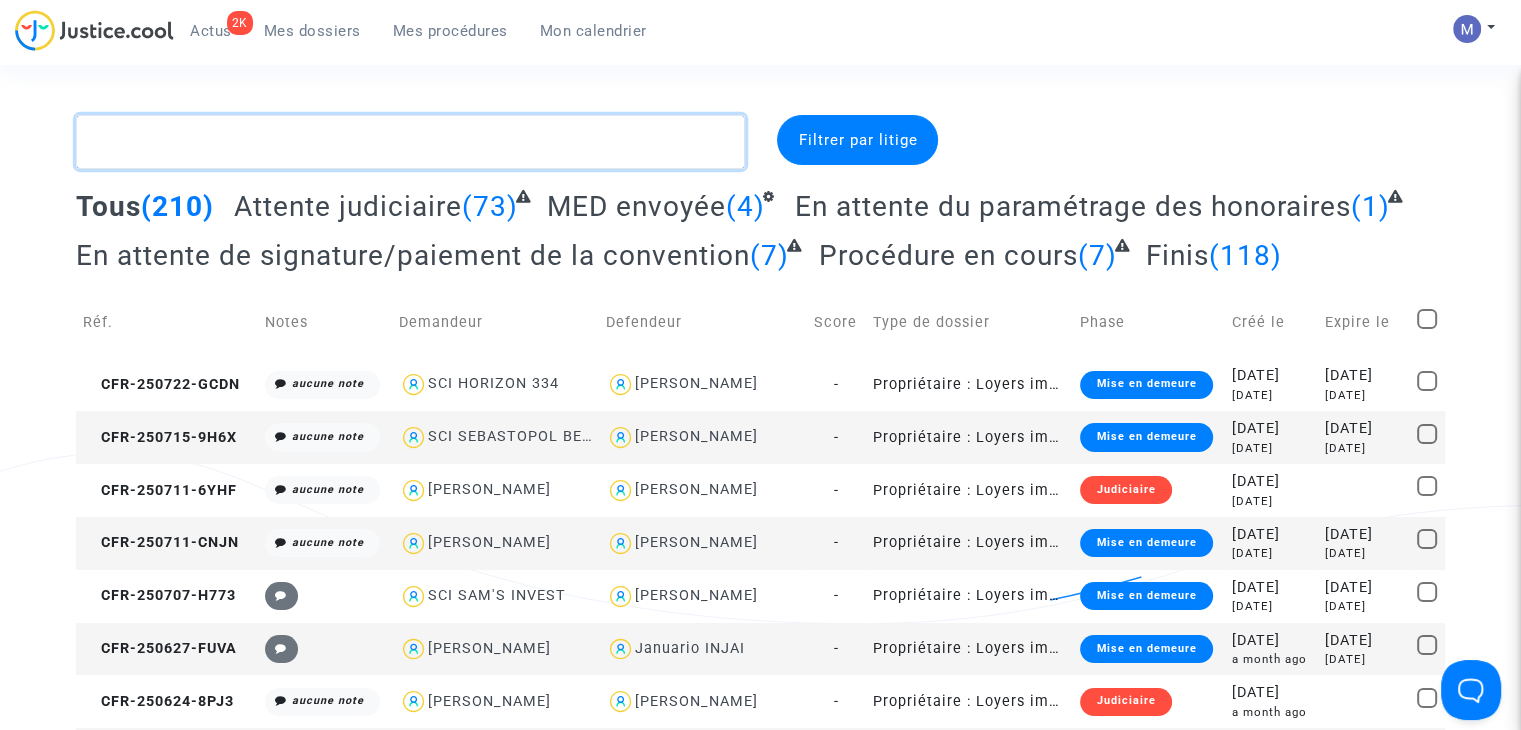 click 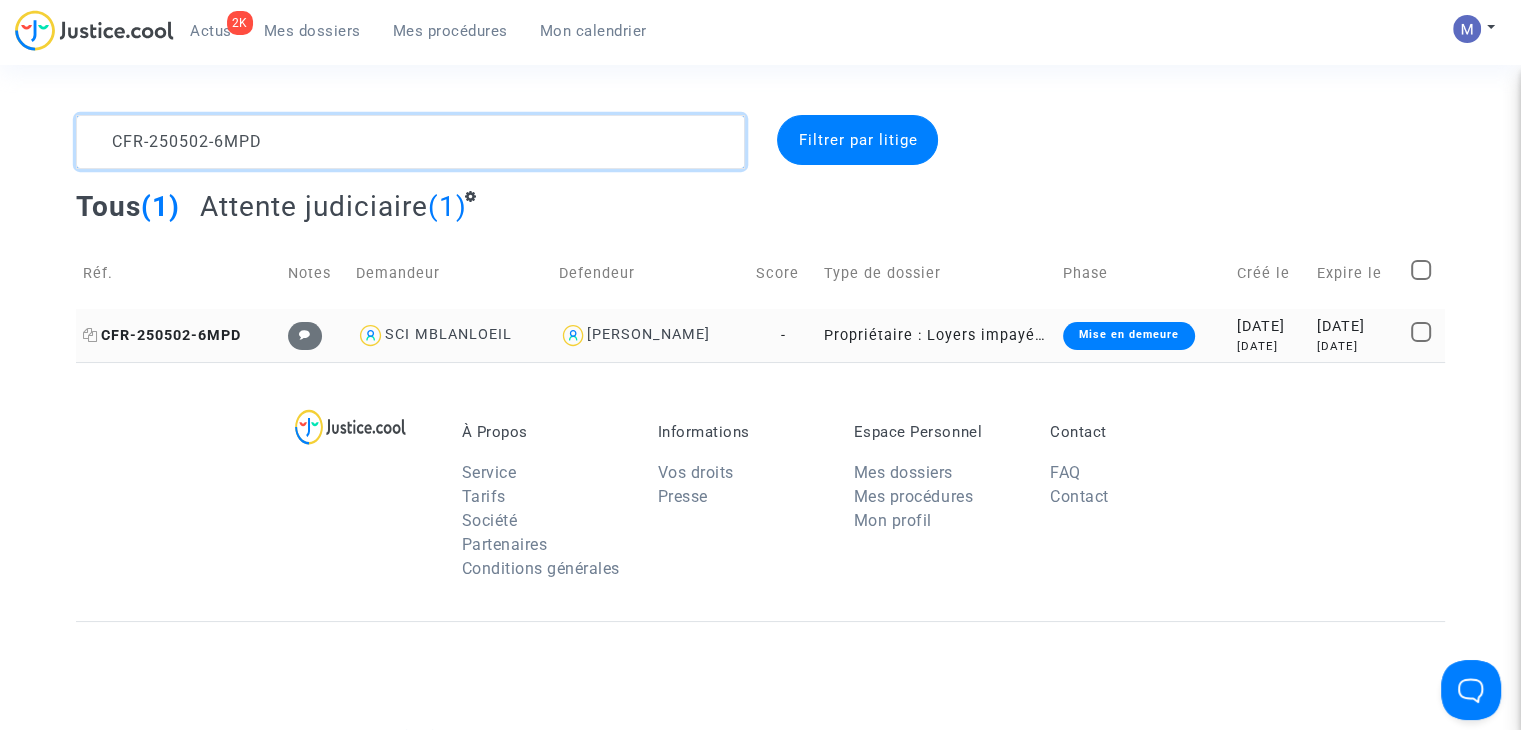 type on "CFR-250502-6MPD" 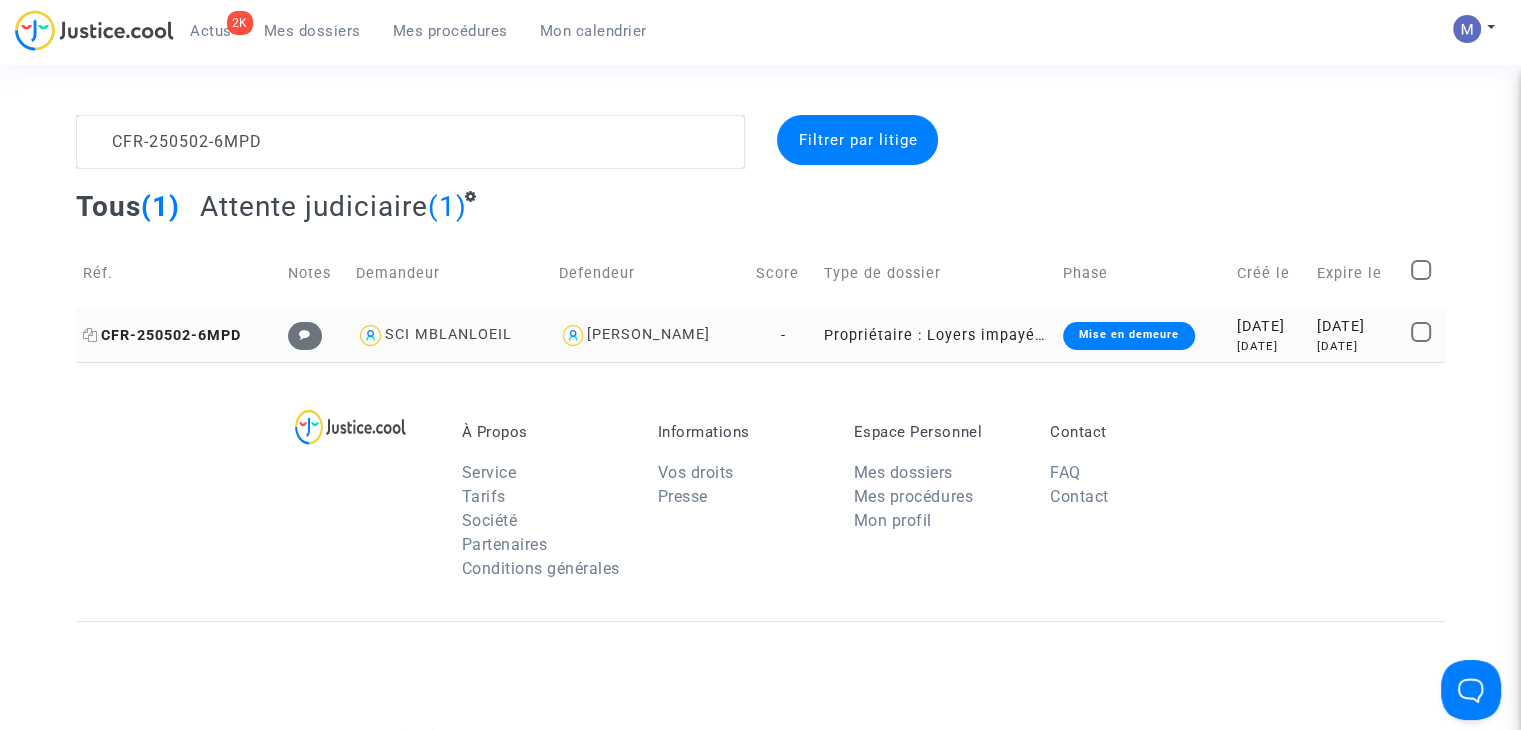 click on "CFR-250502-6MPD" 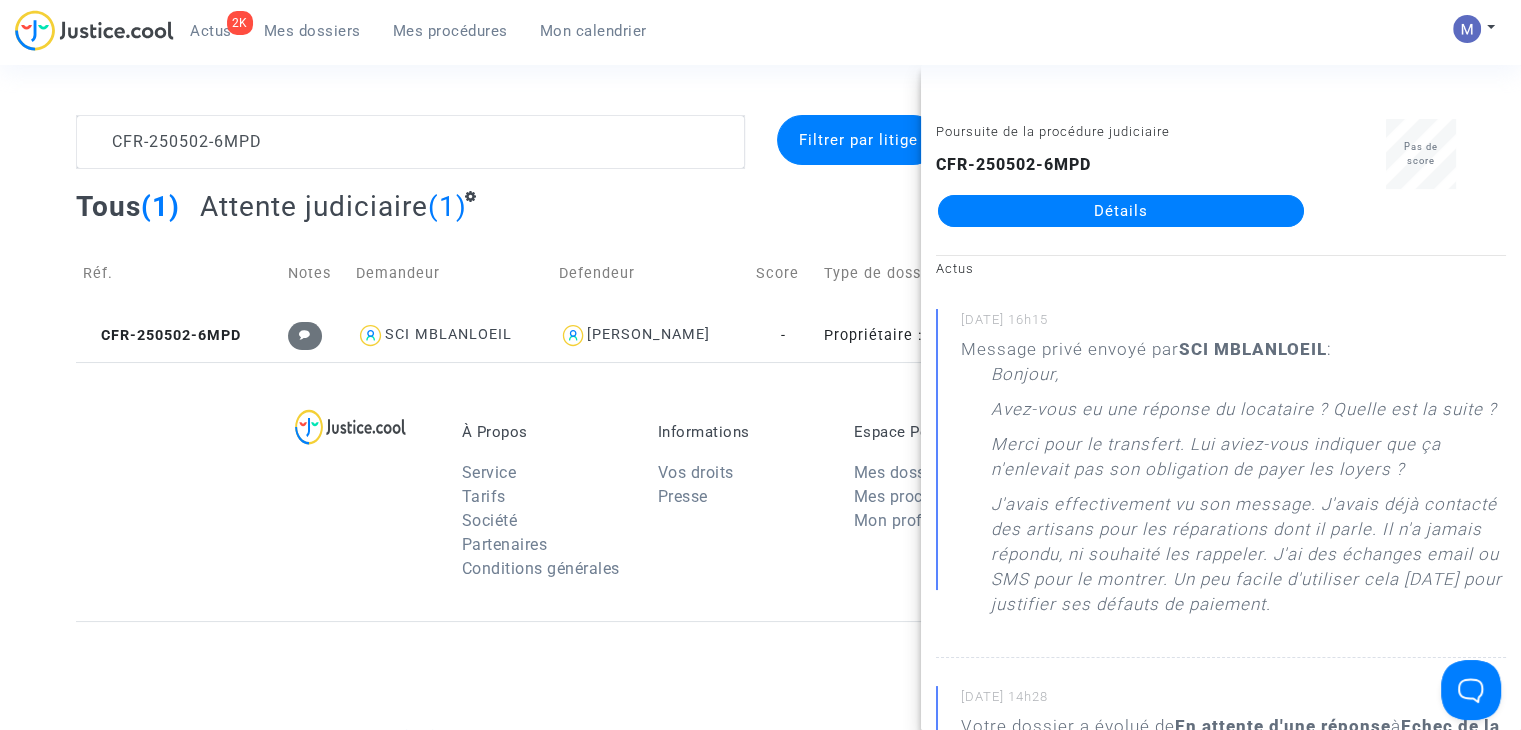 click on "Détails" 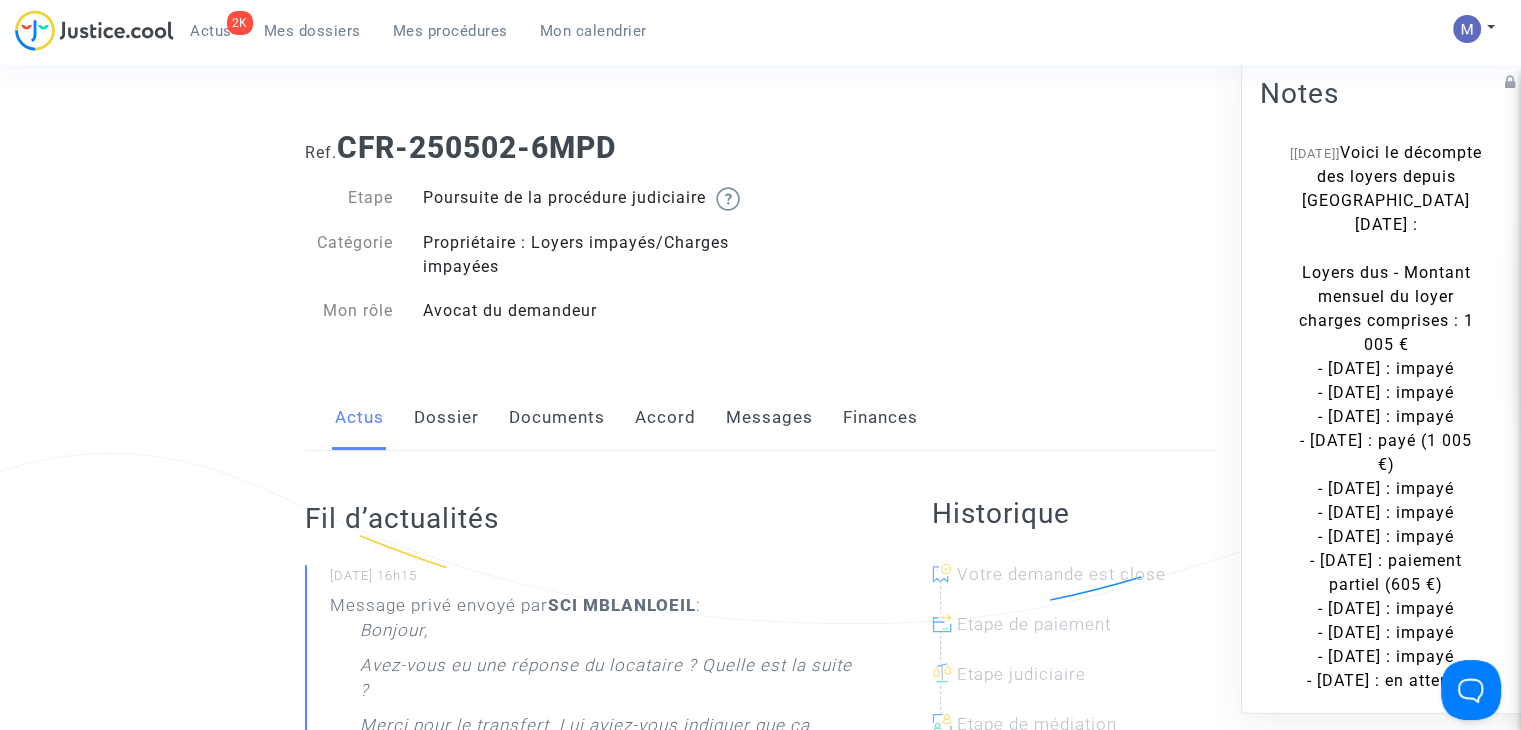 click on "Dossier" 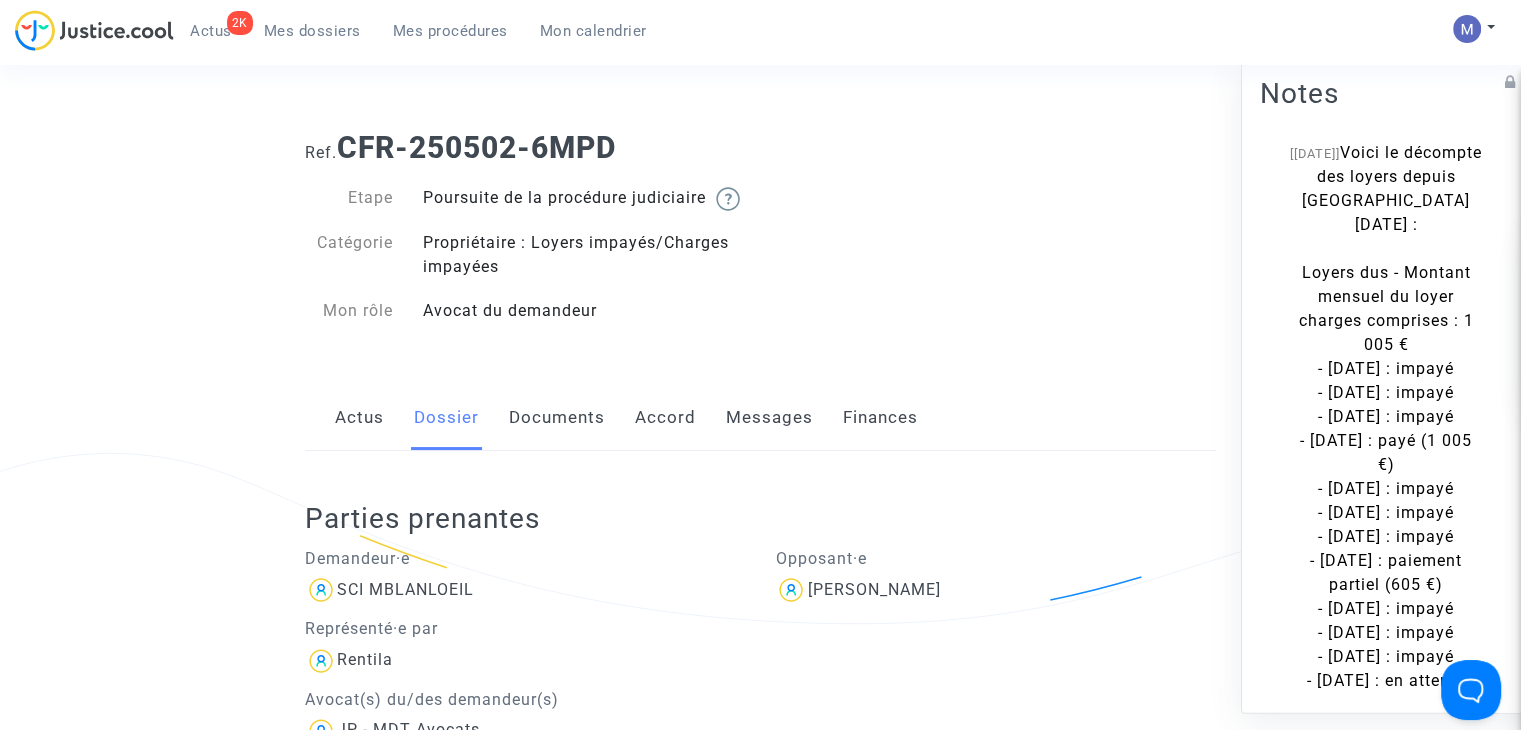 click on "Messages" 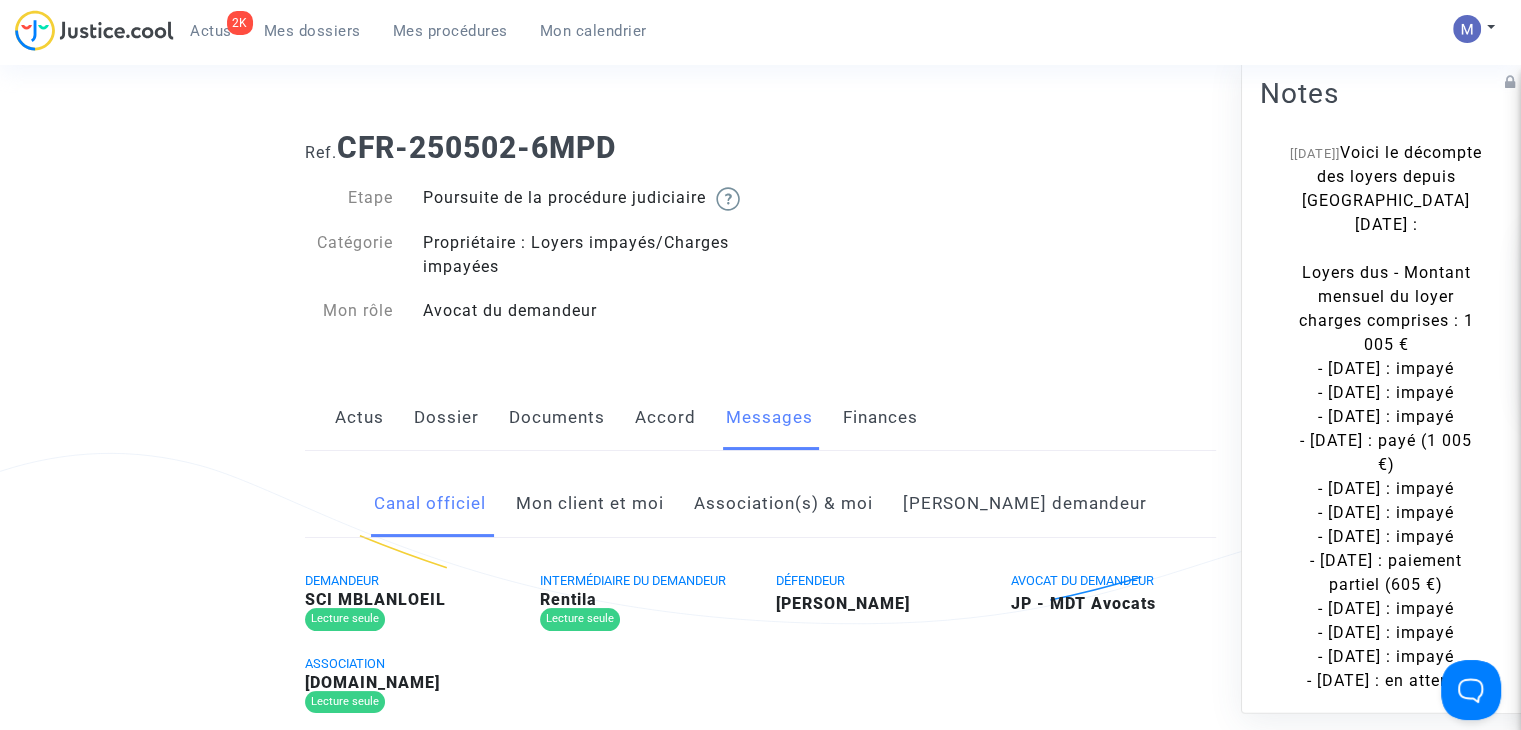 click on "Documents" 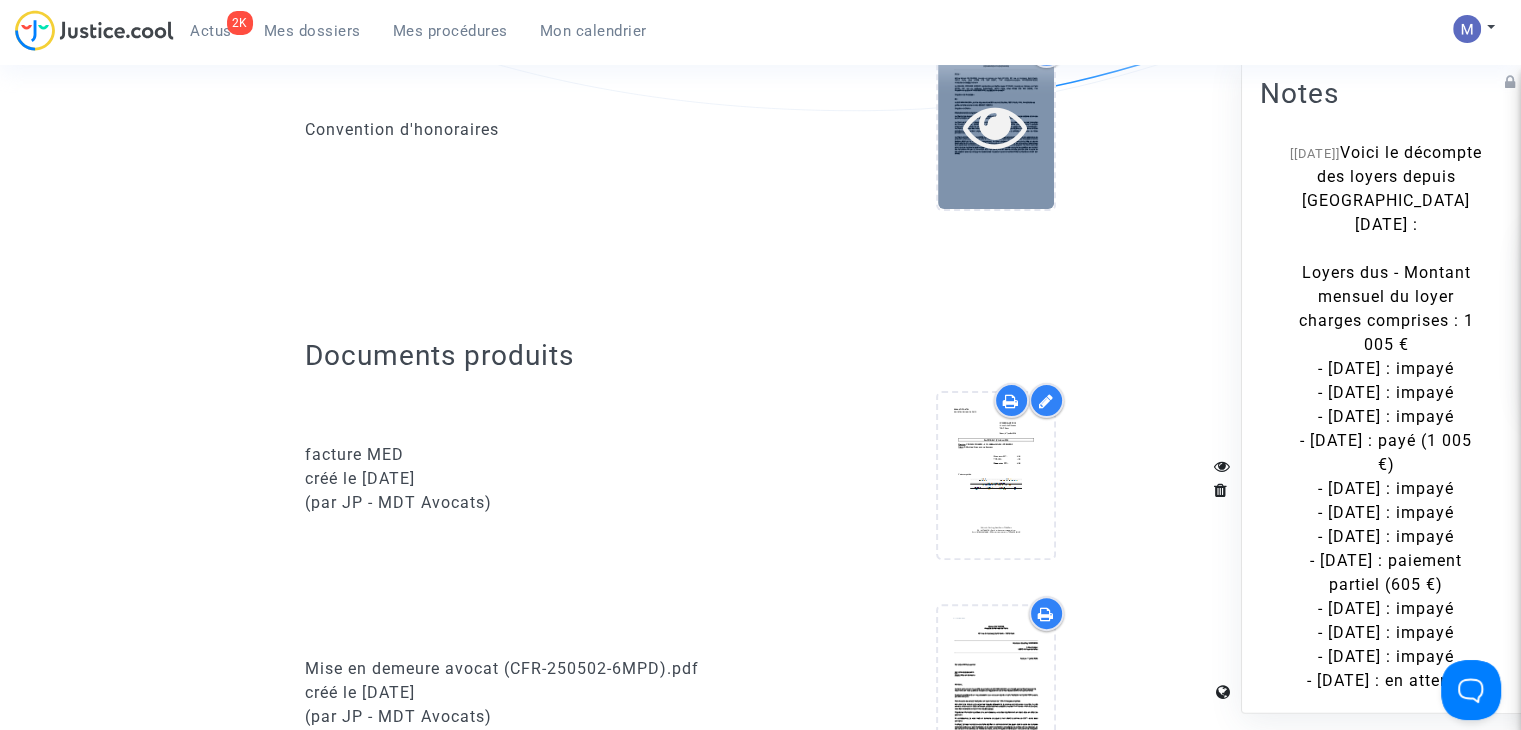 scroll, scrollTop: 700, scrollLeft: 0, axis: vertical 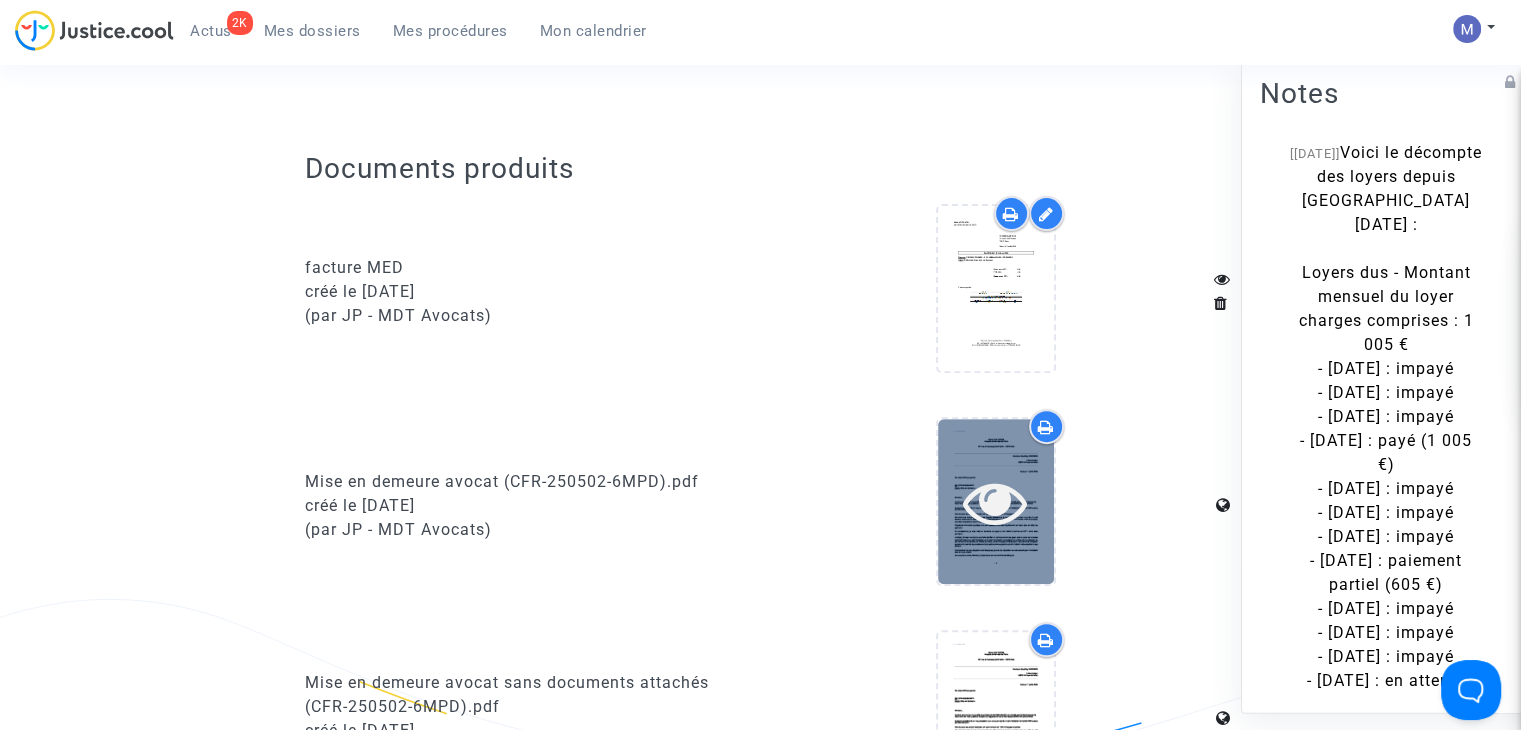 click at bounding box center (995, 502) 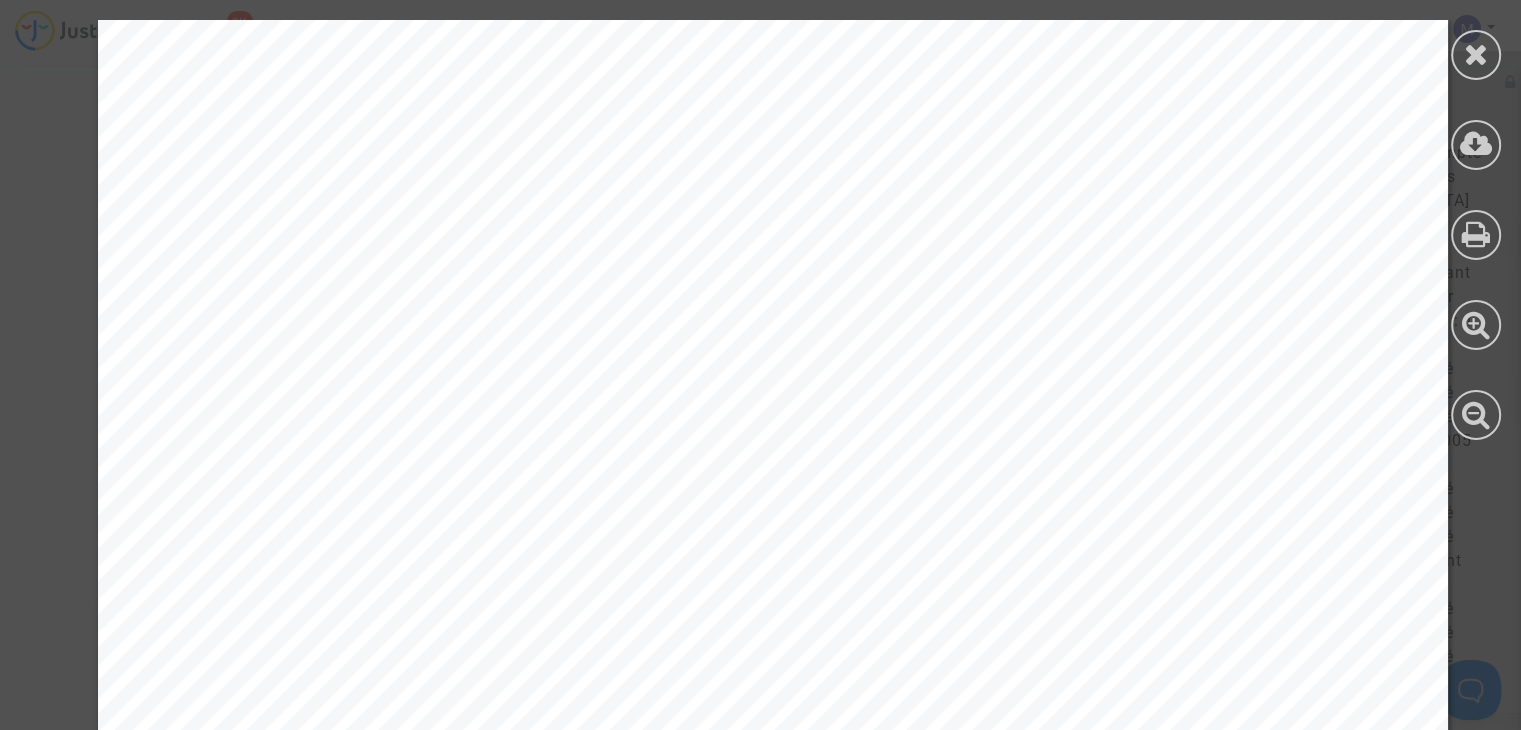 drag, startPoint x: 807, startPoint y: 433, endPoint x: 819, endPoint y: 427, distance: 13.416408 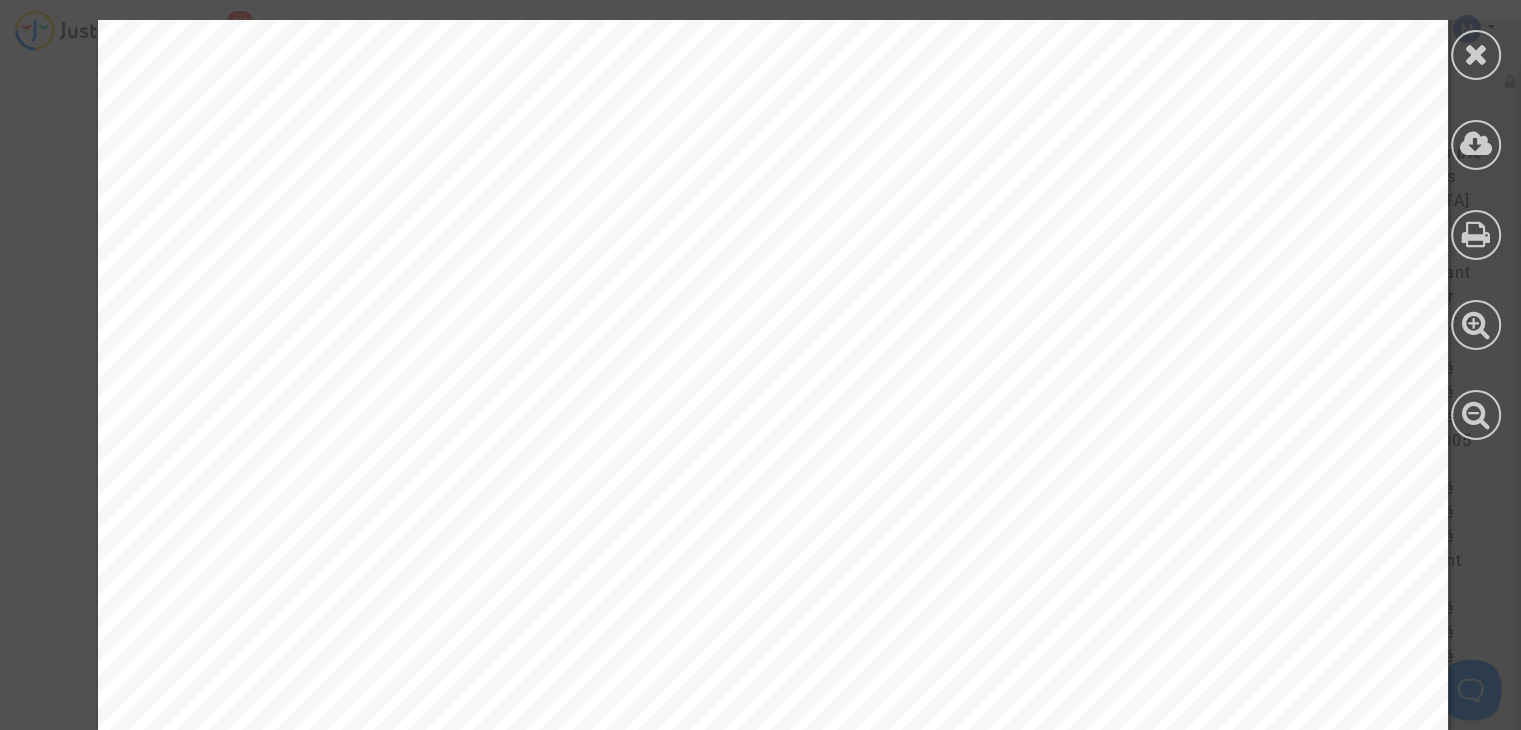 scroll, scrollTop: 700, scrollLeft: 0, axis: vertical 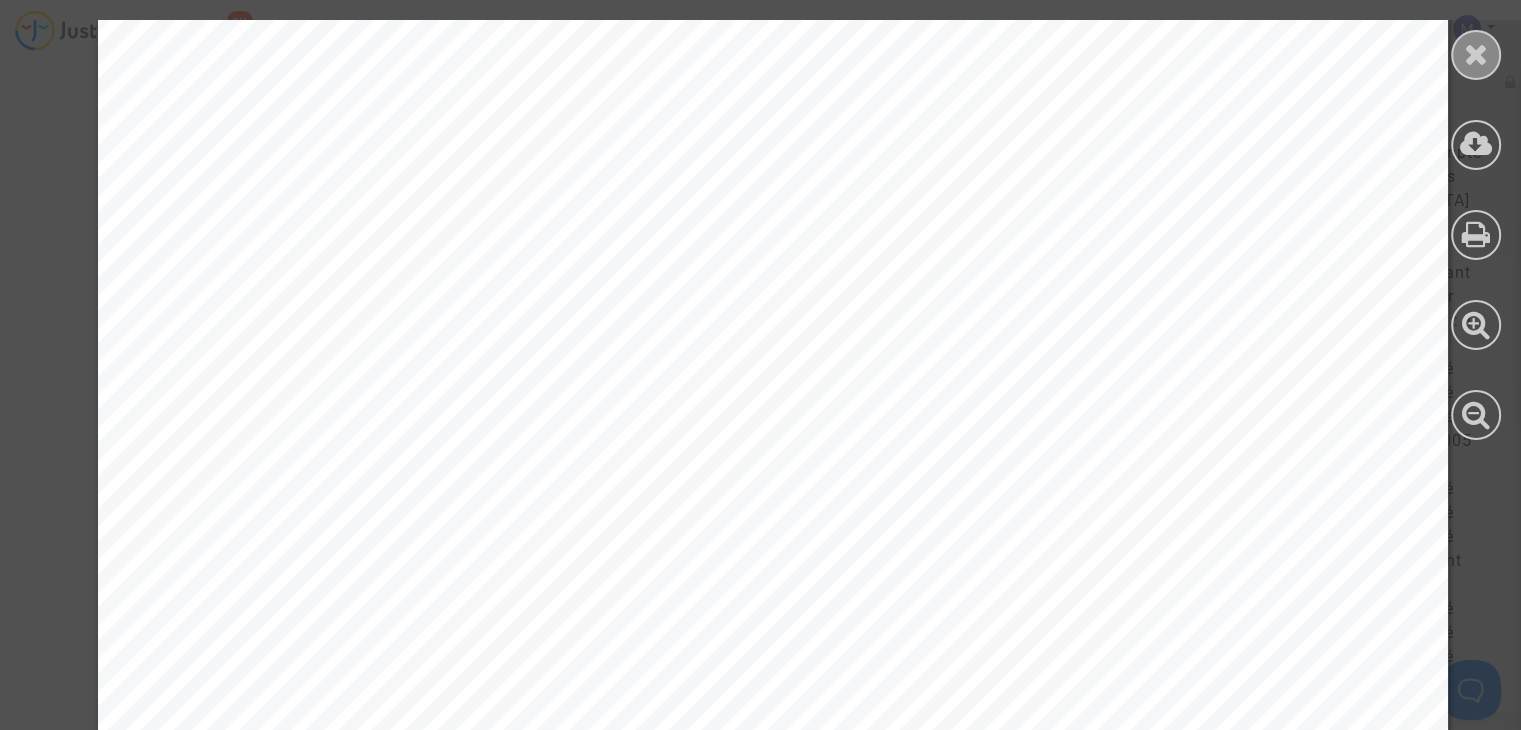 click at bounding box center (1476, 54) 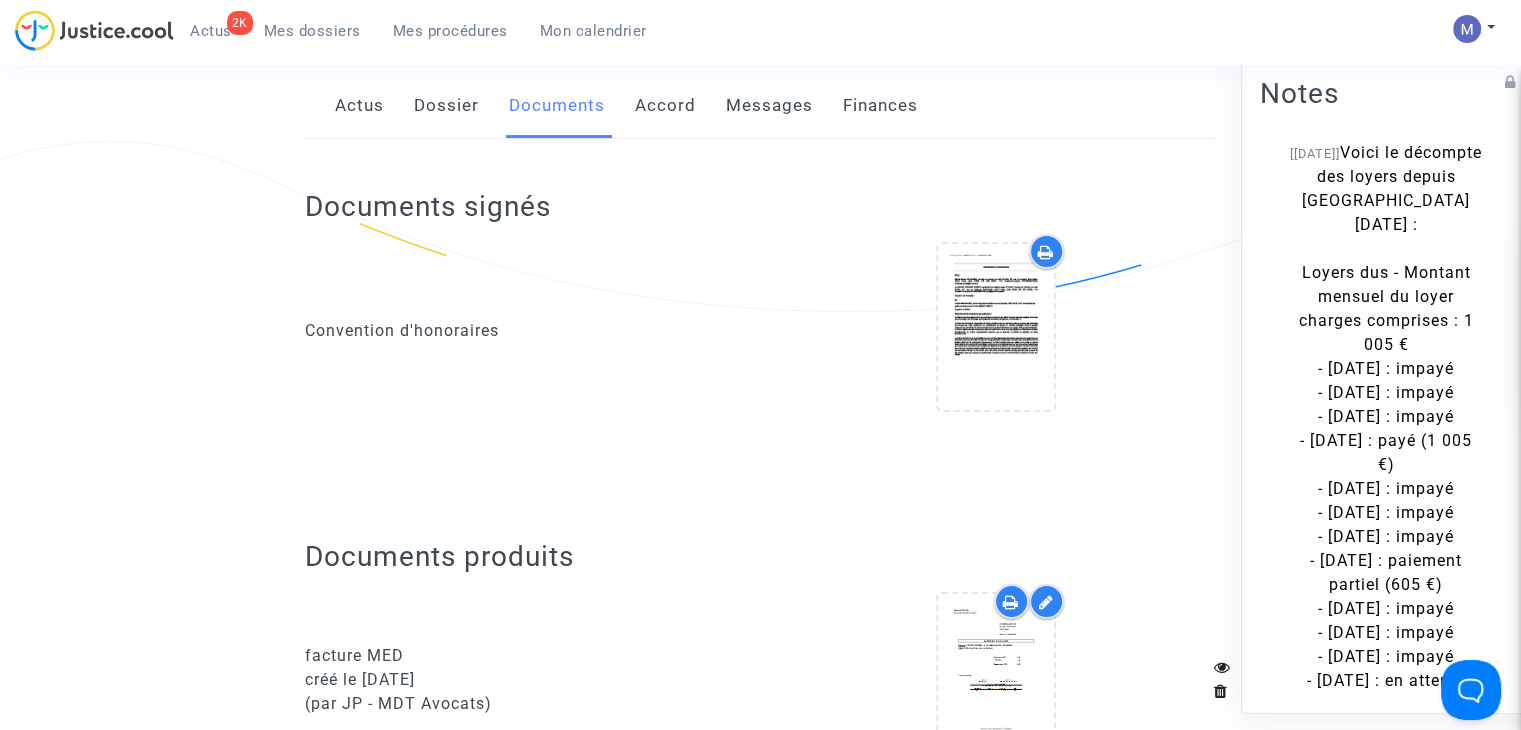 scroll, scrollTop: 300, scrollLeft: 0, axis: vertical 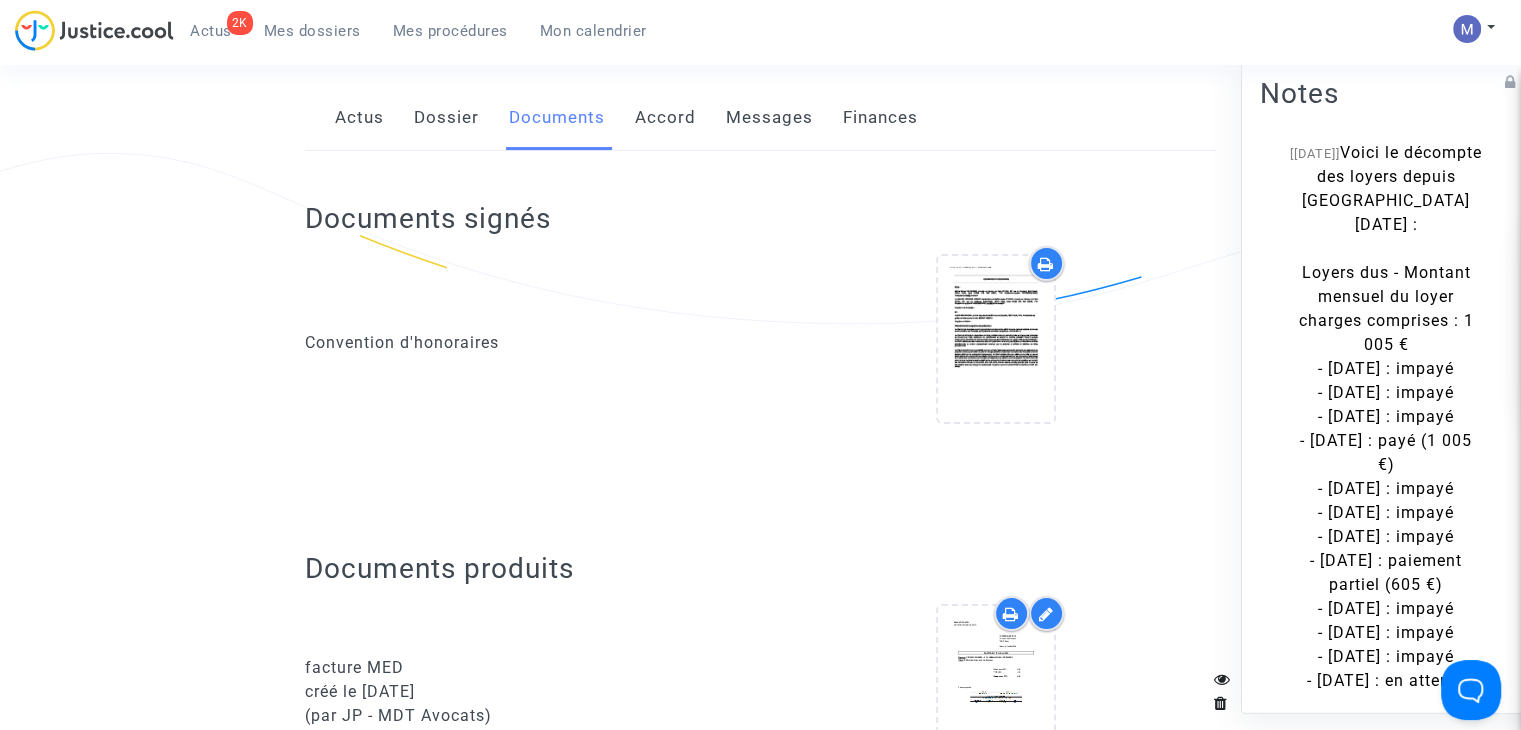 click on "Dossier" 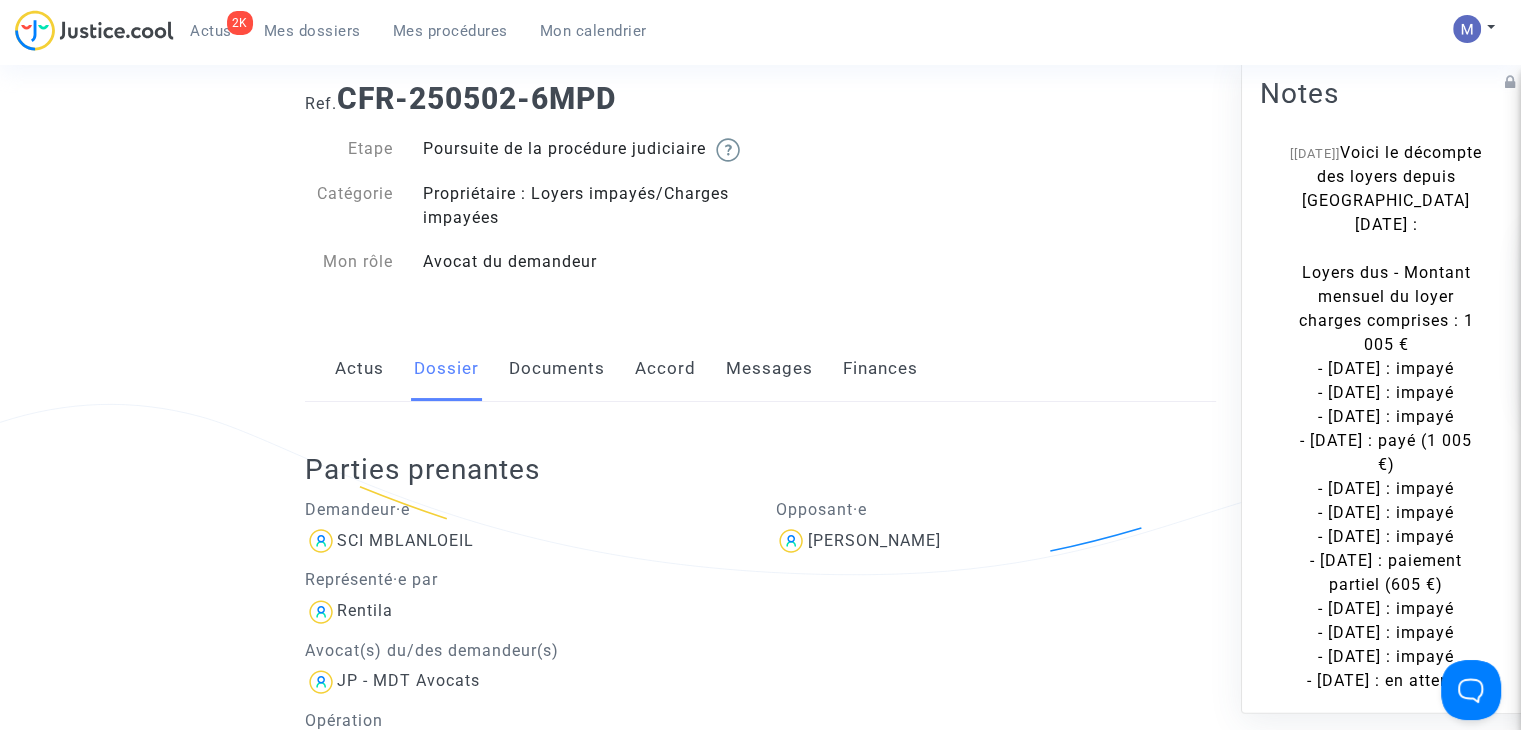 scroll, scrollTop: 0, scrollLeft: 0, axis: both 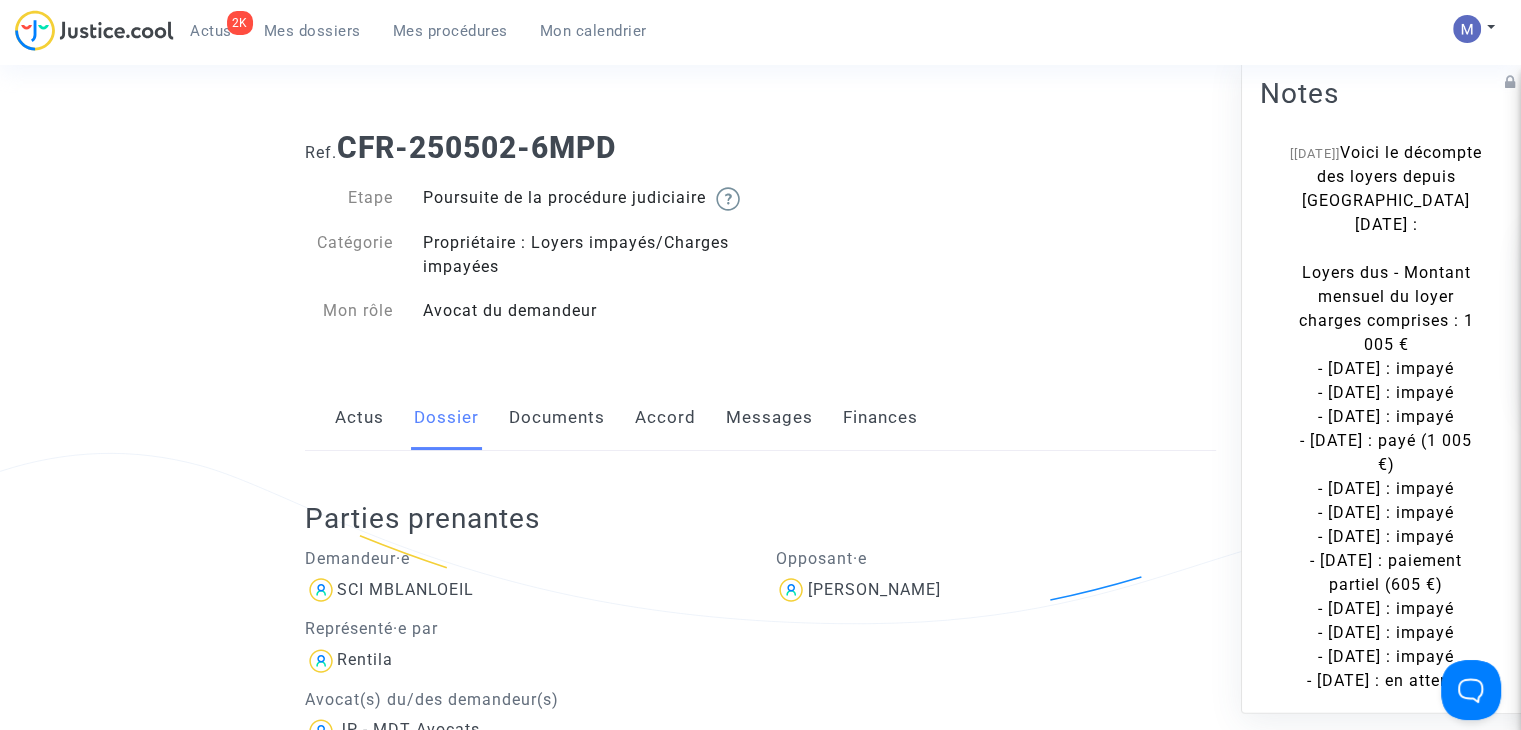 click on "Messages" 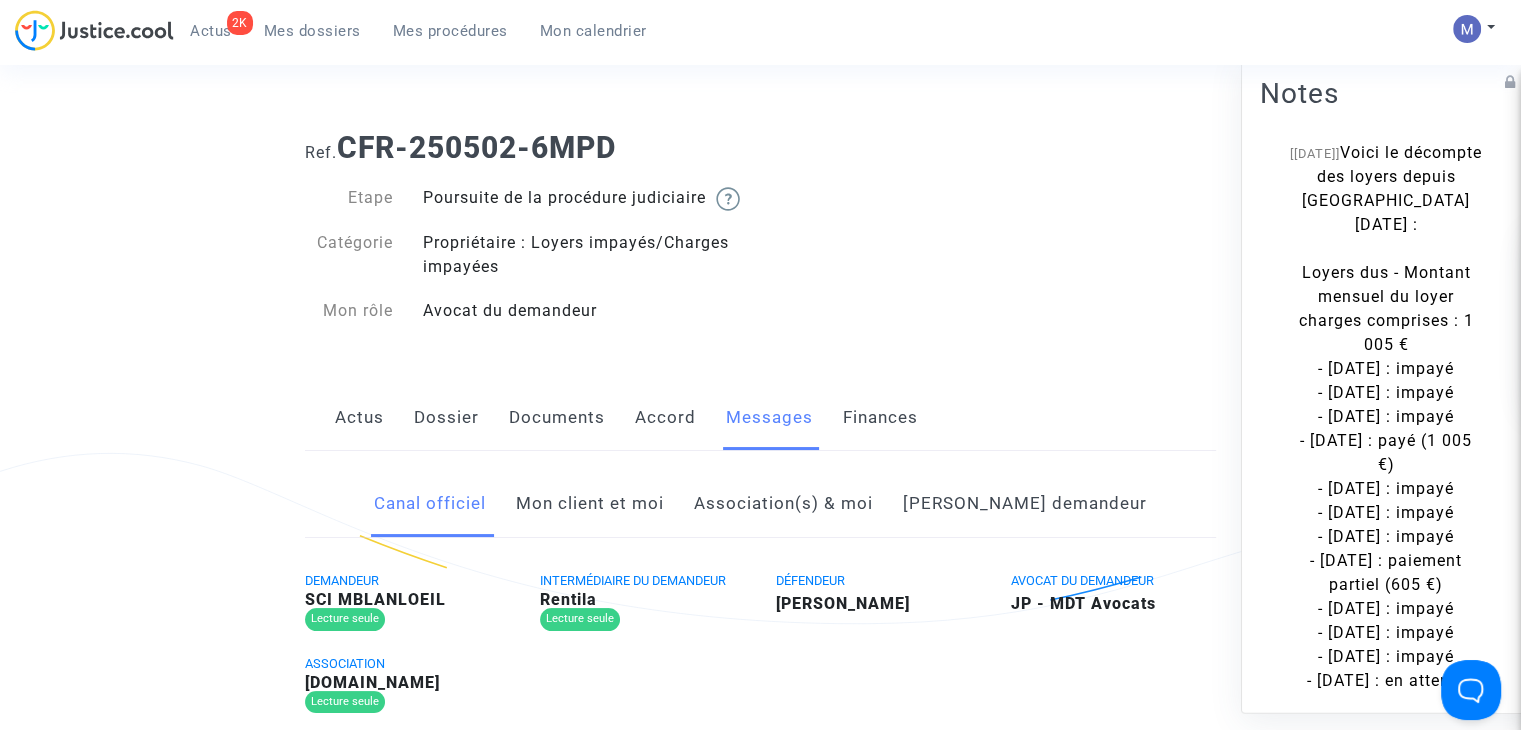 click on "Mon client et moi" 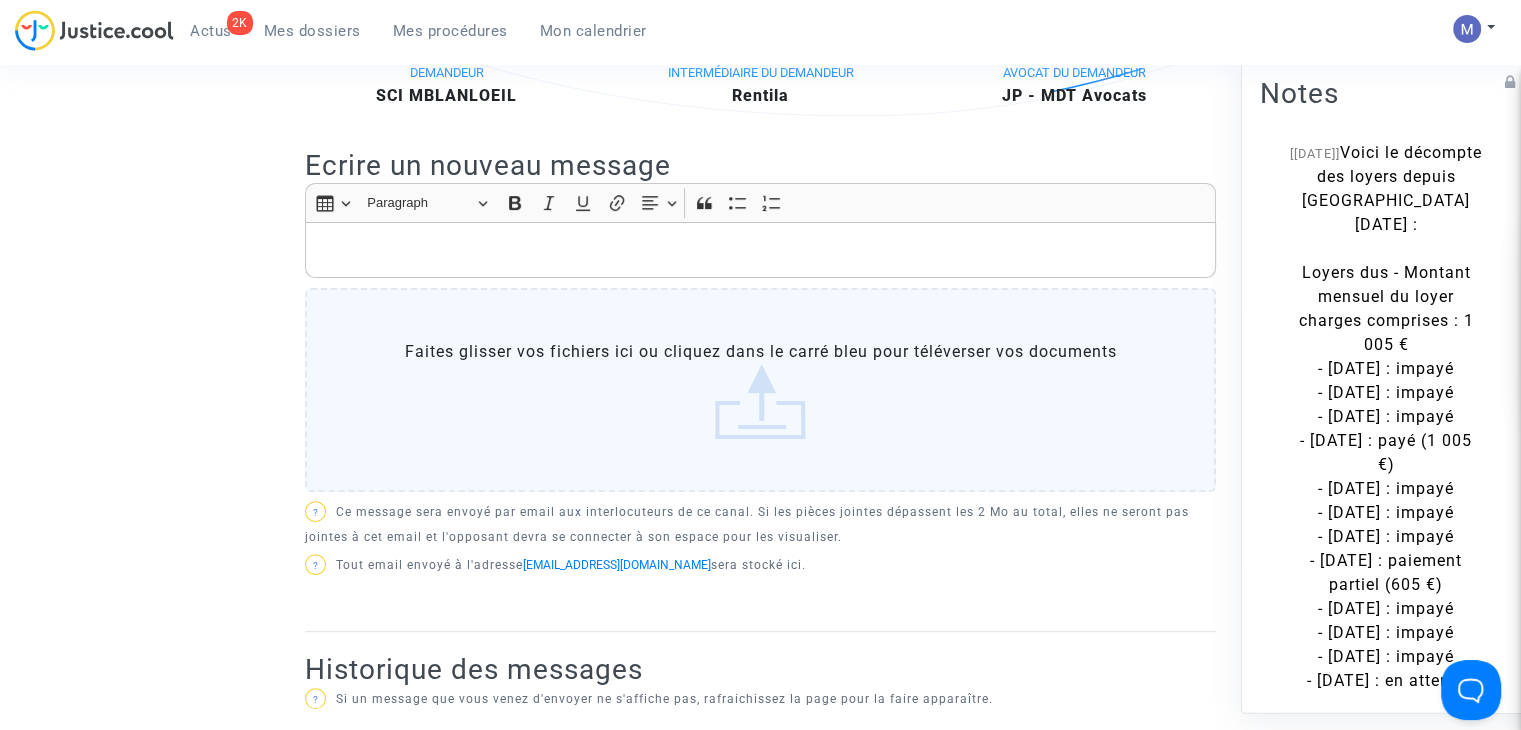 scroll, scrollTop: 400, scrollLeft: 0, axis: vertical 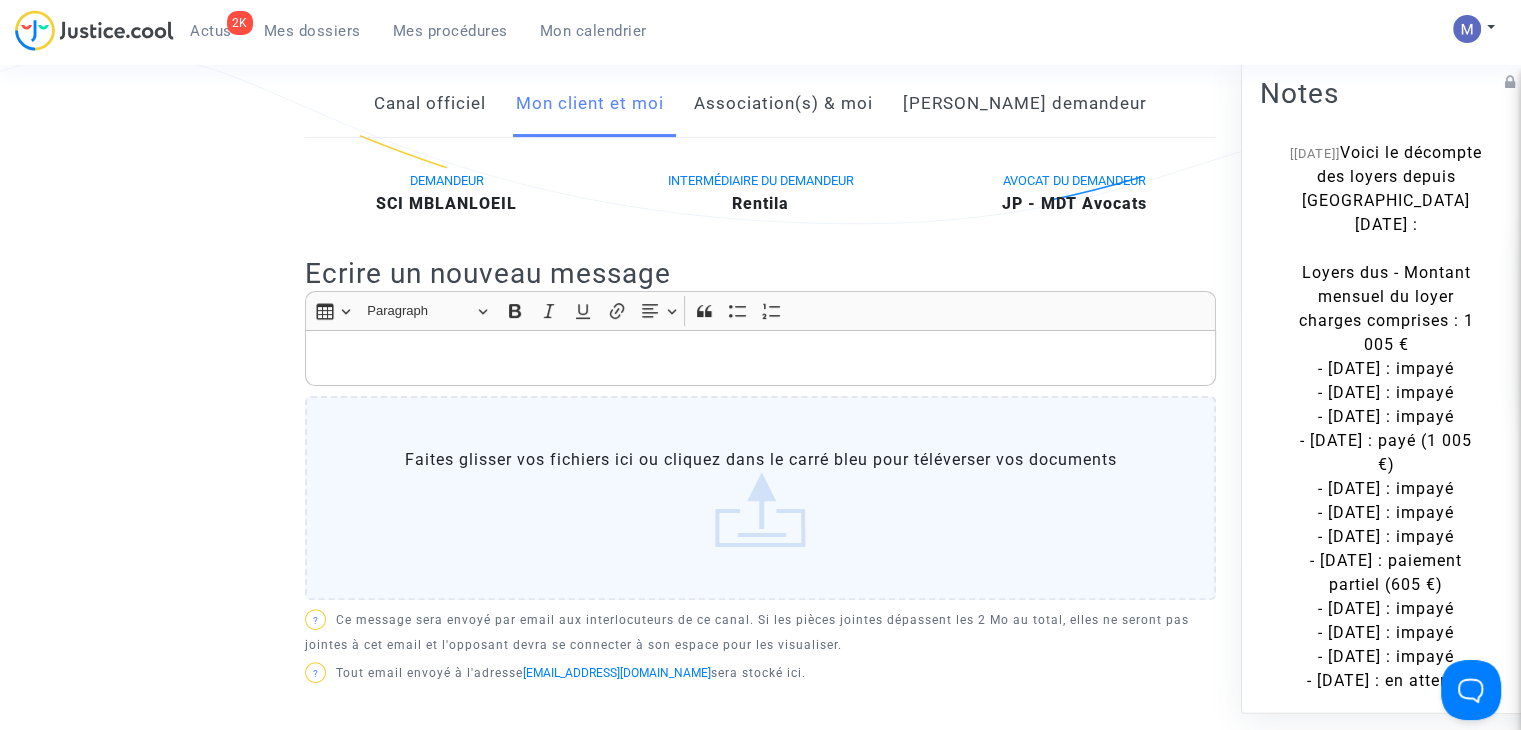 click 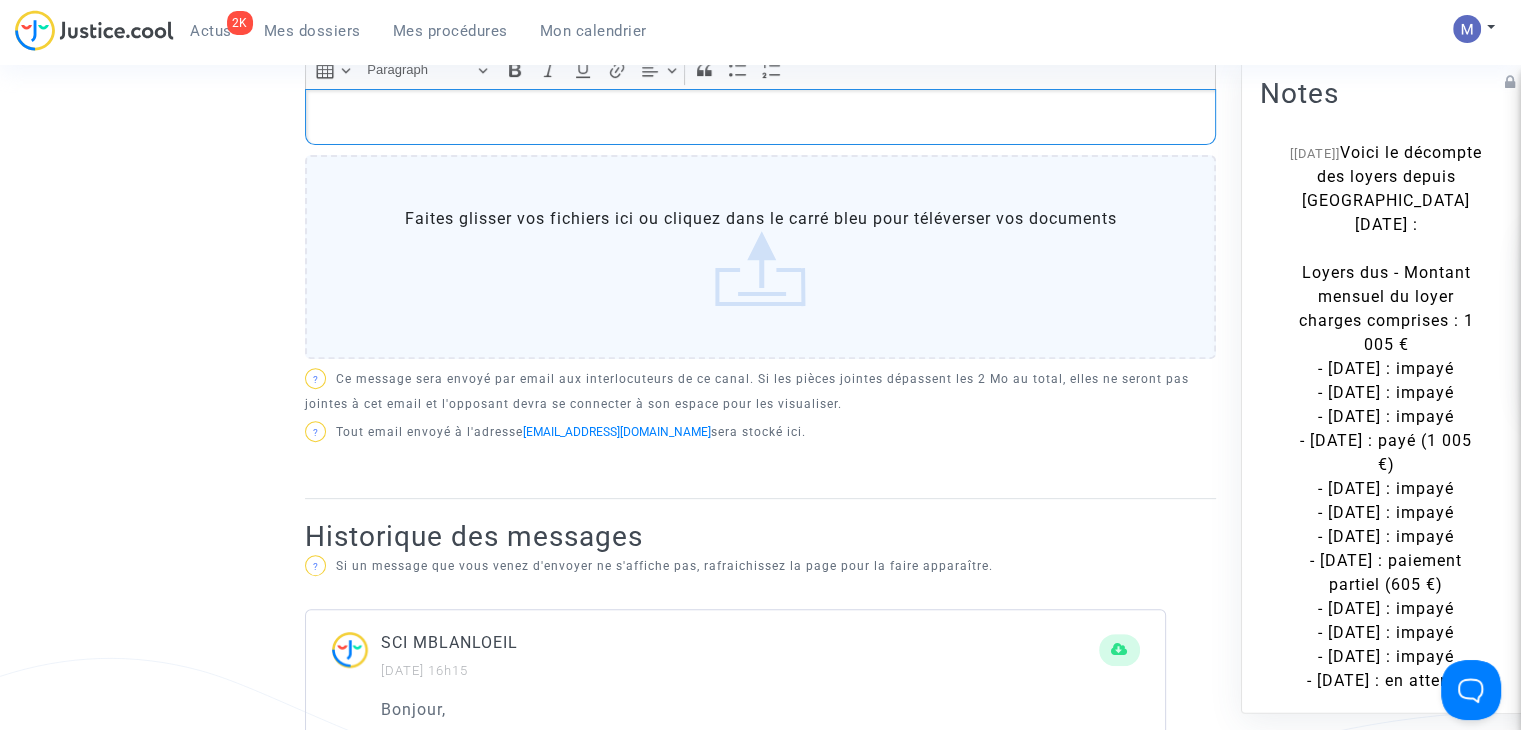 scroll, scrollTop: 600, scrollLeft: 0, axis: vertical 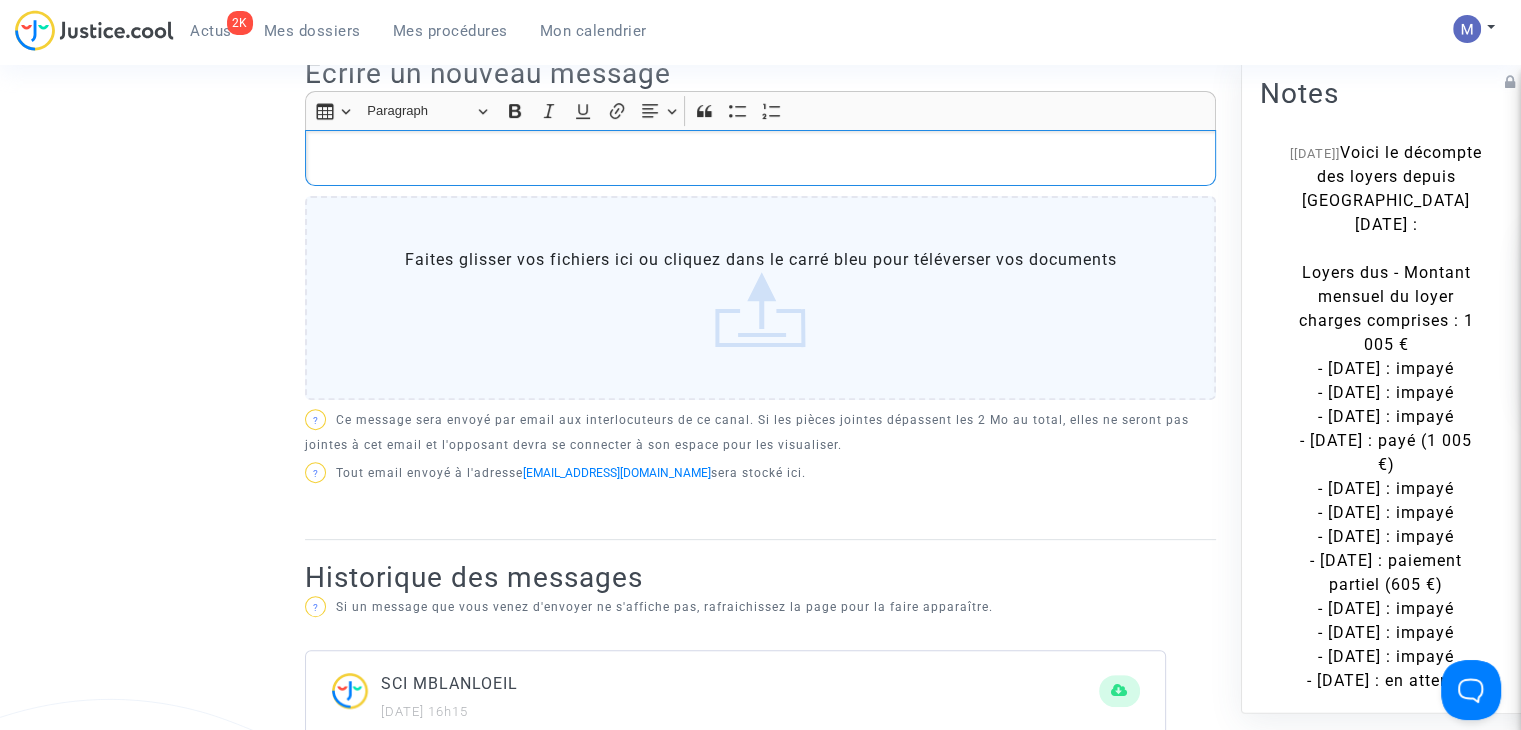 type 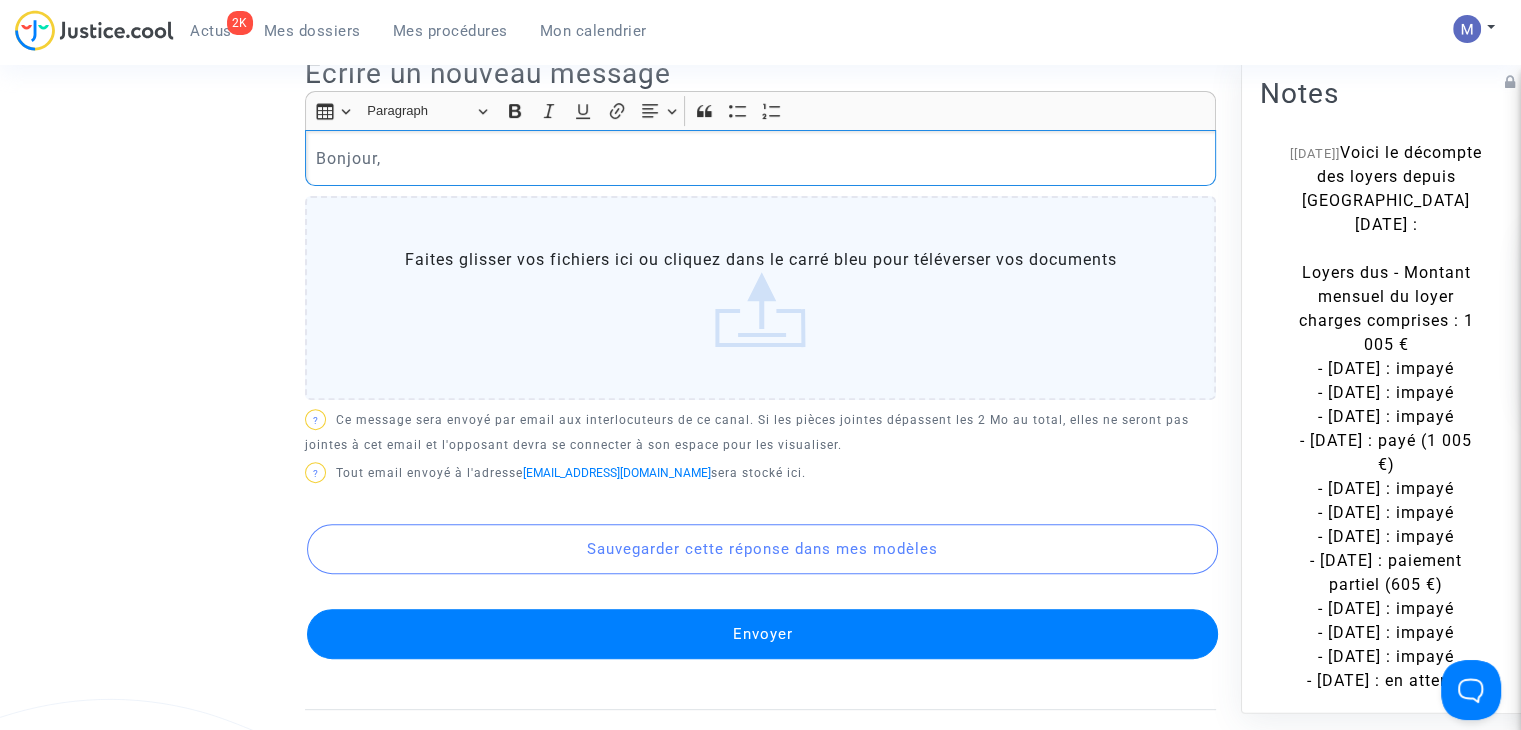 click on "Bonjour," 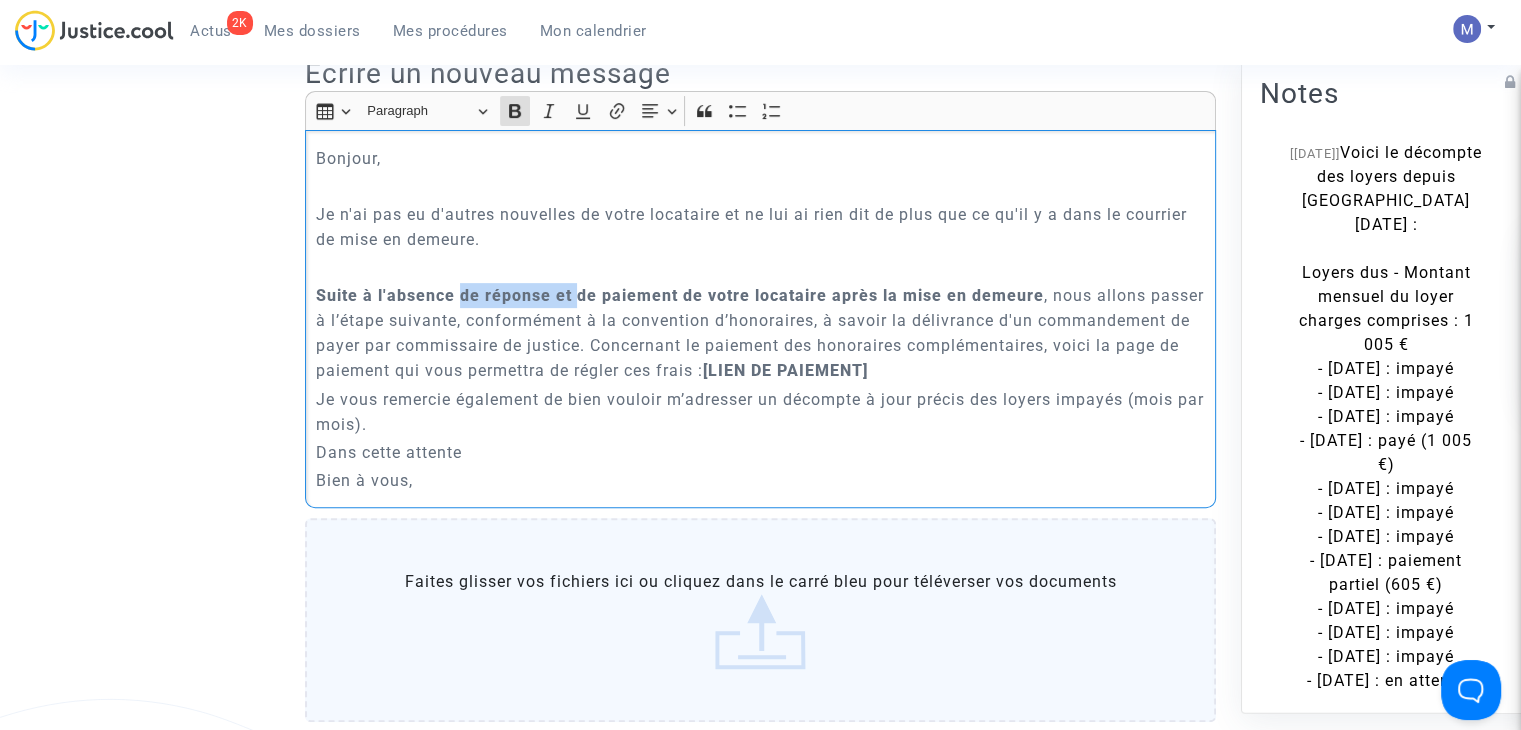 drag, startPoint x: 576, startPoint y: 322, endPoint x: 460, endPoint y: 311, distance: 116.520386 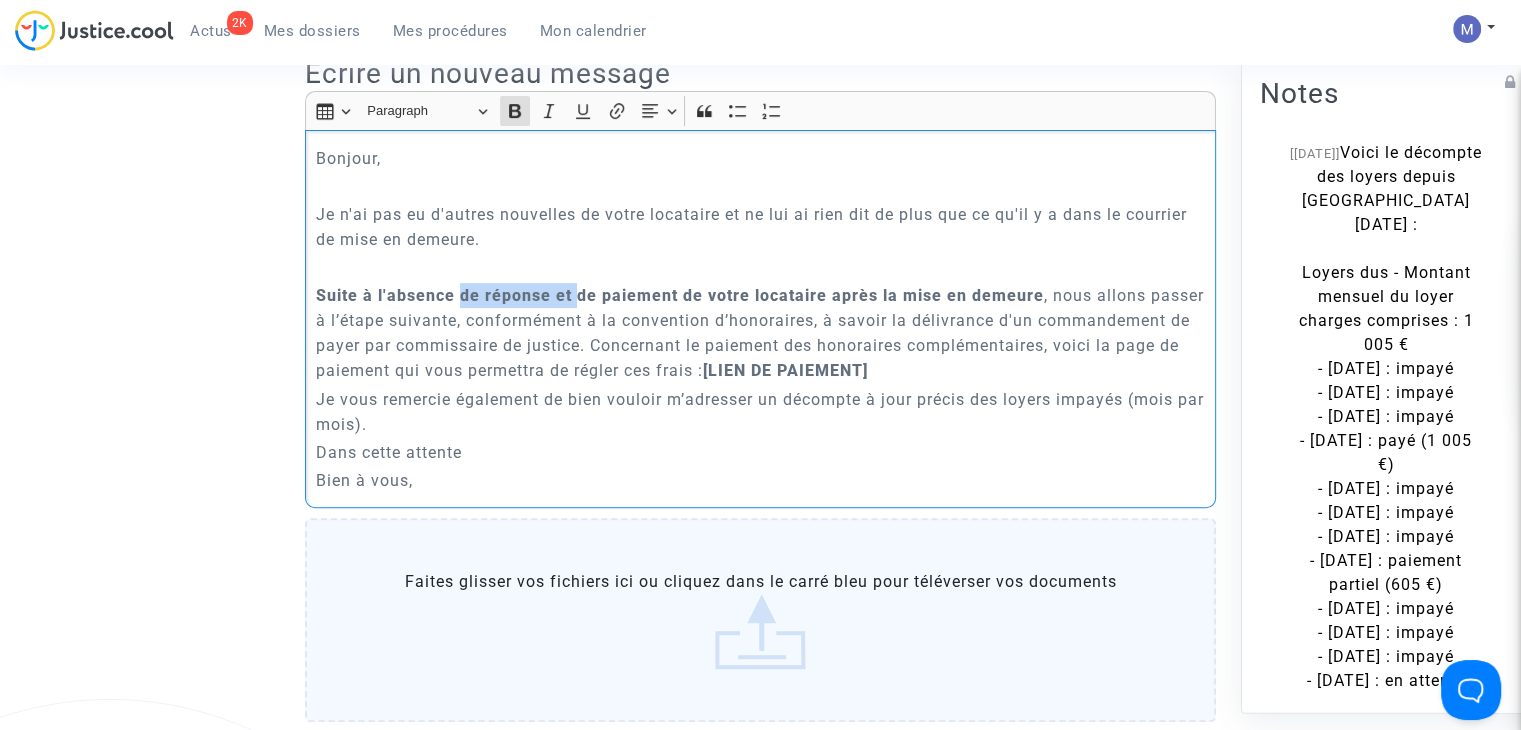 click on "Suite à l'absence de réponse et de paiement de votre locataire après la mise en demeure" 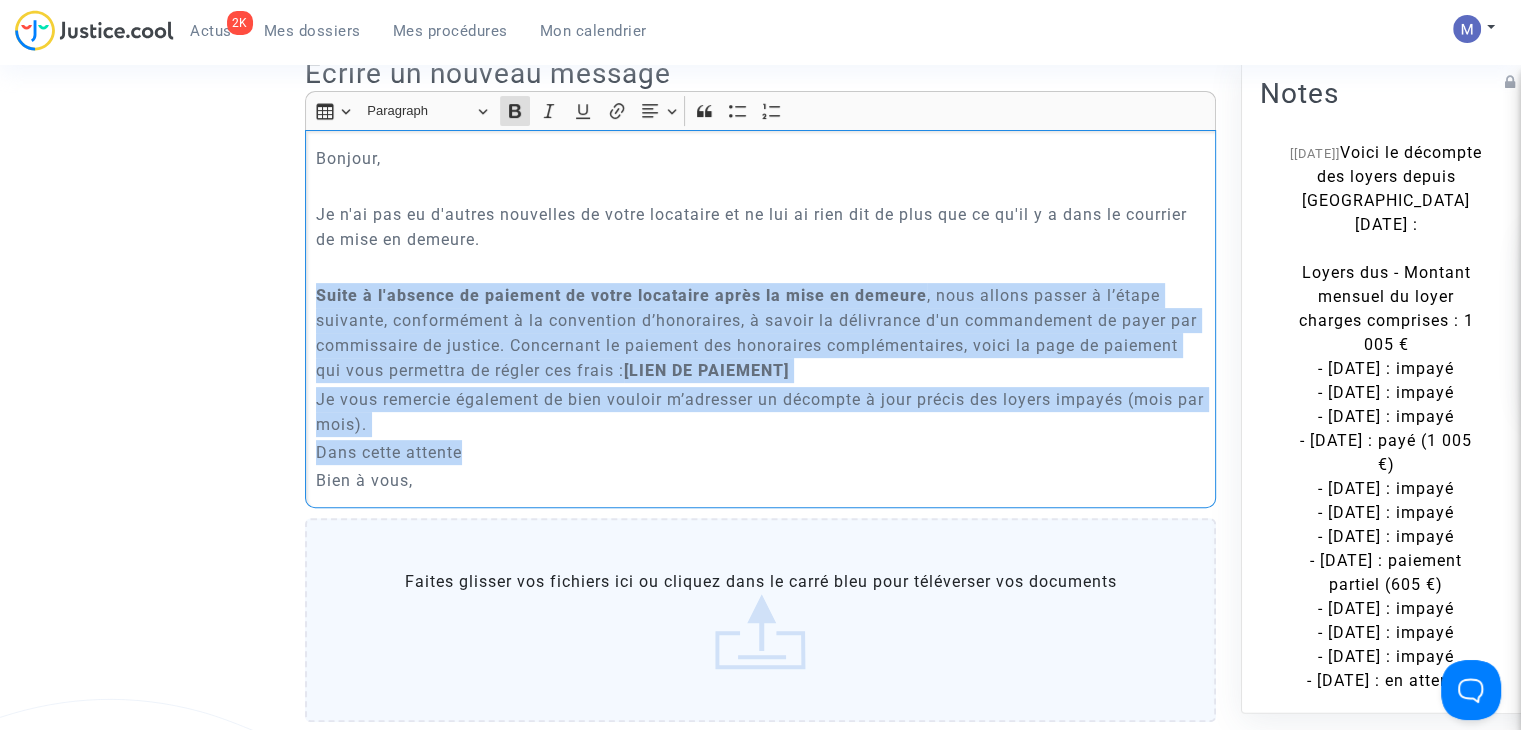 drag, startPoint x: 316, startPoint y: 317, endPoint x: 836, endPoint y: 480, distance: 544.9486 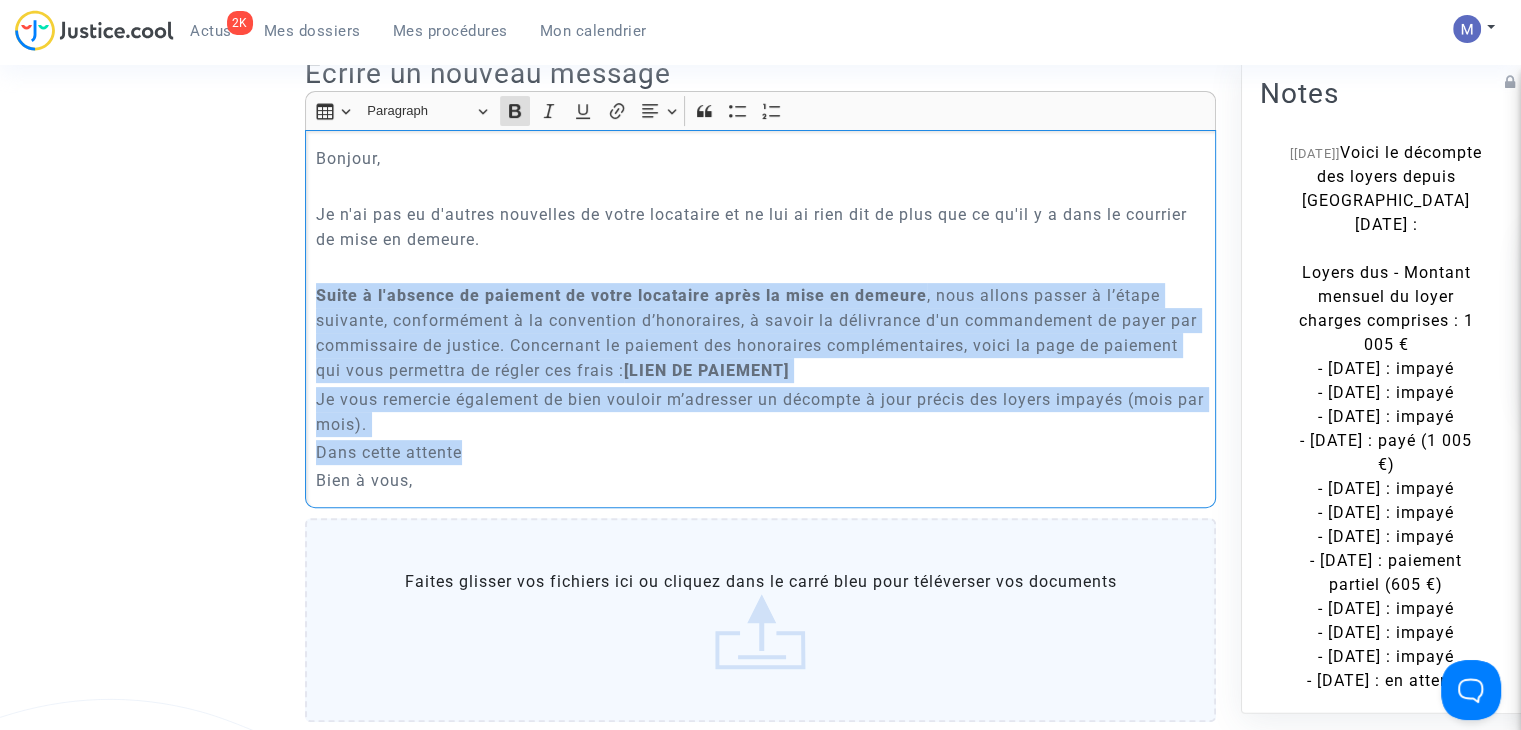 click on "Bonjour, Je n'ai pas eu d'autres nouvelles de votre locataire et ne lui ai rien dit de plus que ce qu'il y a dans le courrier de mise en demeure. Suite à l'absence de paiement de votre locataire après la mise en demeure , nous allons passer à l’étape suivante, conformément à la convention d’honoraires, à savoir la délivrance d'un commandement de payer par commissaire de justice. Concernant le paiement des honoraires complémentaires, voici la page de paiement qui vous permettra de régler ces frais :  [LIEN DE PAIEMENT]  Je vous remercie également de bien vouloir m’adresser un décompte à jour précis des loyers impayés (mois par mois). Dans cette attente Bien à vous," 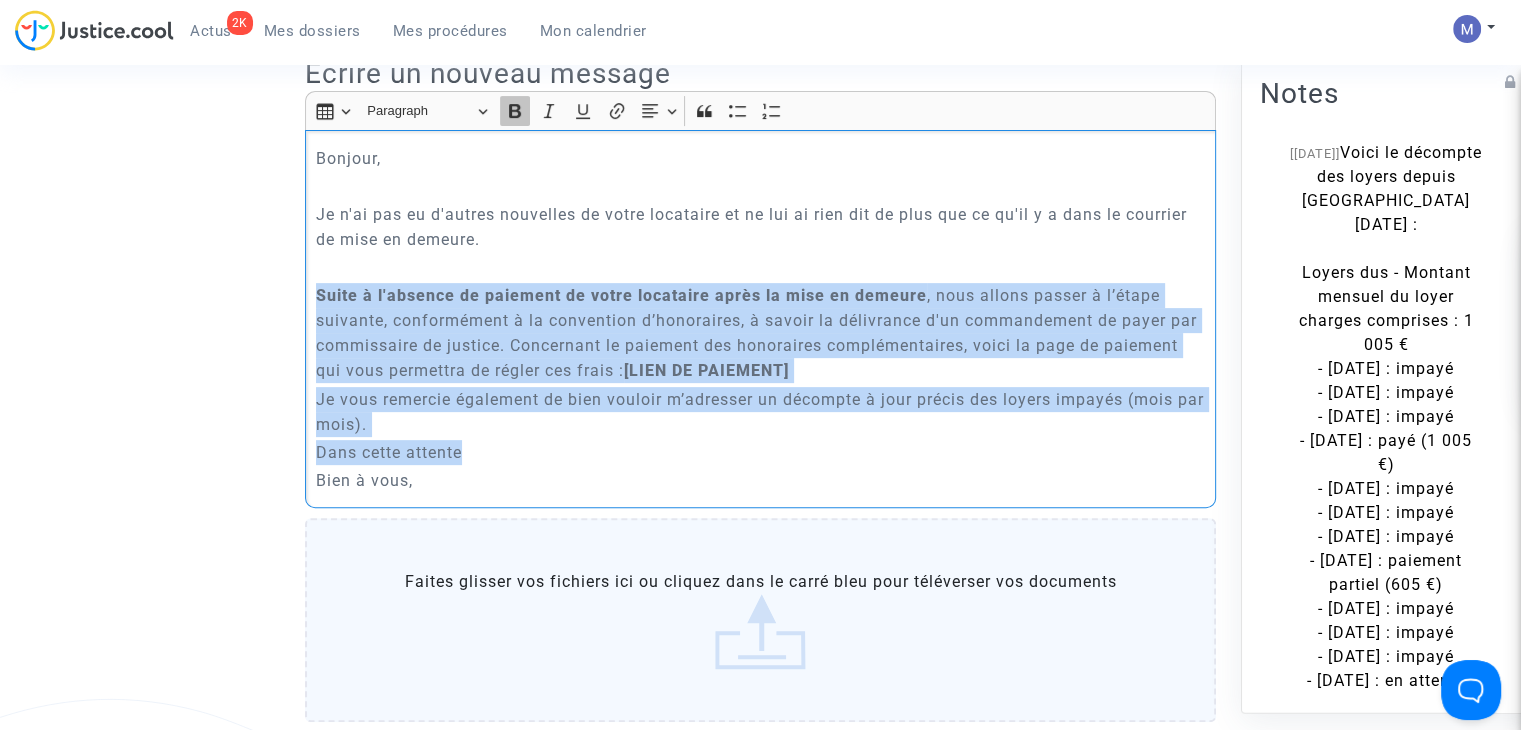 click 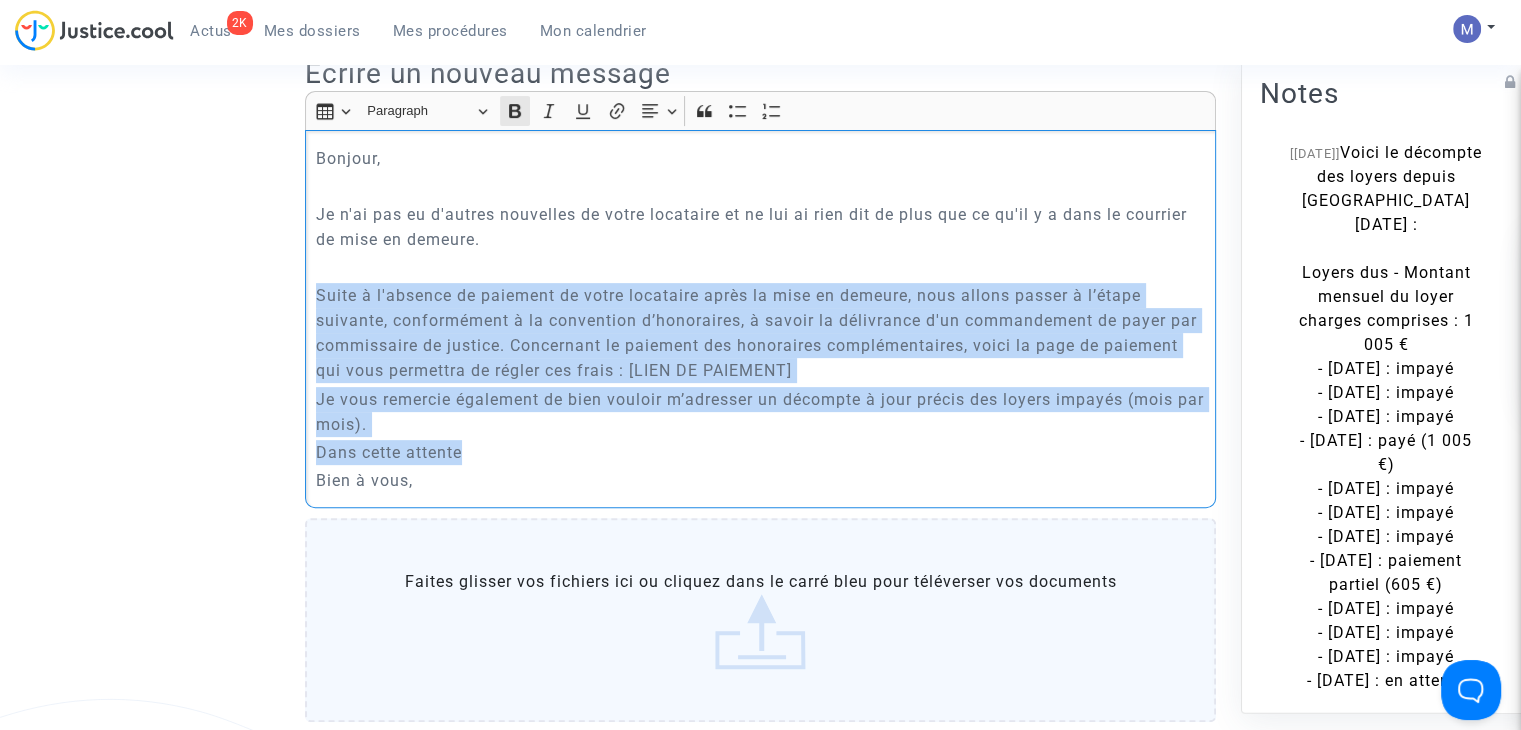 click 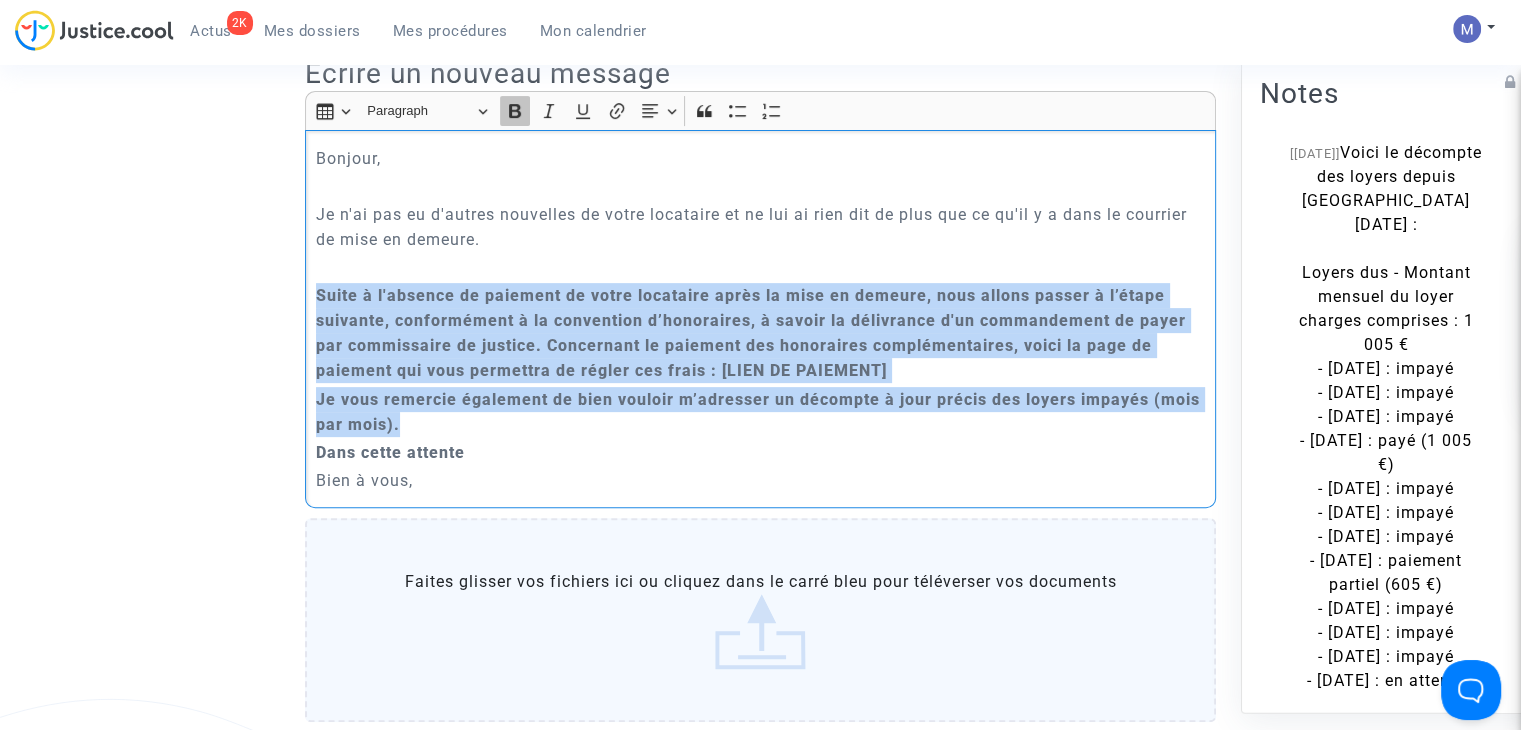 click 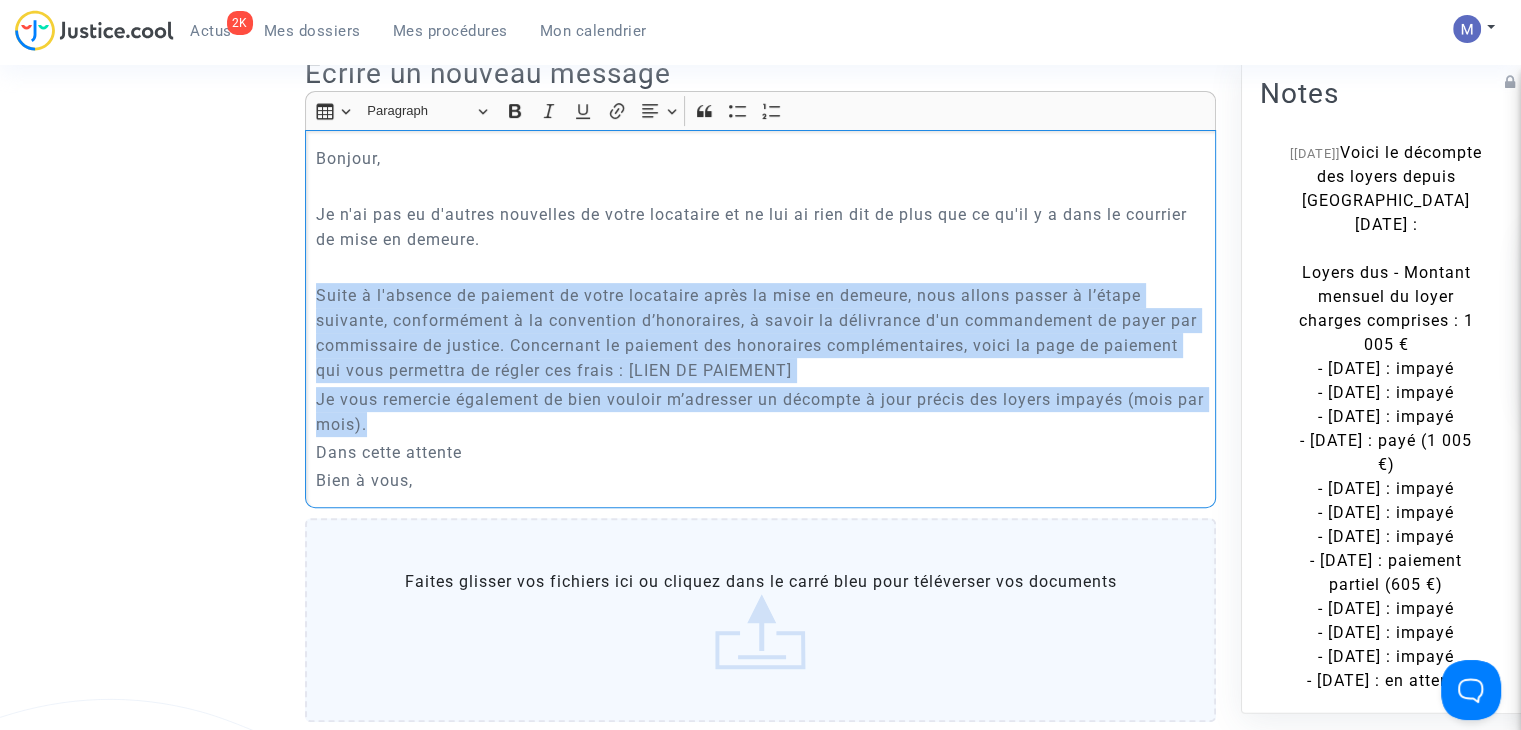 click on "Suite à l'absence de paiement de votre locataire après la mise en demeure, nous allons passer à l’étape suivante, conformément à la convention d’honoraires, à savoir la délivrance d'un commandement de payer par commissaire de justice. Concernant le paiement des honoraires complémentaires, voici la page de paiement qui vous permettra de régler ces frais : [LIEN DE PAIEMENT]" 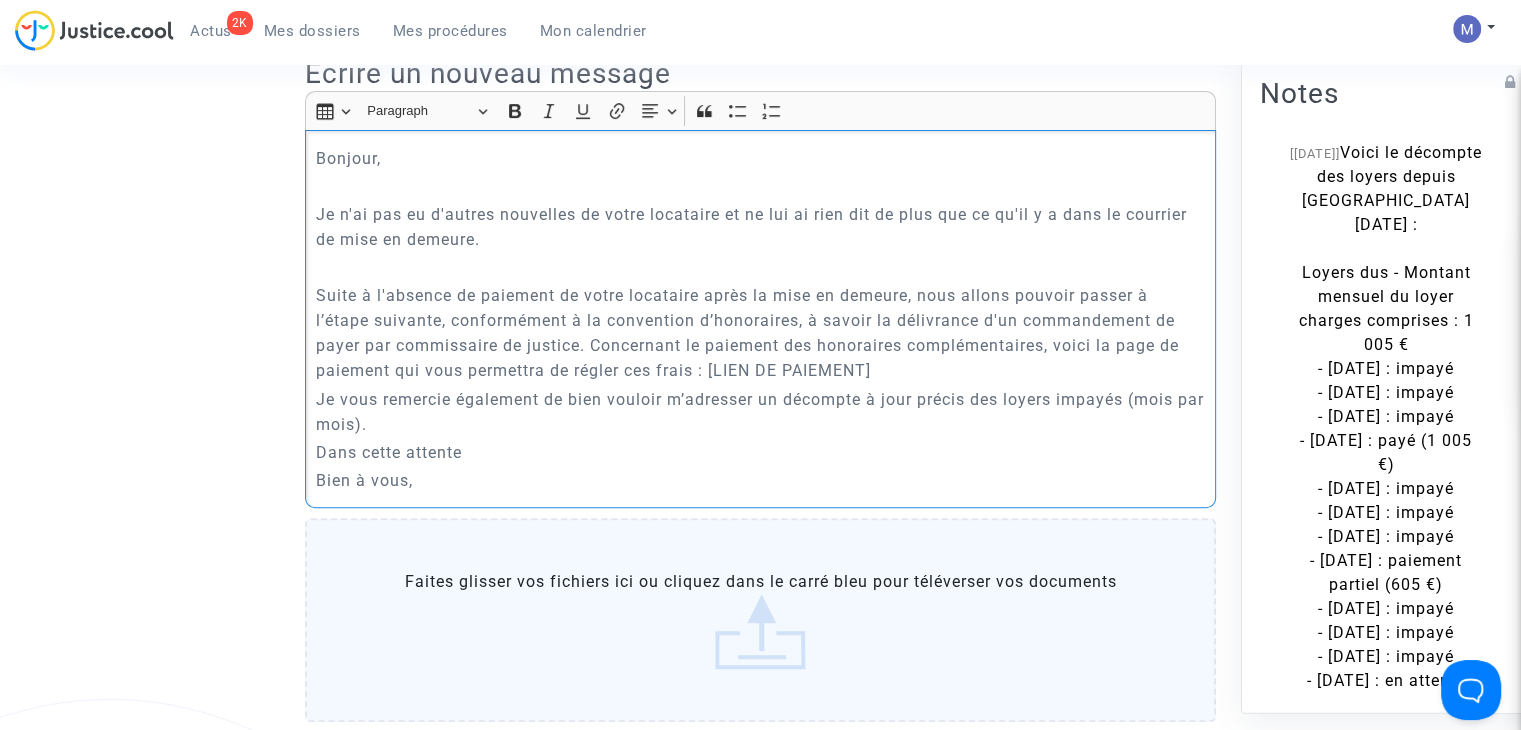 drag, startPoint x: 896, startPoint y: 391, endPoint x: 715, endPoint y: 381, distance: 181.27603 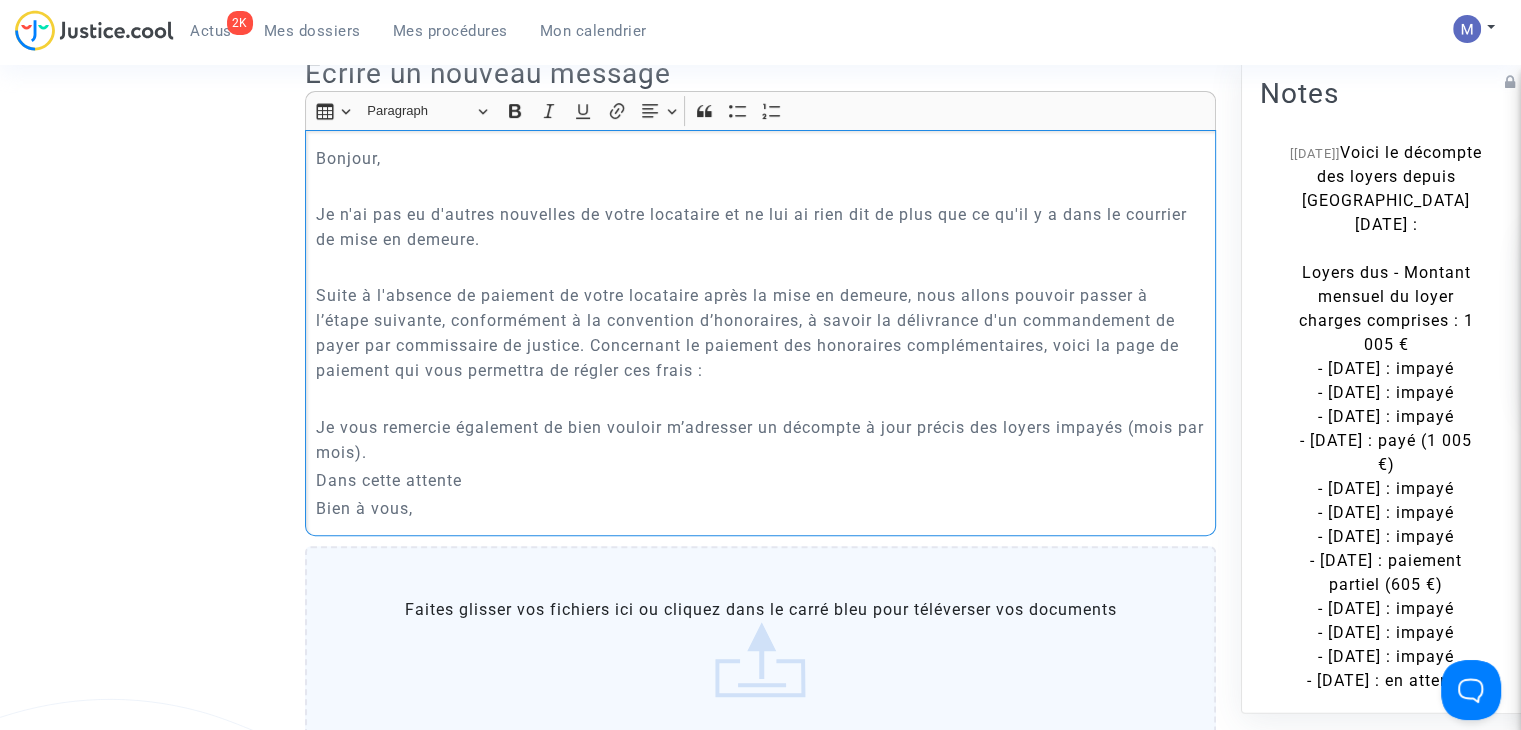 click on "Je vous remercie également de bien vouloir m’adresser un décompte à jour précis des loyers impayés (mois par mois)." 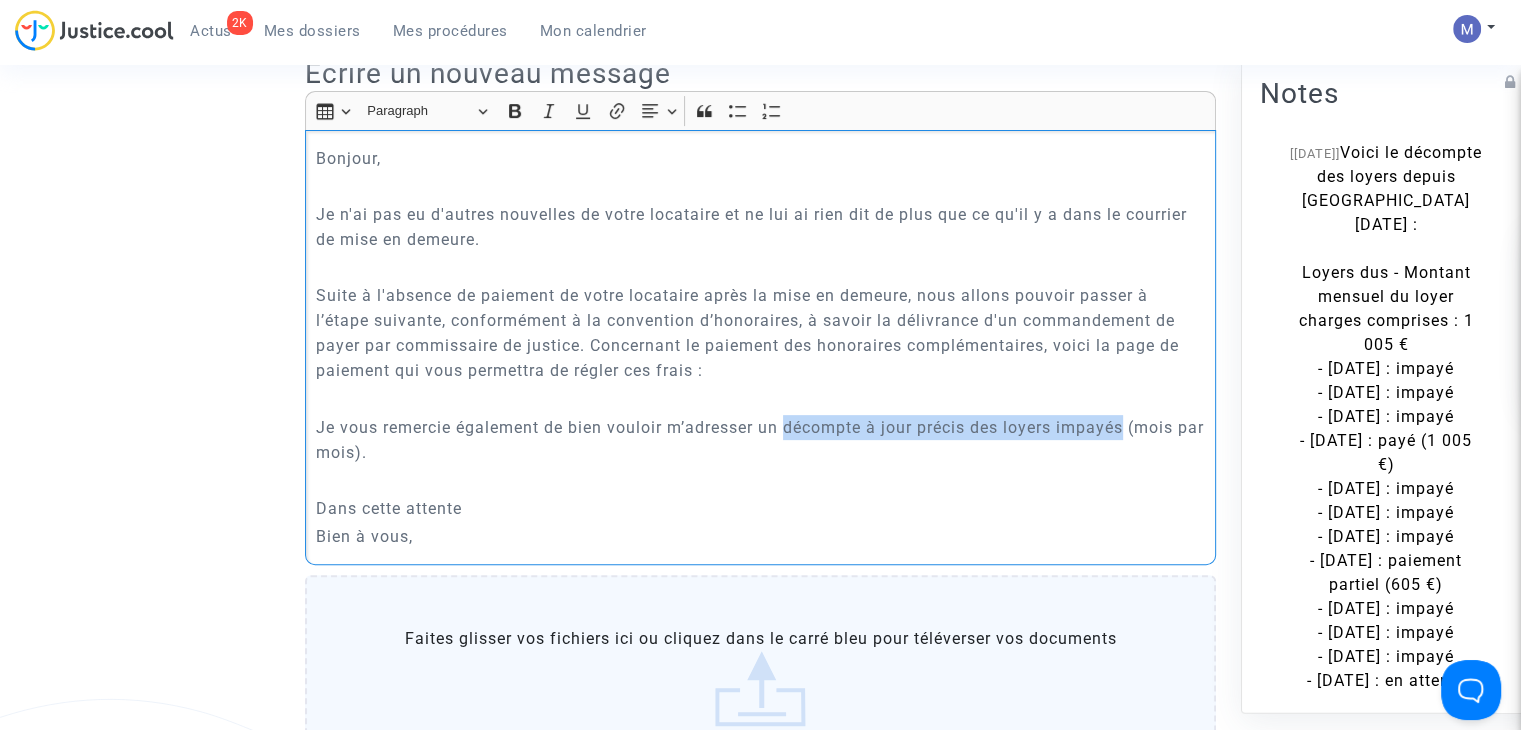 drag, startPoint x: 792, startPoint y: 450, endPoint x: 620, endPoint y: 81, distance: 407.11792 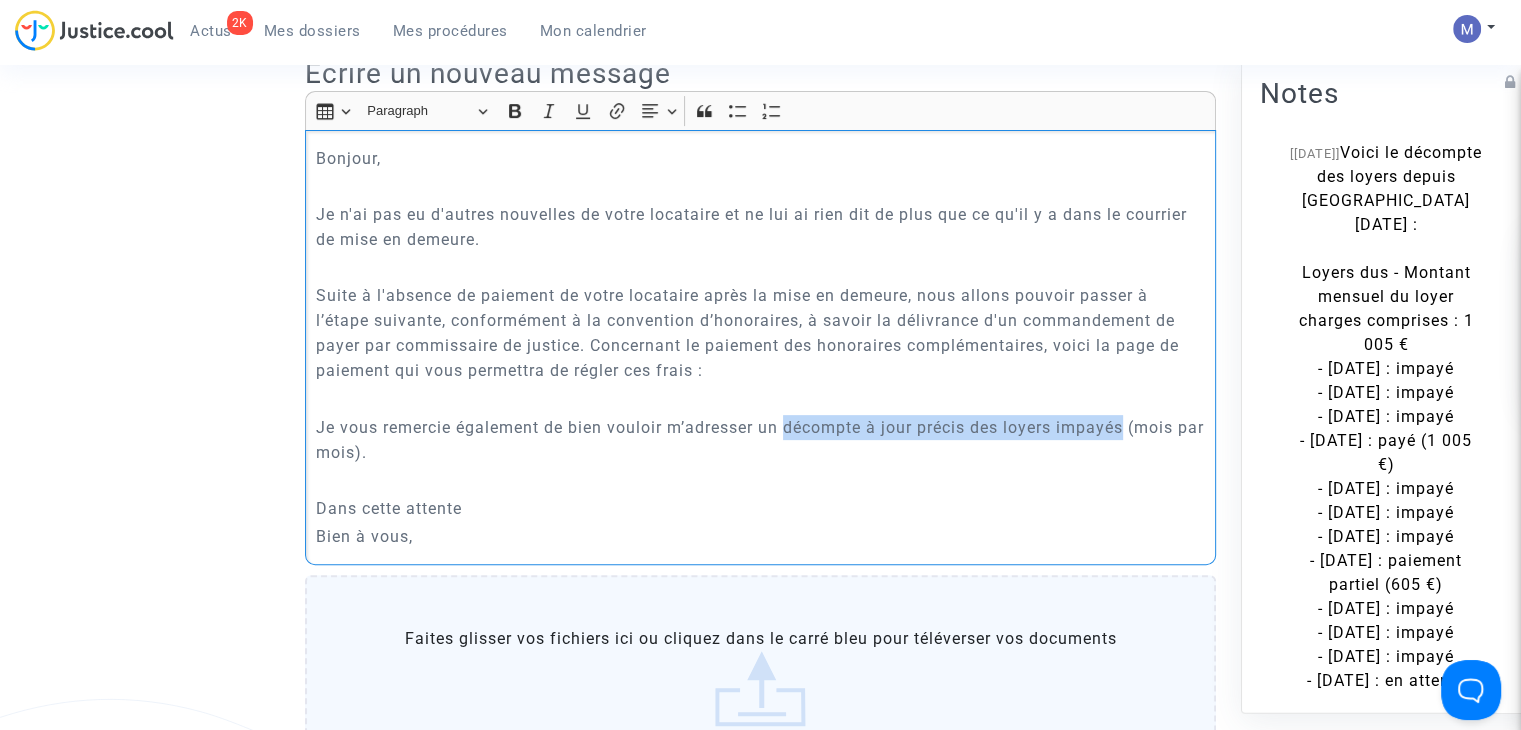 click on "Je vous remercie également de bien vouloir m’adresser un décompte à jour précis des loyers impayés (mois par mois)." 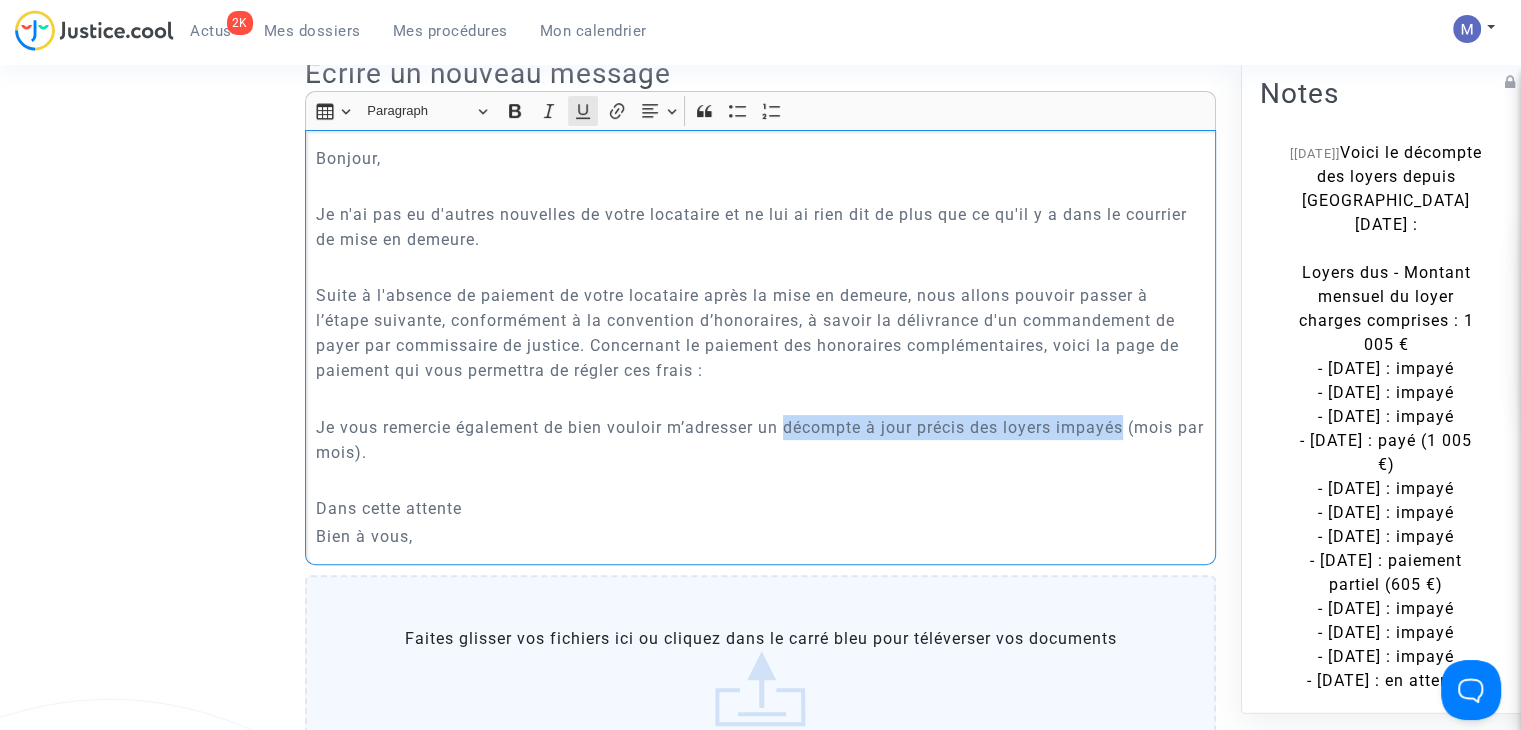 click 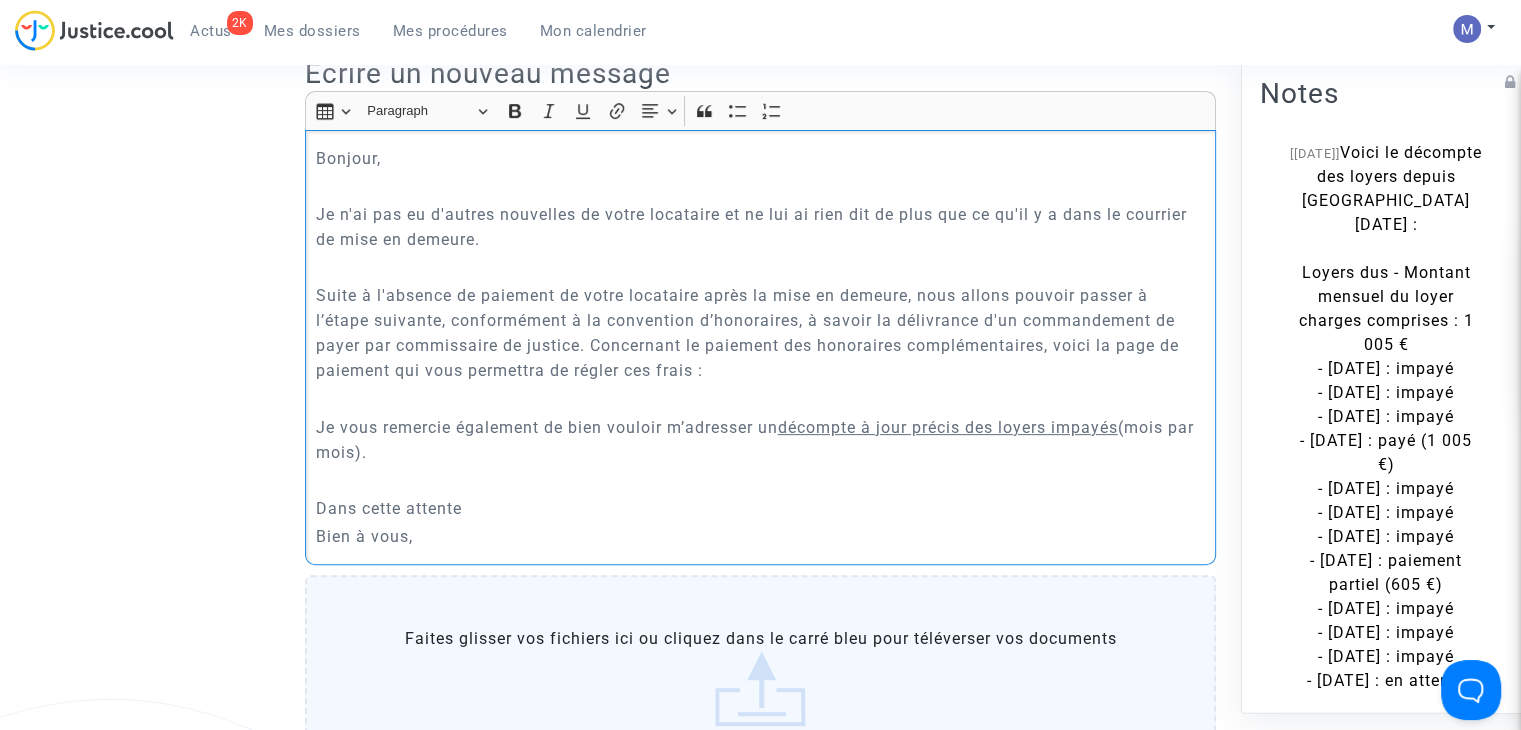 click on "Je vous remercie également de bien vouloir m’adresser un  décompte à jour précis des loyers impayés  (mois par mois)." 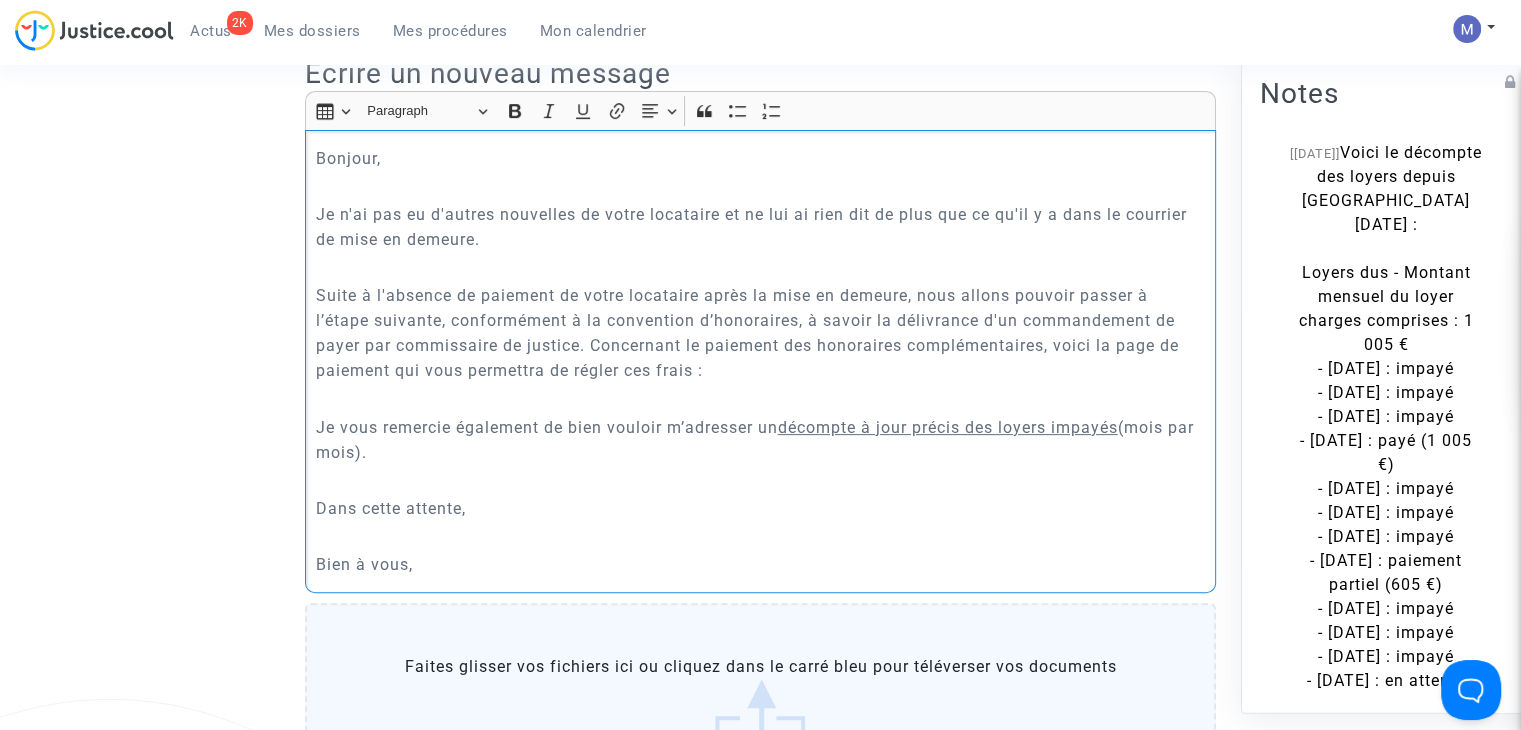 click on "Bien à vous," 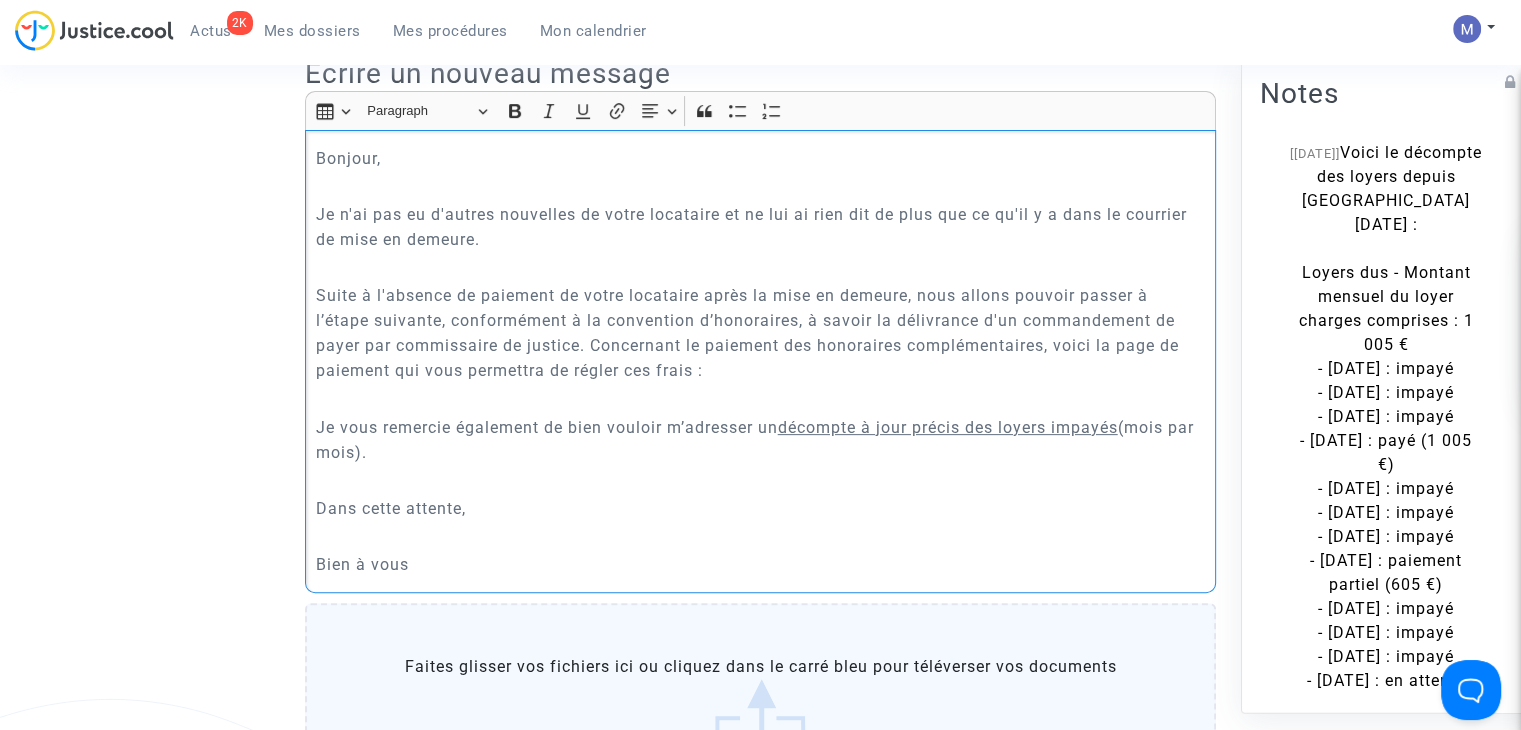 click on "Suite à l'absence de paiement de votre locataire après la mise en demeure, nous allons pouvoir passer à l’étape suivante, conformément à la convention d’honoraires, à savoir la délivrance d'un commandement de payer par commissaire de justice. Concernant le paiement des honoraires complémentaires, voici la page de paiement qui vous permettra de régler ces frais :" 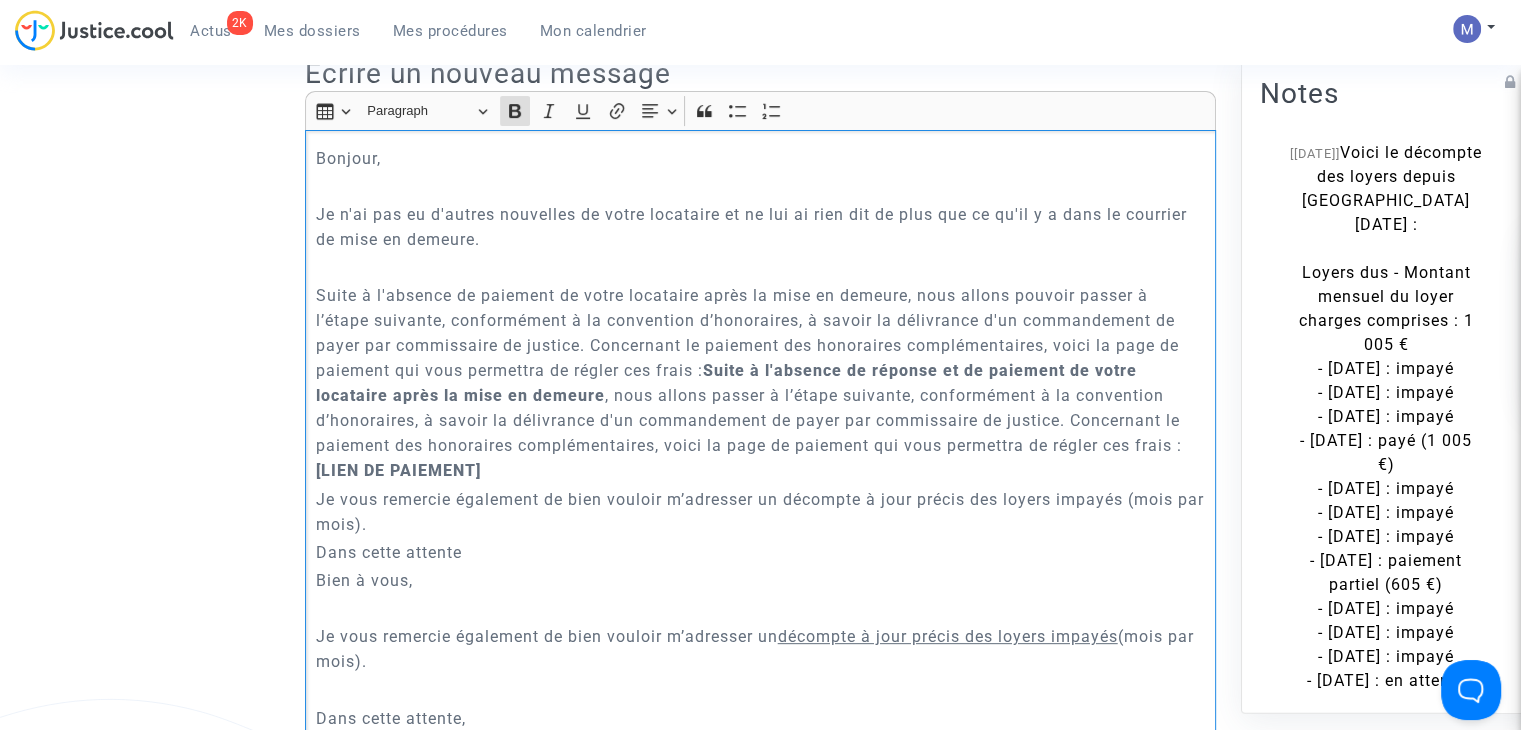 drag, startPoint x: 716, startPoint y: 395, endPoint x: 749, endPoint y: 593, distance: 200.73117 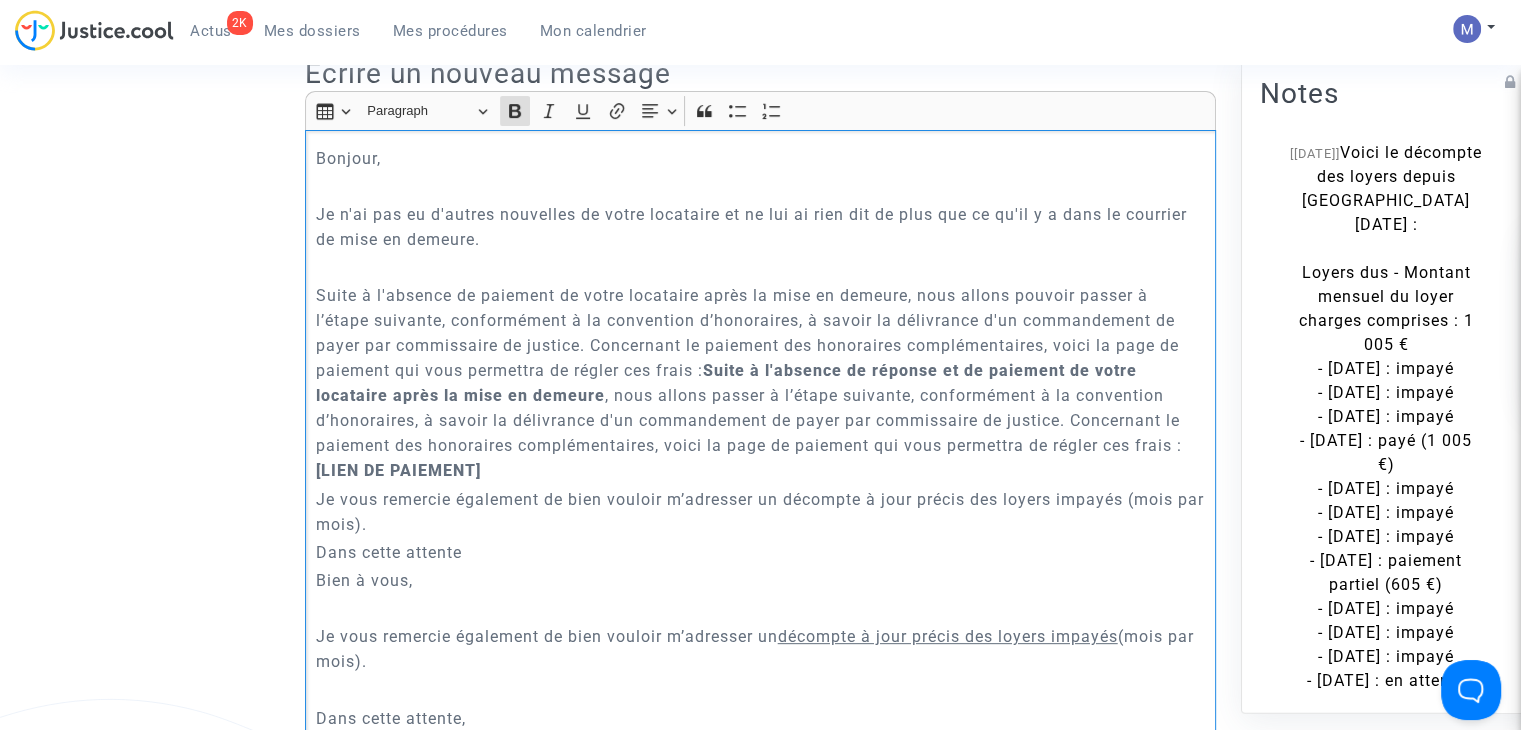 click on "Bonjour, Je n'ai pas eu d'autres nouvelles de votre locataire et ne lui ai rien dit de plus que ce qu'il y a dans le courrier de mise en demeure. Suite à l'absence de paiement de votre locataire après la mise en demeure, nous allons pouvoir passer à l’étape suivante, conformément à la convention d’honoraires, à savoir la délivrance d'un commandement de payer par commissaire de justice. Concernant le paiement des honoraires complémentaires, voici la page de paiement qui vous permettra de régler ces frais :  Suite à l'absence de réponse et de paiement de votre locataire après la mise en demeure , nous allons passer à l’étape suivante, conformément à la convention d’honoraires, à savoir la délivrance d'un commandement de payer par commissaire de justice. Concernant le paiement des honoraires complémentaires, voici la page de paiement qui vous permettra de régler ces frais :  [LIEN DE PAIEMENT]  Dans cette attente Bien à vous,  décompte à jour précis des loyers impayés" 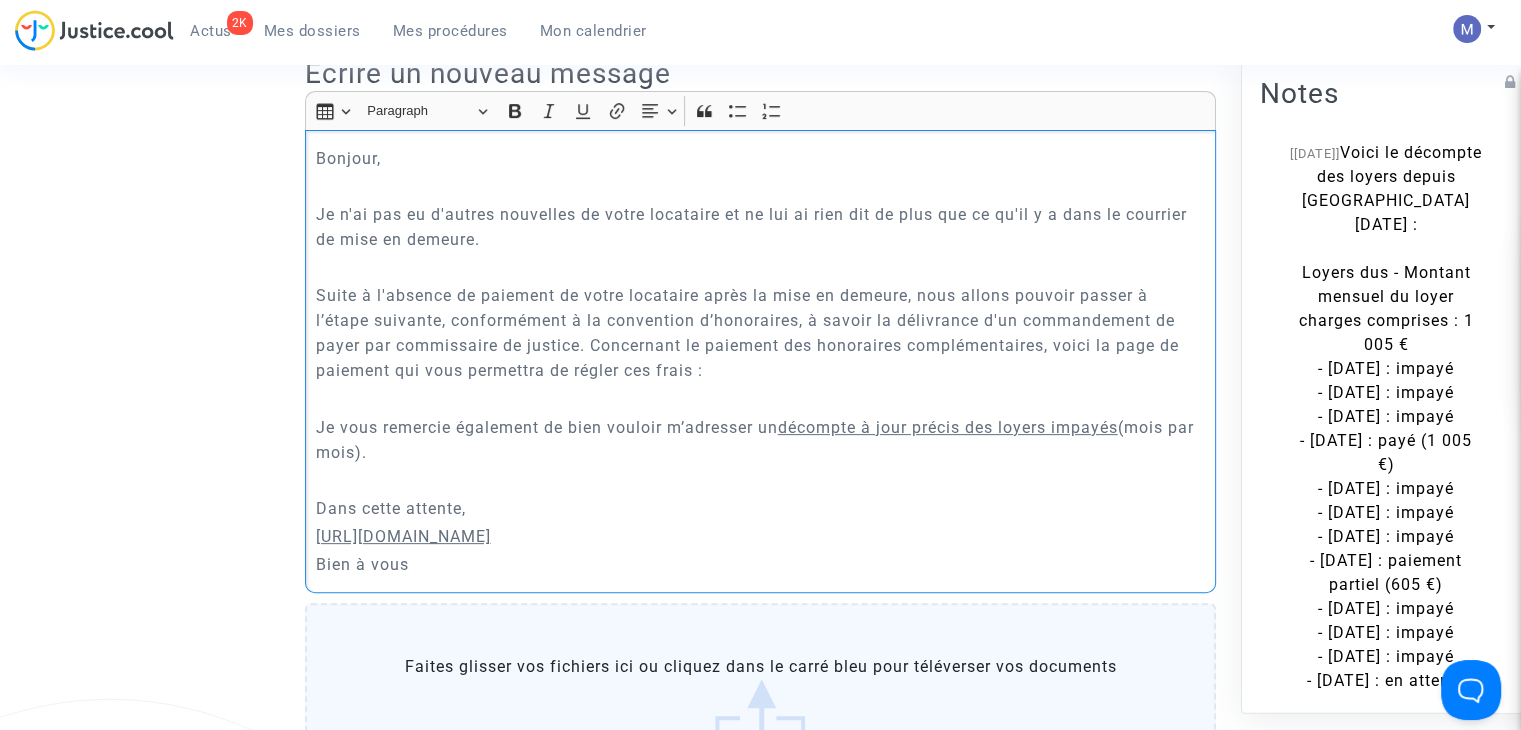 drag, startPoint x: 746, startPoint y: 542, endPoint x: 680, endPoint y: 542, distance: 66 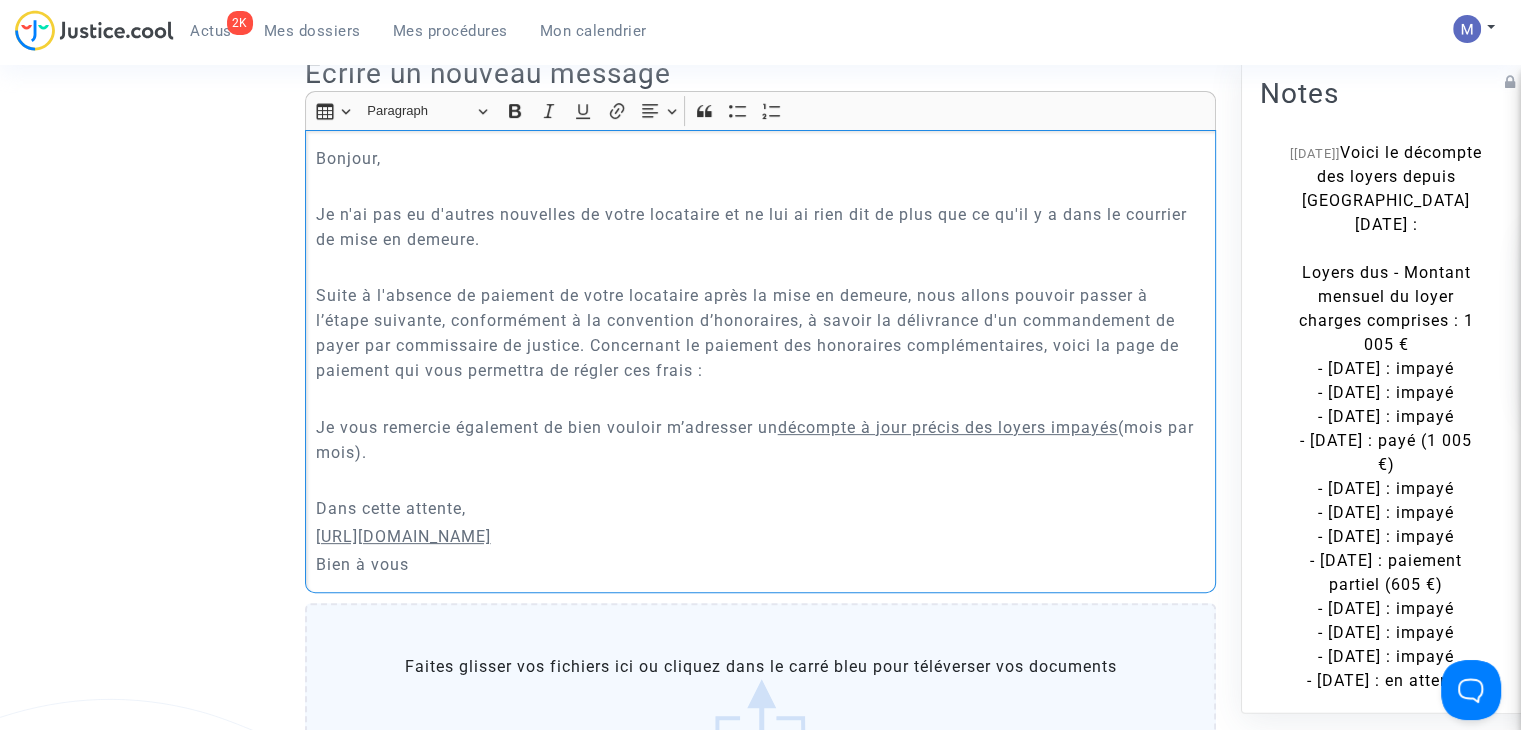 click on "Dans cette attente," 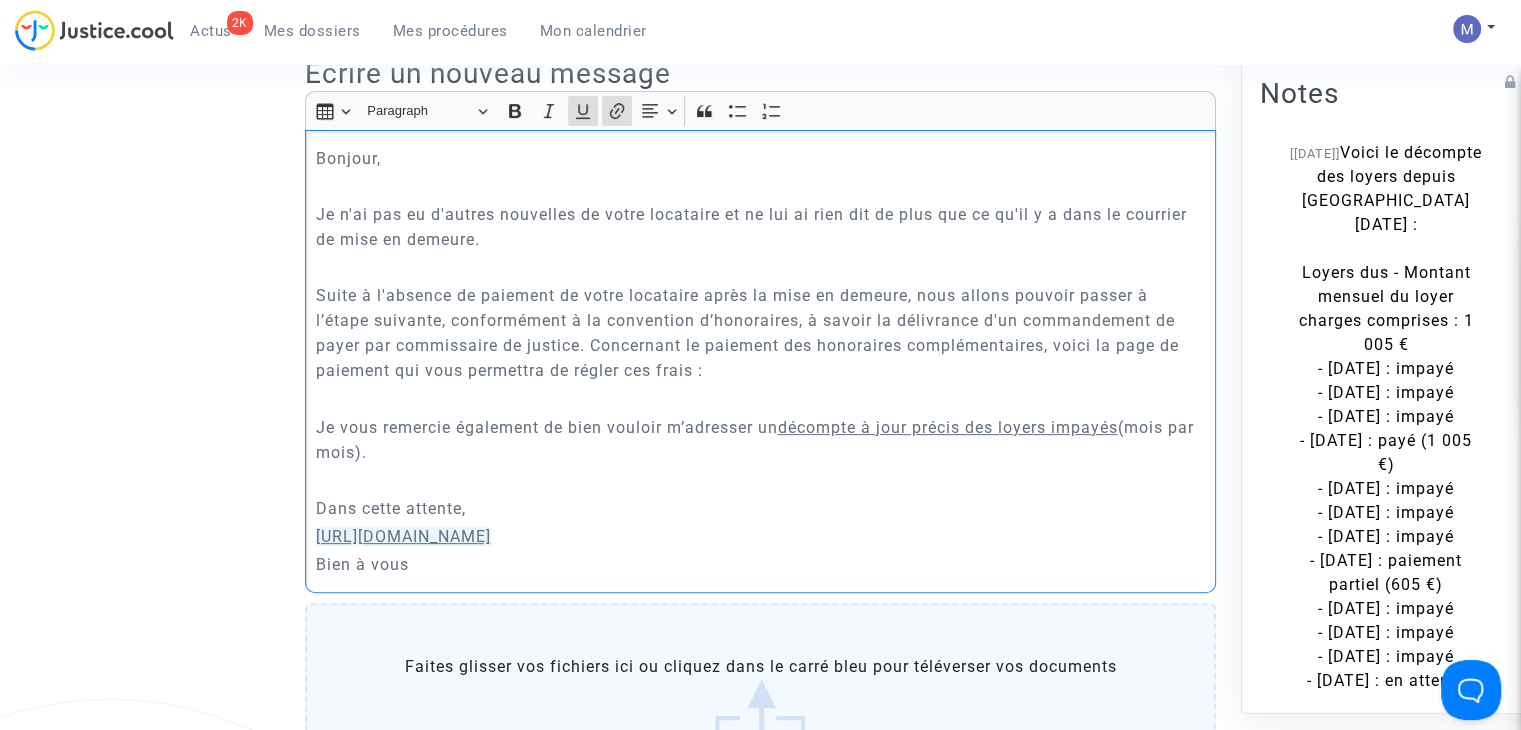 drag, startPoint x: 696, startPoint y: 560, endPoint x: 317, endPoint y: 549, distance: 379.1596 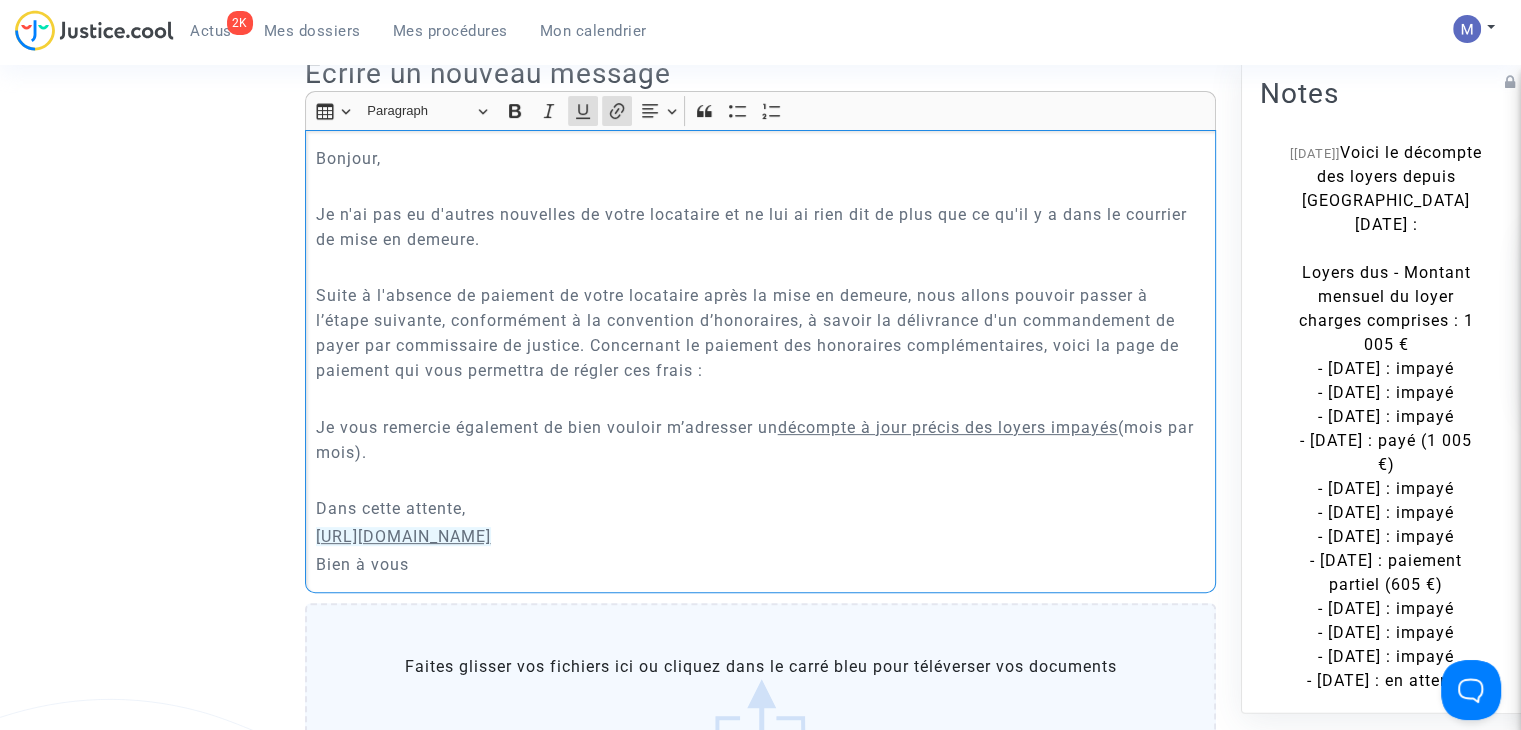 click on "Bonjour, Je n'ai pas eu d'autres nouvelles de votre locataire et ne lui ai rien dit de plus que ce qu'il y a dans le courrier de mise en demeure. Suite à l'absence de paiement de votre locataire après la mise en demeure, nous allons pouvoir passer à l’étape suivante, conformément à la convention d’honoraires, à savoir la délivrance d'un commandement de payer par commissaire de justice. Concernant le paiement des honoraires complémentaires, voici la page de paiement qui vous permettra de régler ces frais :  Je vous remercie également de bien vouloir m’adresser un  décompte à jour précis des loyers impayés  (mois par mois). Dans cette attente, [URL][DOMAIN_NAME] Bien à vous" 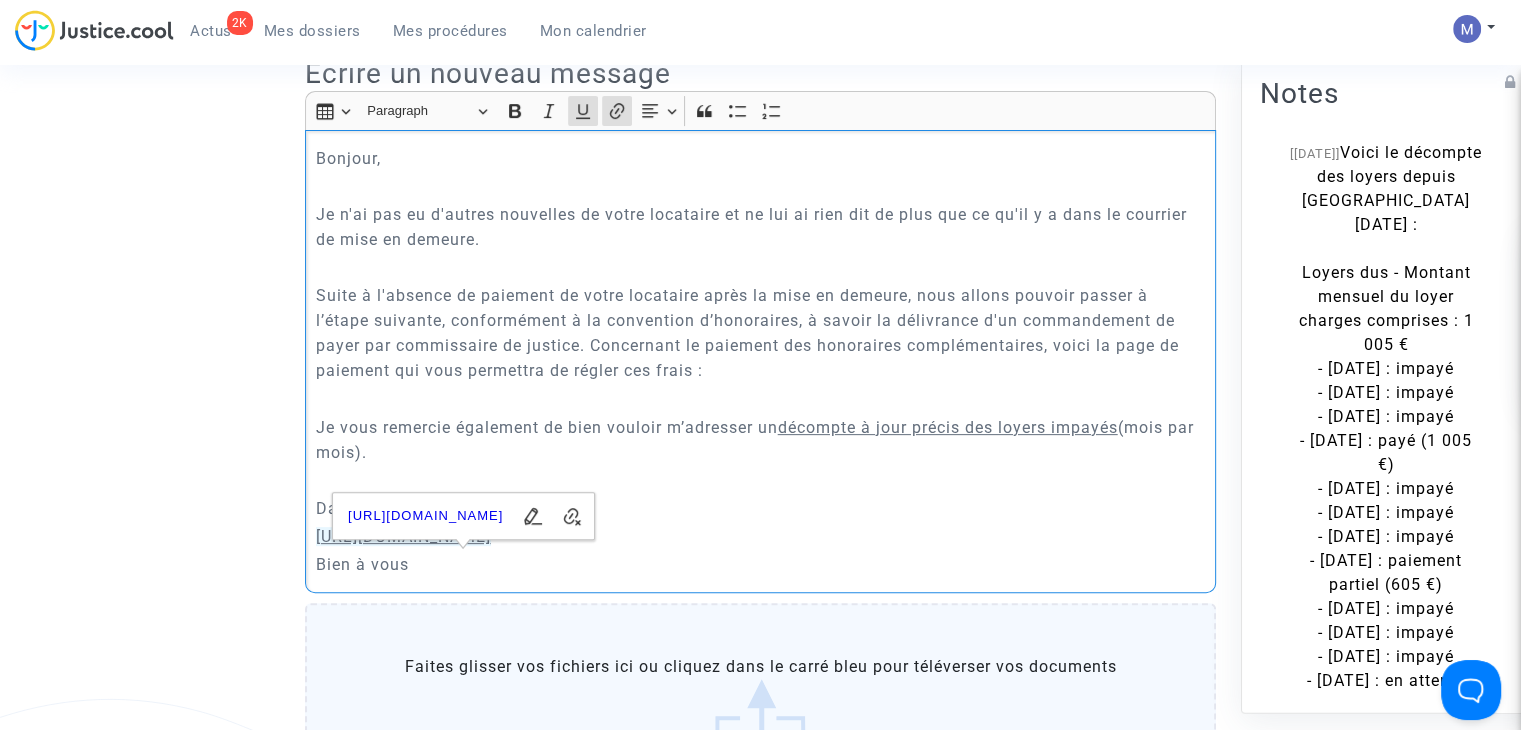click on "Dans cette attente," 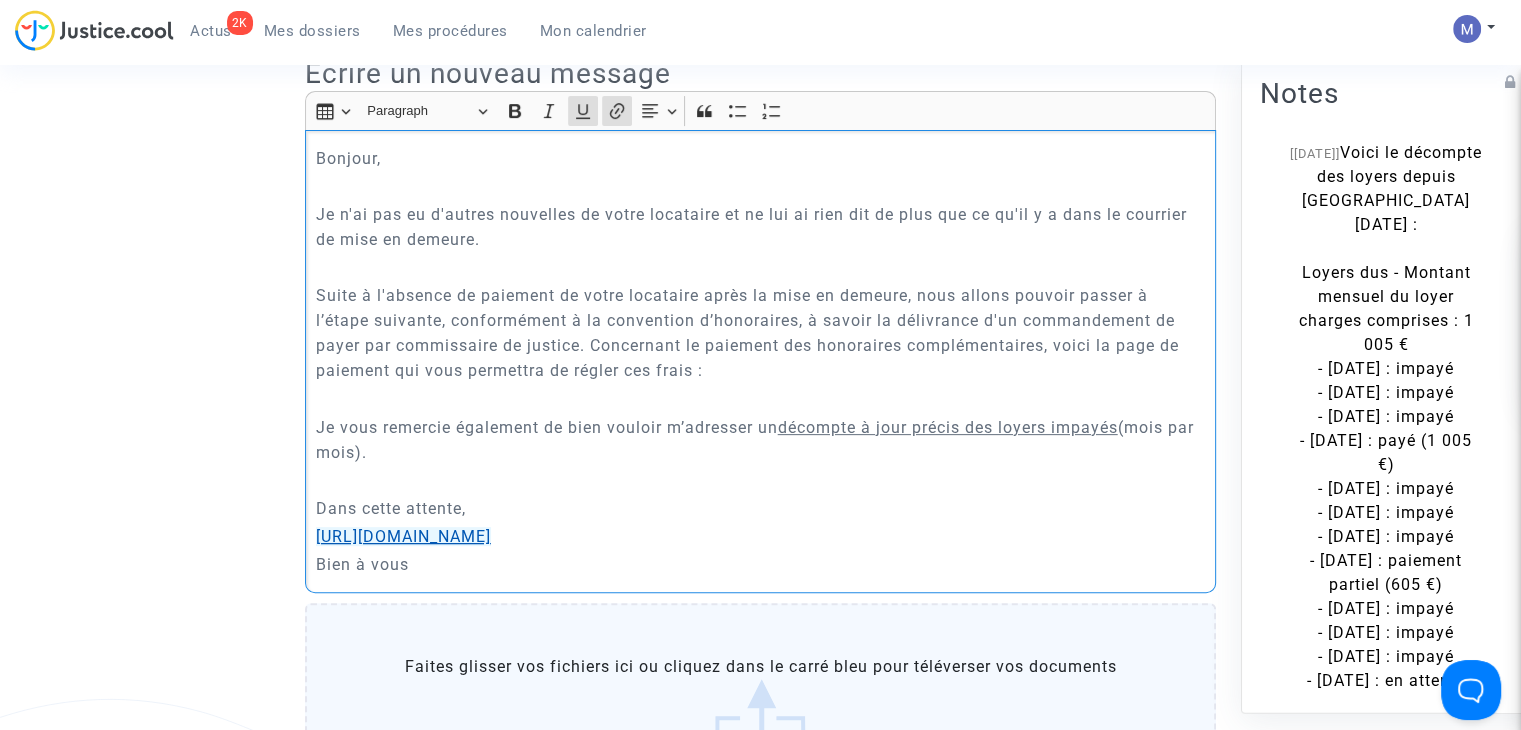 drag, startPoint x: 606, startPoint y: 556, endPoint x: 478, endPoint y: 559, distance: 128.03516 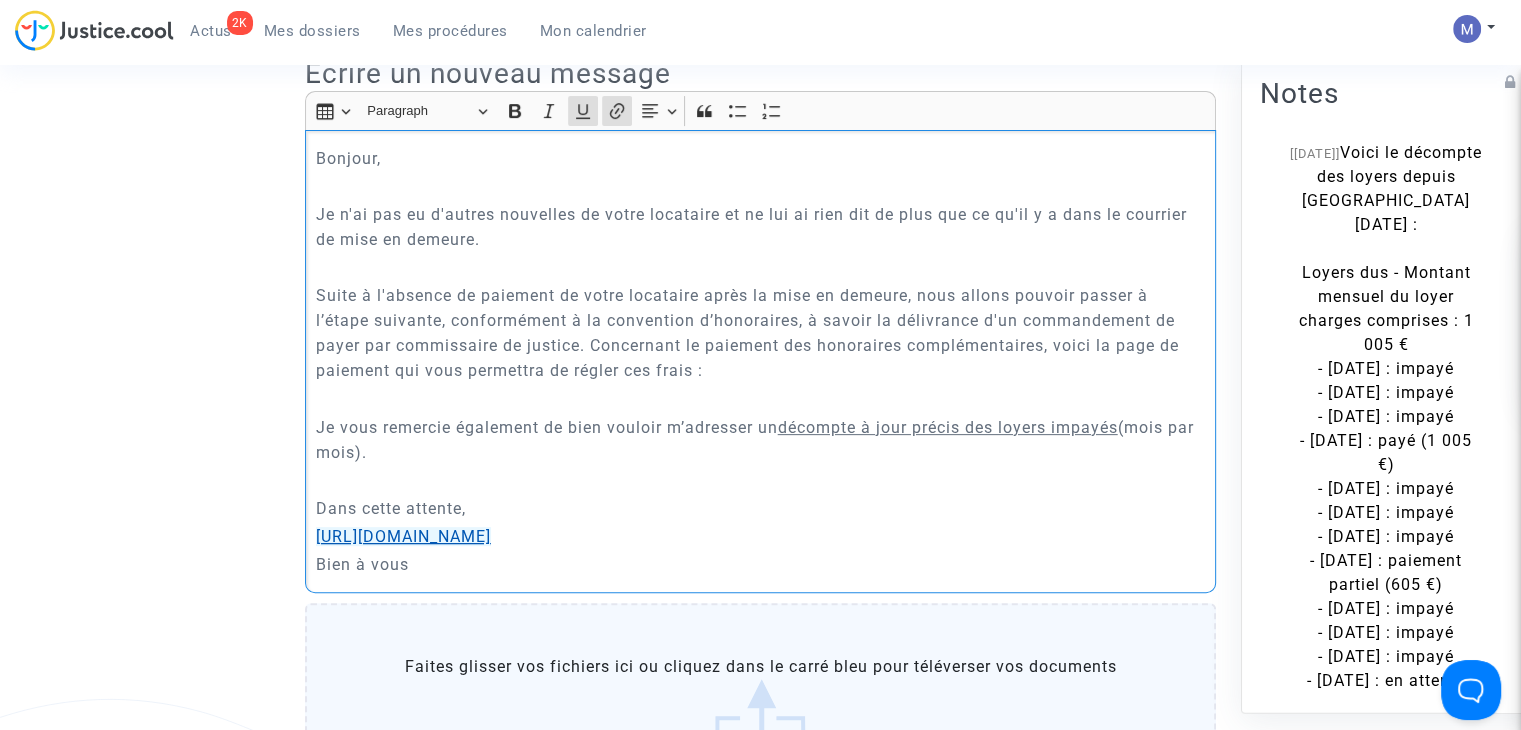 click on "[URL][DOMAIN_NAME]" 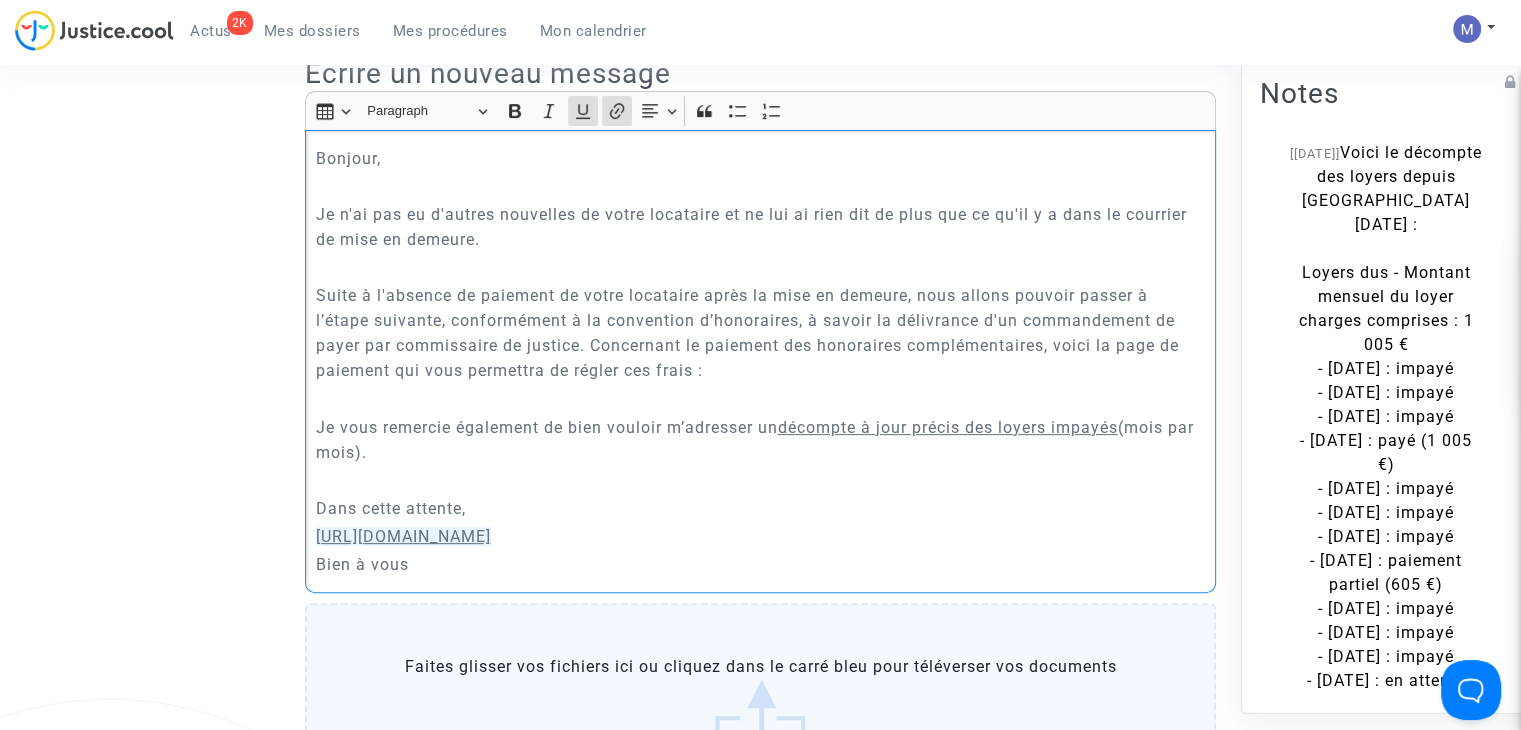drag, startPoint x: 713, startPoint y: 573, endPoint x: 293, endPoint y: 556, distance: 420.3439 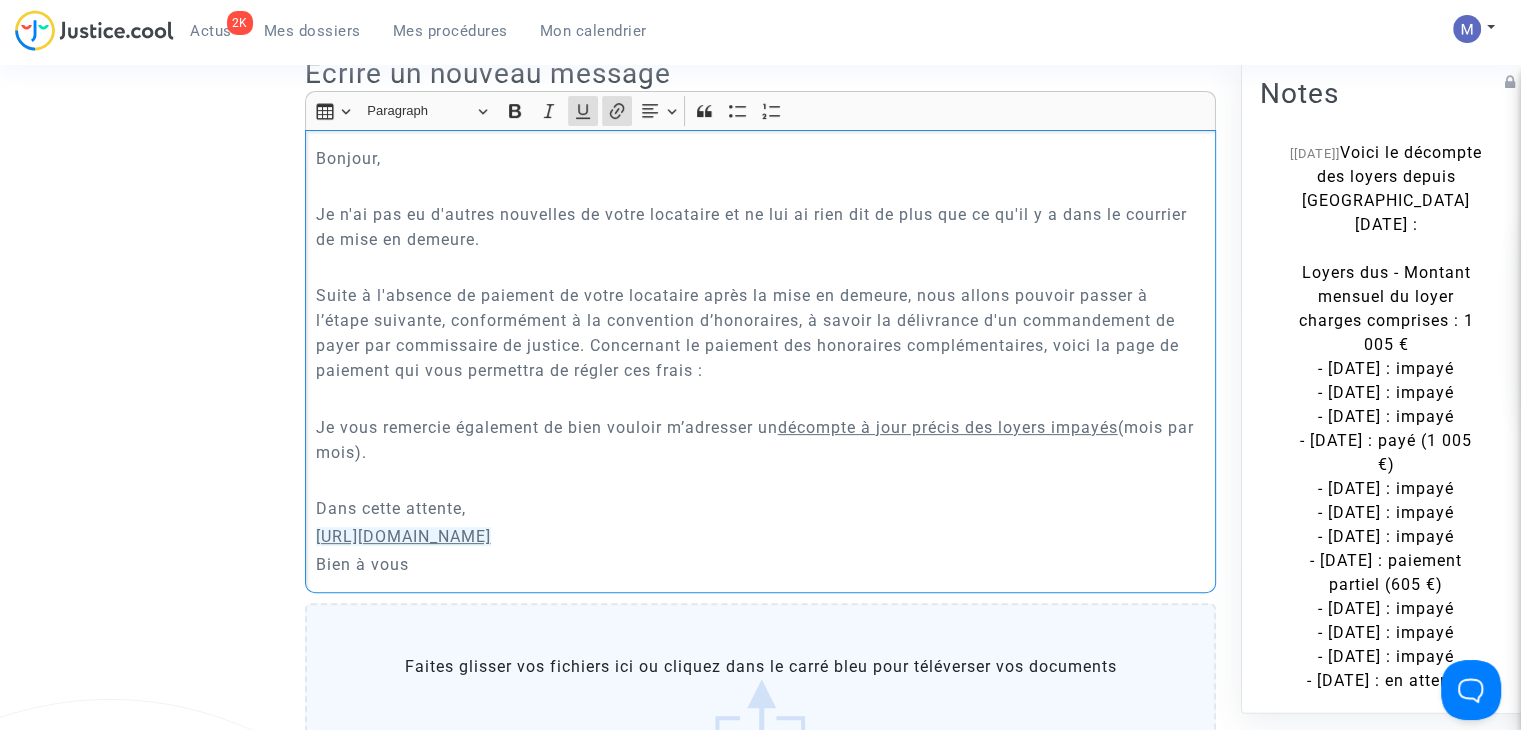 click on "Canal officiel   Mon client et moi   Association(s) & moi   Côté demandeur   DEMANDEUR  SCI MBLANLOEIL  INTERMÉDIAIRE DU DEMANDEUR  Rentila  AVOCAT DU DEMANDEUR  JP - MDT Avocats Ecrire un nouveau message Rich Text Editor Insert table Insert table Heading Paragraph Paragraph Heading 1 Heading 2 Heading 3 Bold (CTRL+B) Bold Italic (CTRL+I) Italic Underline (CTRL+U) Underline Link (Ctrl+K) Link Text alignment Text alignment Align left Align left Align right Align right Align center Align center Justify Justify Block quote Block quote Bulleted List Bulleted List Numbered List Numbered List Bonjour, Je n'ai pas eu d'autres nouvelles de votre locataire et ne lui ai rien dit de plus que ce qu'il y a dans le courrier de mise en demeure. Je vous remercie également de bien vouloir m’adresser un  décompte à jour précis des loyers impayés  (mois par mois). Dans cette attente, [URL][DOMAIN_NAME] Bien à vous ? ?  Tout email envoyé à l'adresse  [EMAIL_ADDRESS][DOMAIN_NAME]" 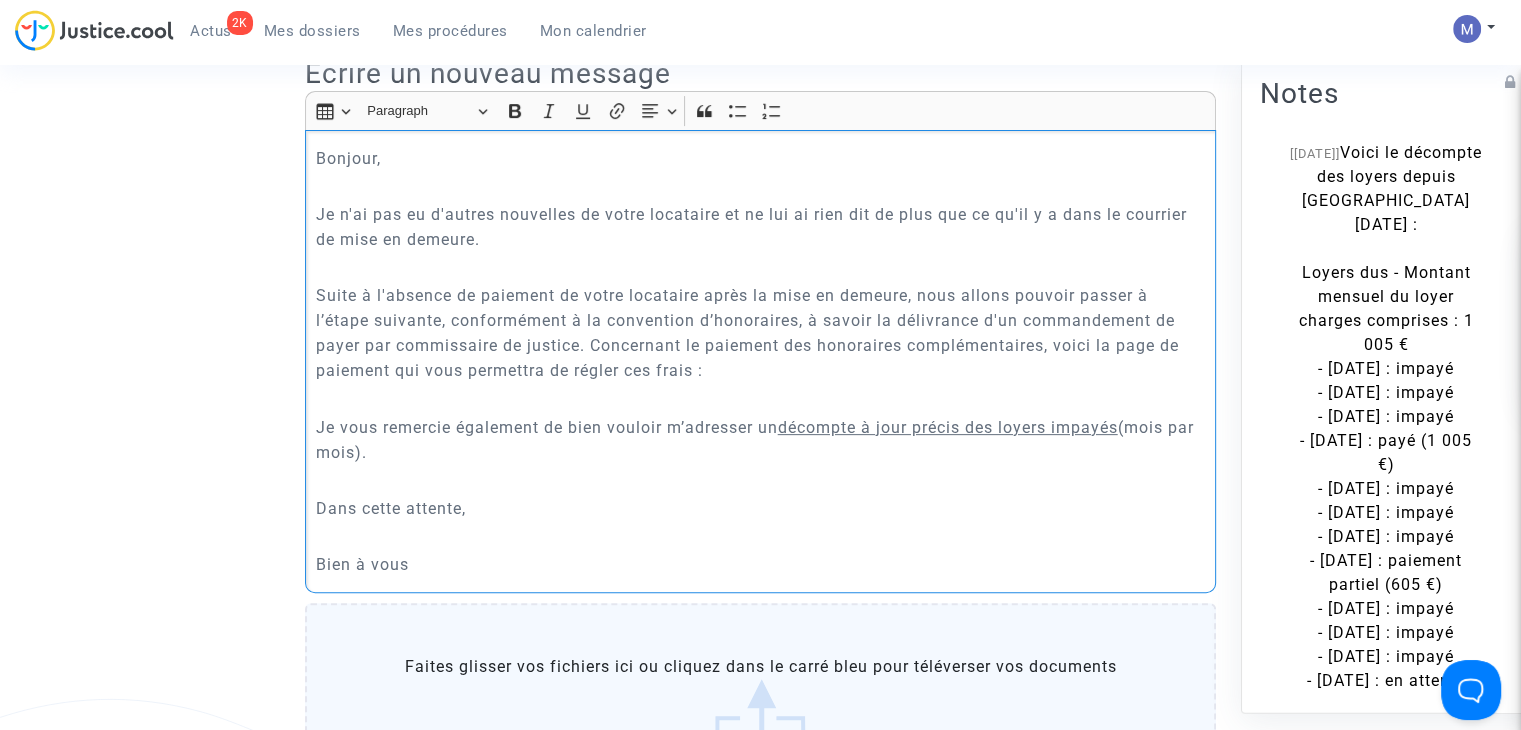 click on "Suite à l'absence de paiement de votre locataire après la mise en demeure, nous allons pouvoir passer à l’étape suivante, conformément à la convention d’honoraires, à savoir la délivrance d'un commandement de payer par commissaire de justice. Concernant le paiement des honoraires complémentaires, voici la page de paiement qui vous permettra de régler ces frais :" 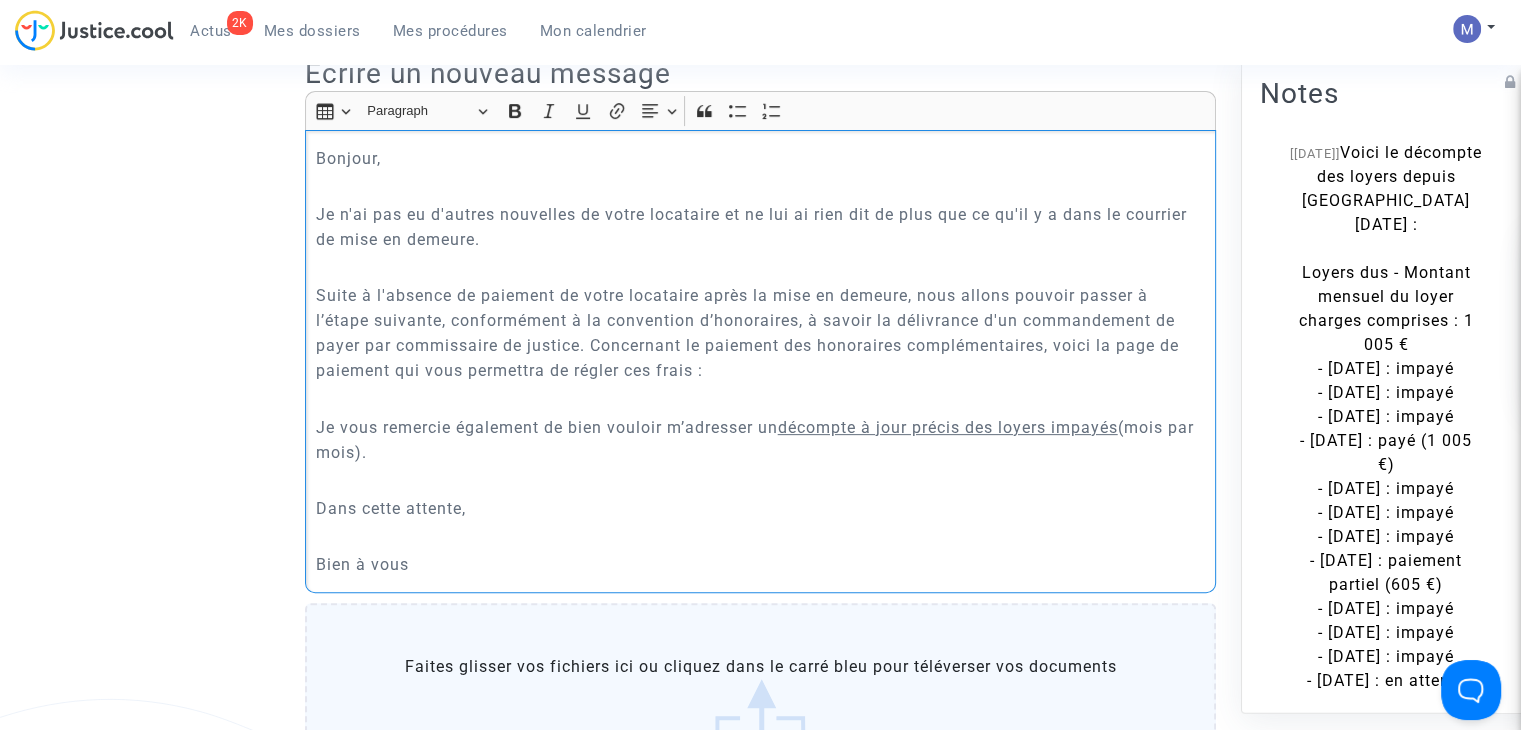click on "Suite à l'absence de paiement de votre locataire après la mise en demeure, nous allons pouvoir passer à l’étape suivante, conformément à la convention d’honoraires, à savoir la délivrance d'un commandement de payer par commissaire de justice. Concernant le paiement des honoraires complémentaires, voici la page de paiement qui vous permettra de régler ces frais :" 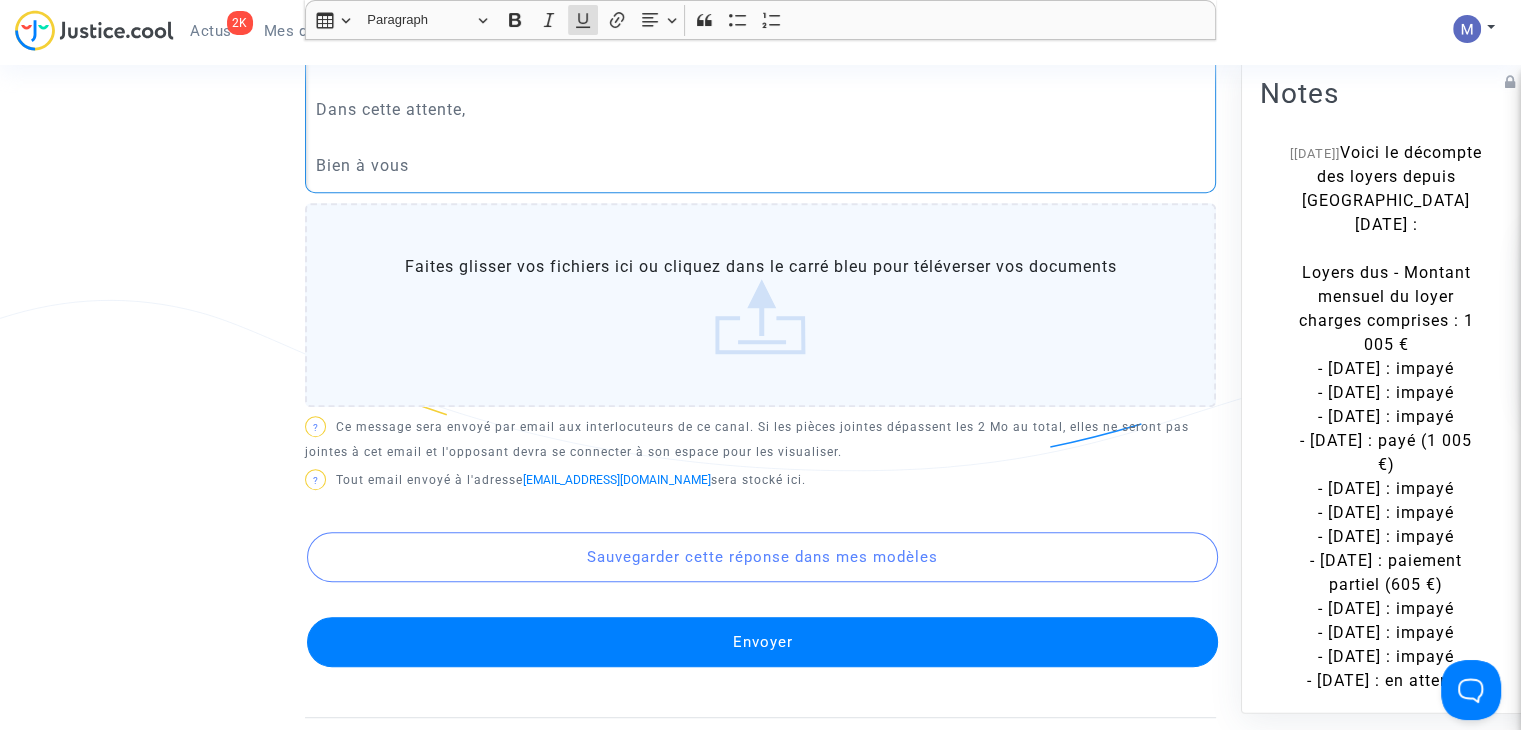 scroll, scrollTop: 1000, scrollLeft: 0, axis: vertical 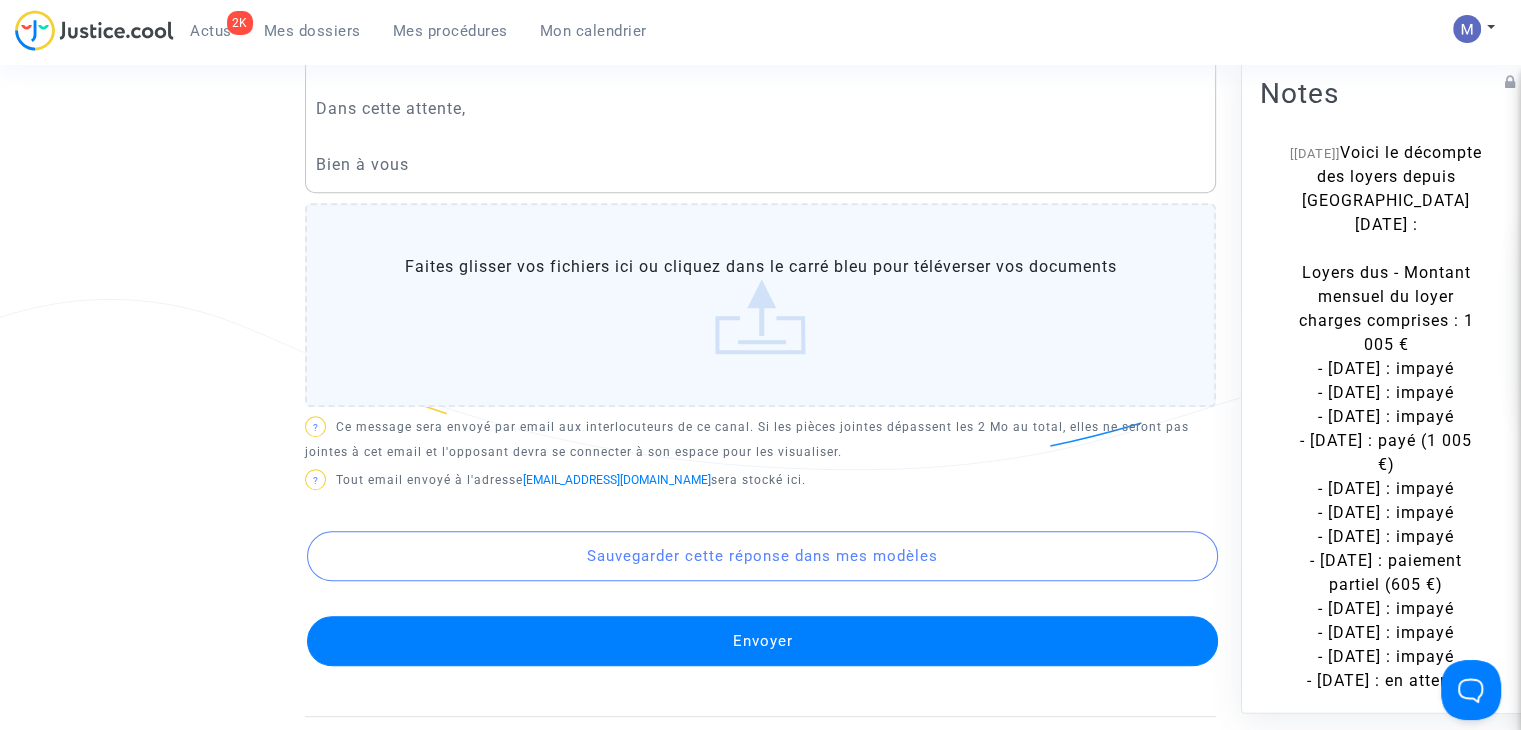 click on "Envoyer" 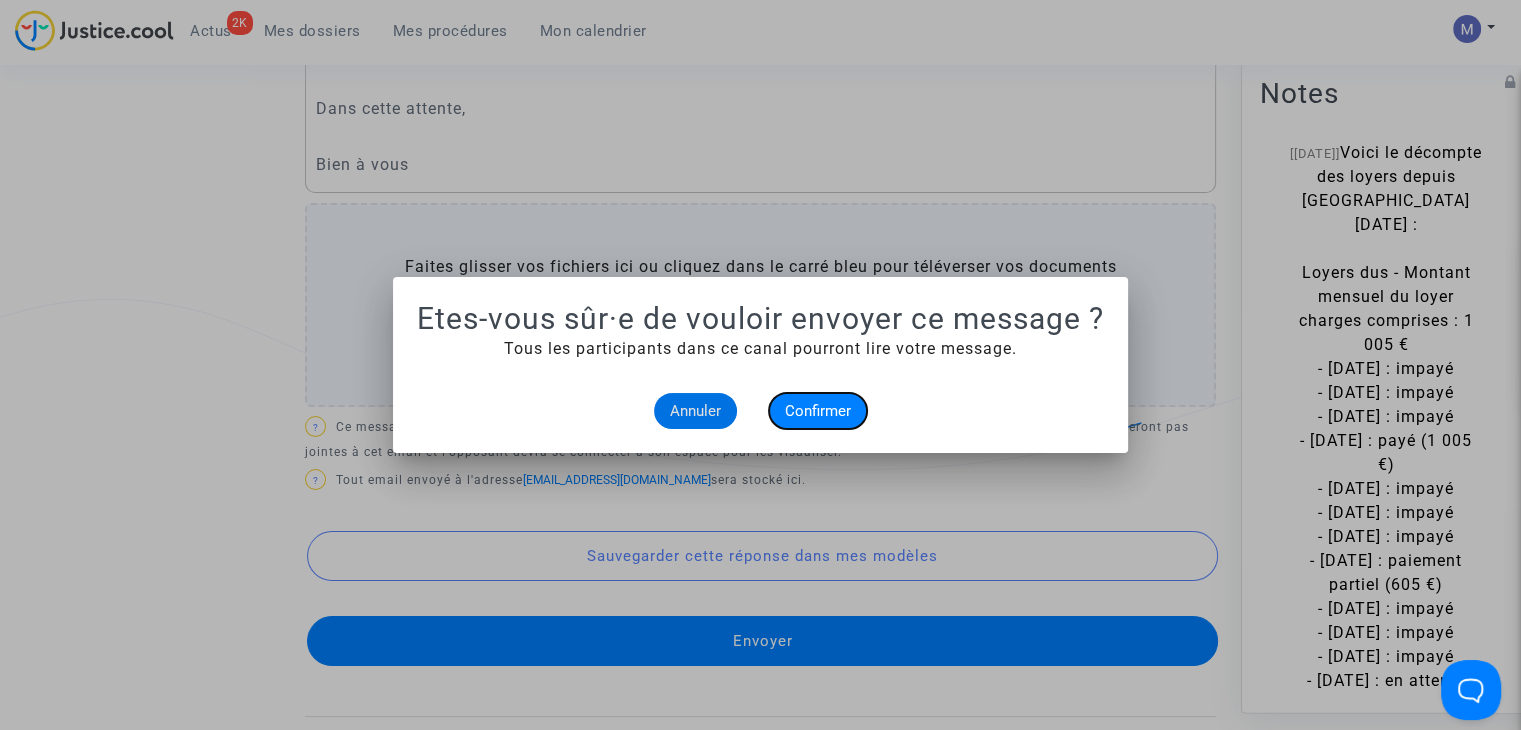 click on "Confirmer" at bounding box center [818, 411] 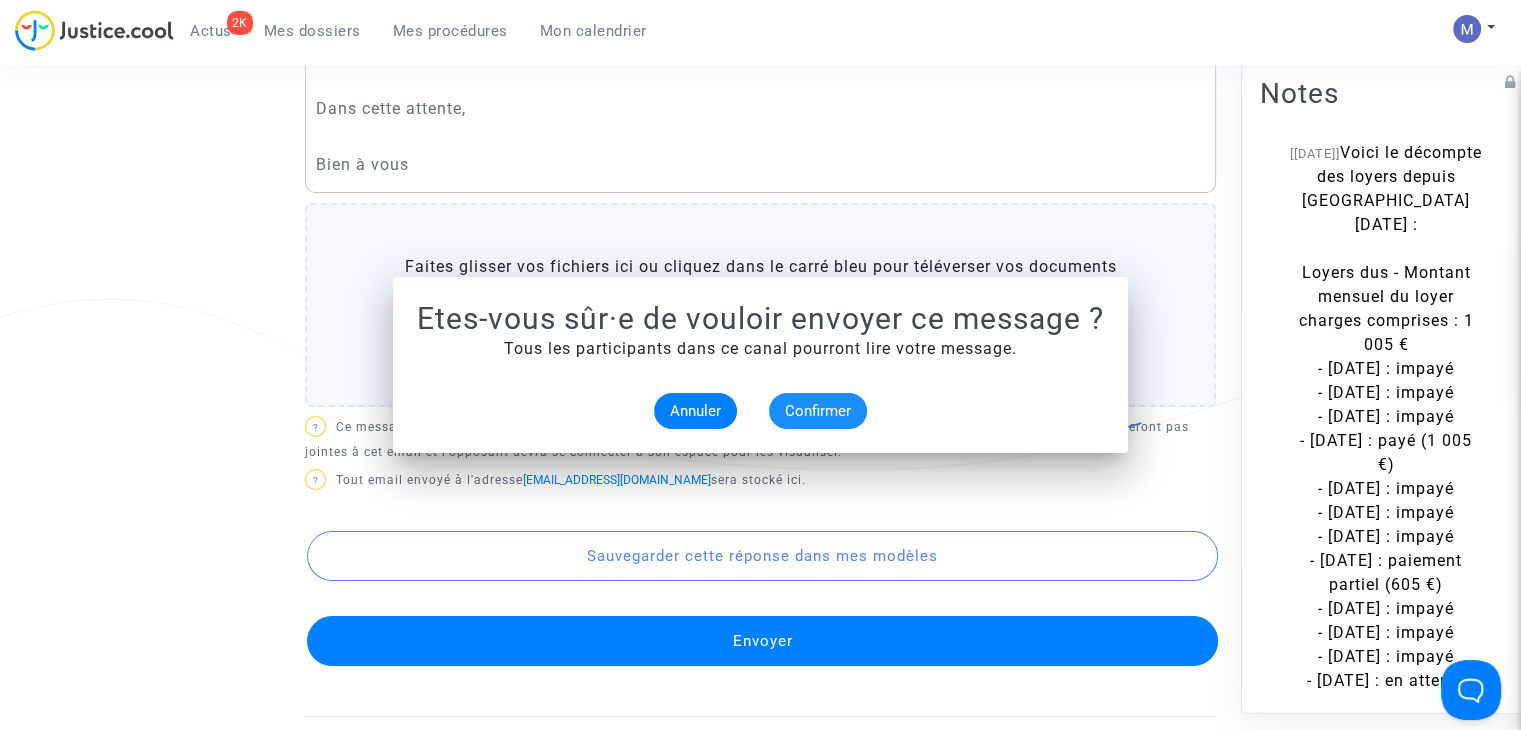 scroll, scrollTop: 1000, scrollLeft: 0, axis: vertical 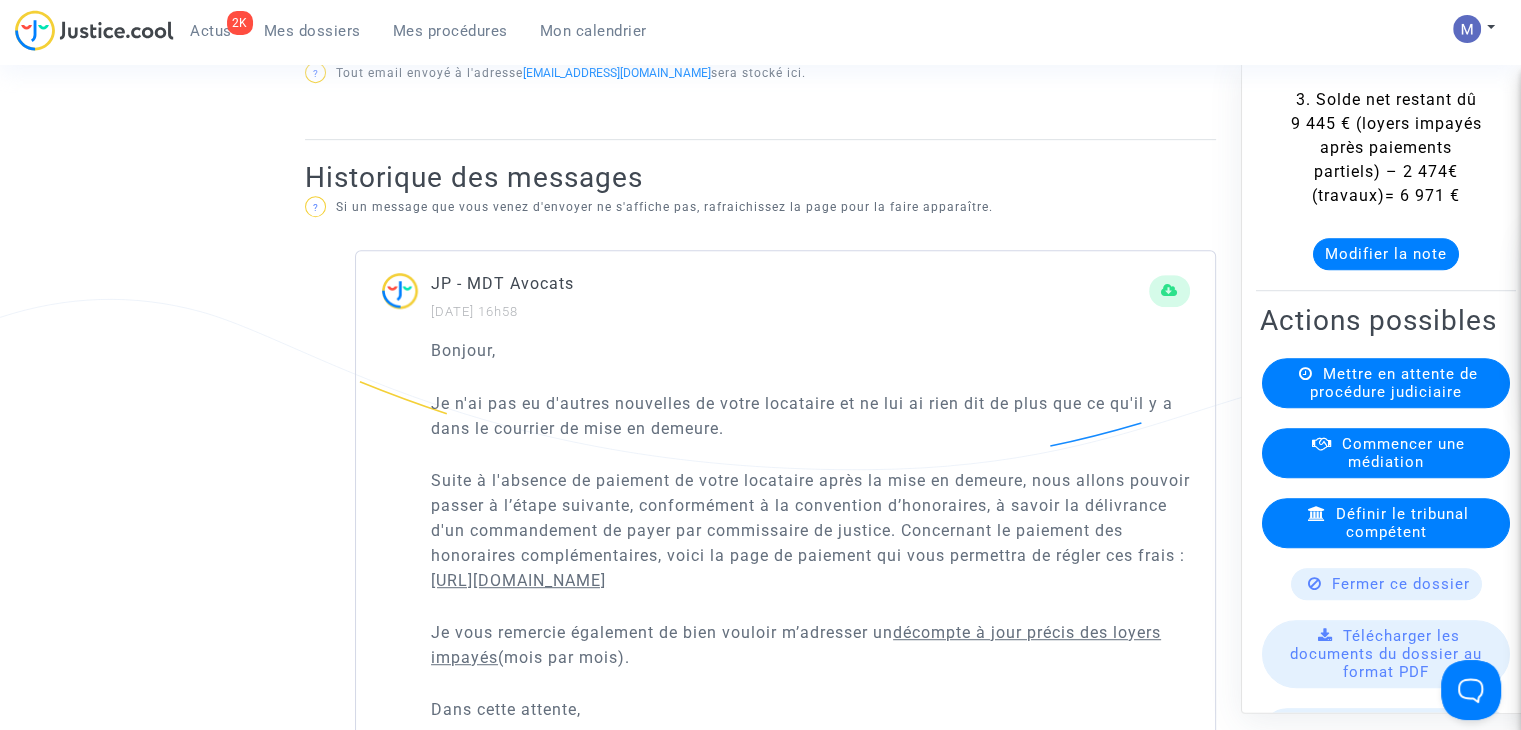 click on "Modifier la note" 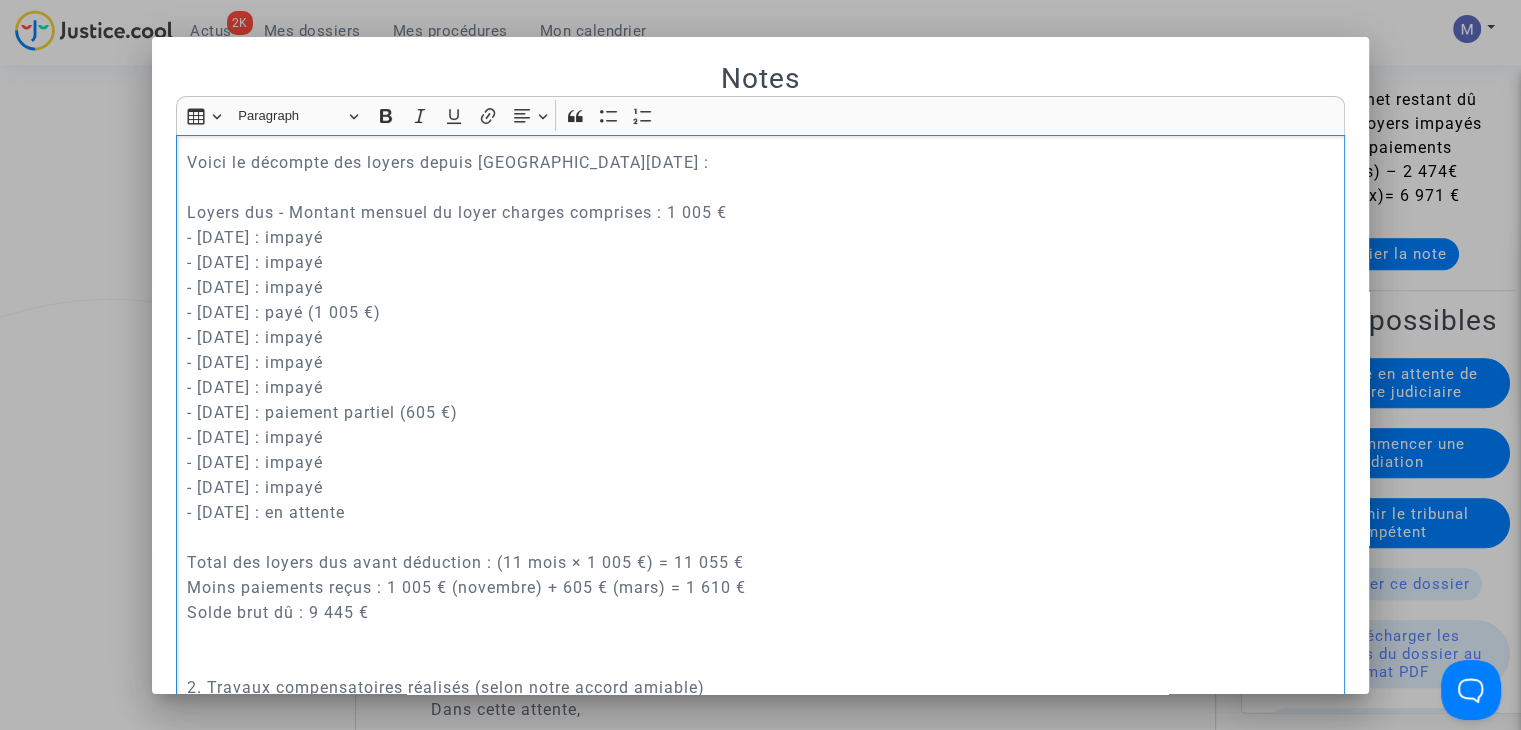 scroll, scrollTop: 0, scrollLeft: 0, axis: both 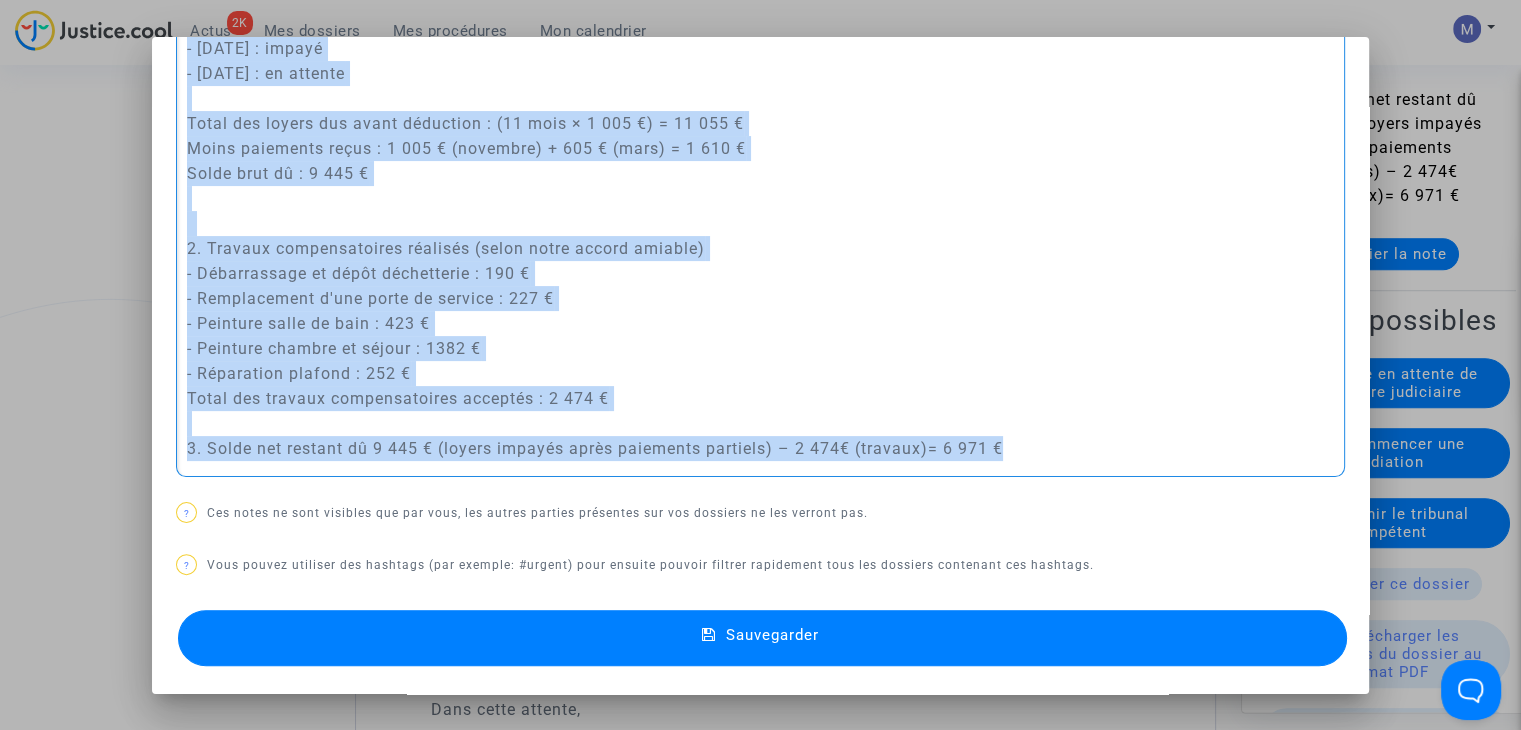 drag, startPoint x: 184, startPoint y: 163, endPoint x: 1004, endPoint y: 773, distance: 1022.0078 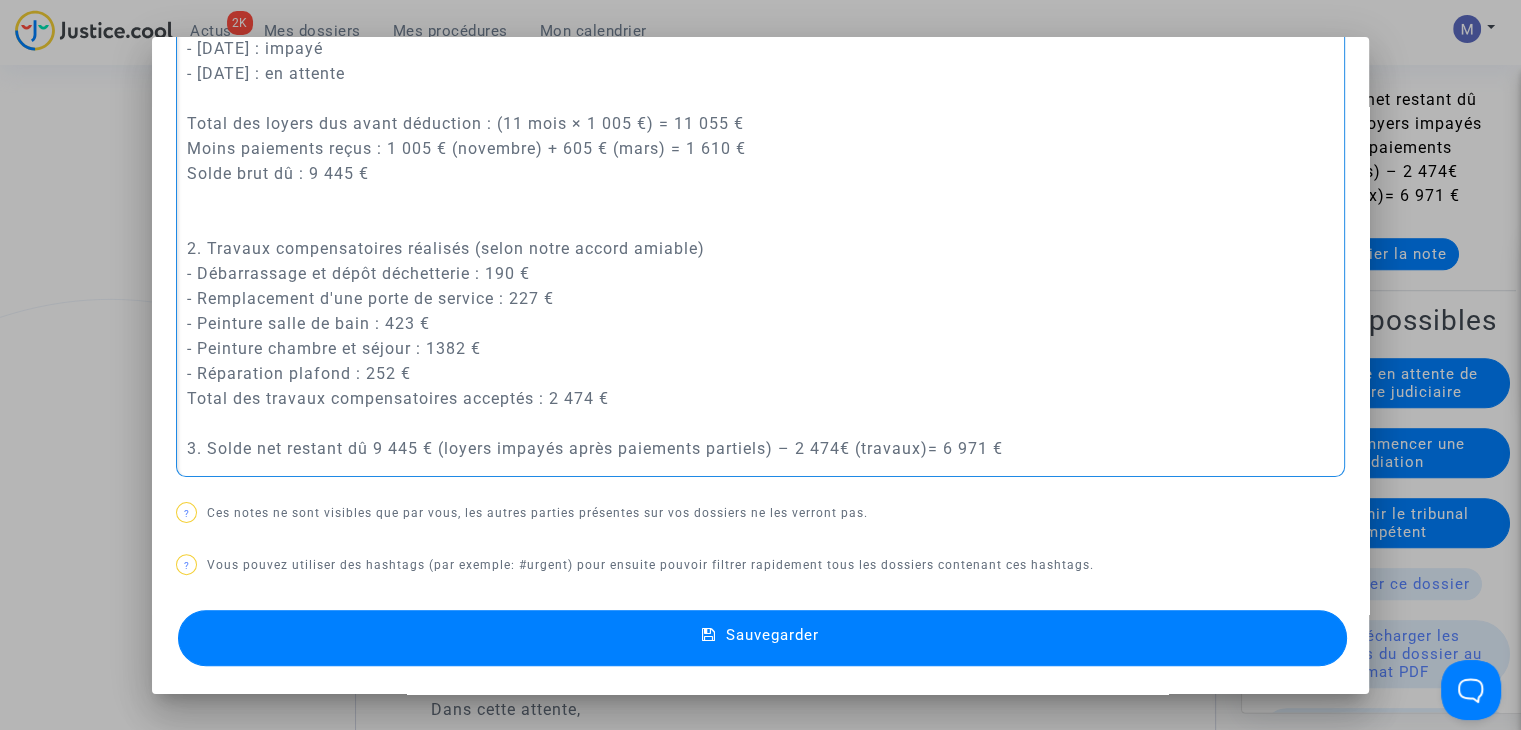 scroll, scrollTop: 0, scrollLeft: 0, axis: both 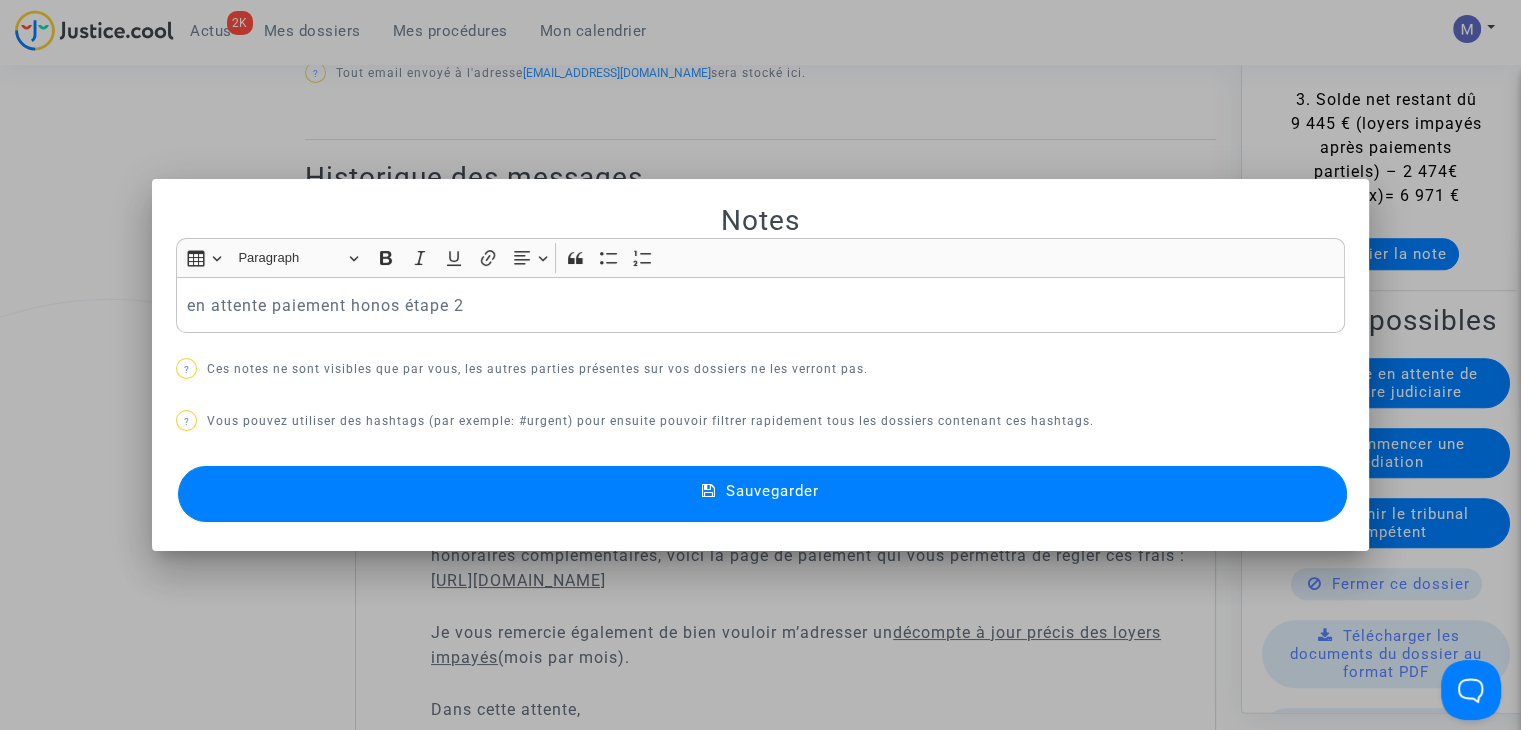 click on "Sauvegarder" at bounding box center (772, 491) 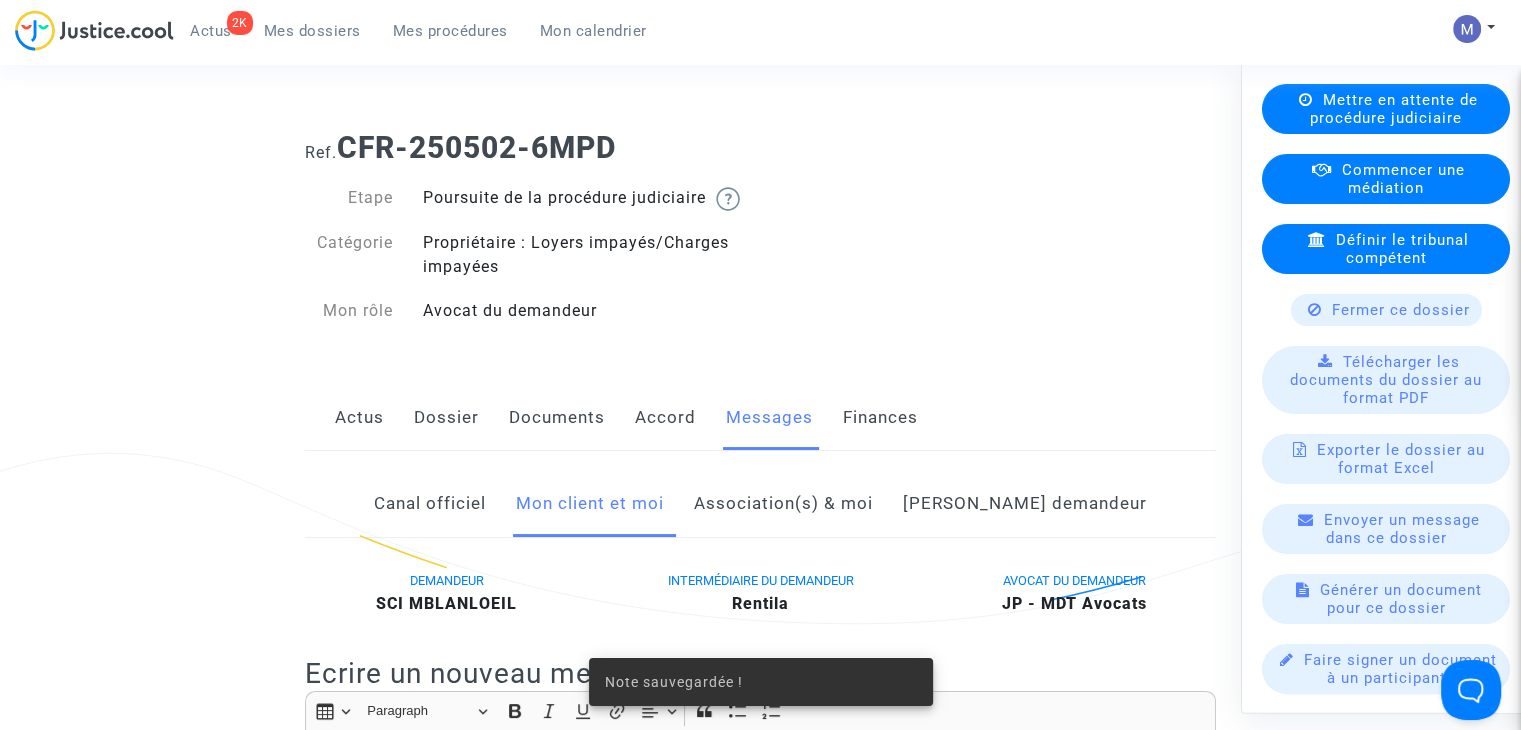 scroll, scrollTop: 0, scrollLeft: 0, axis: both 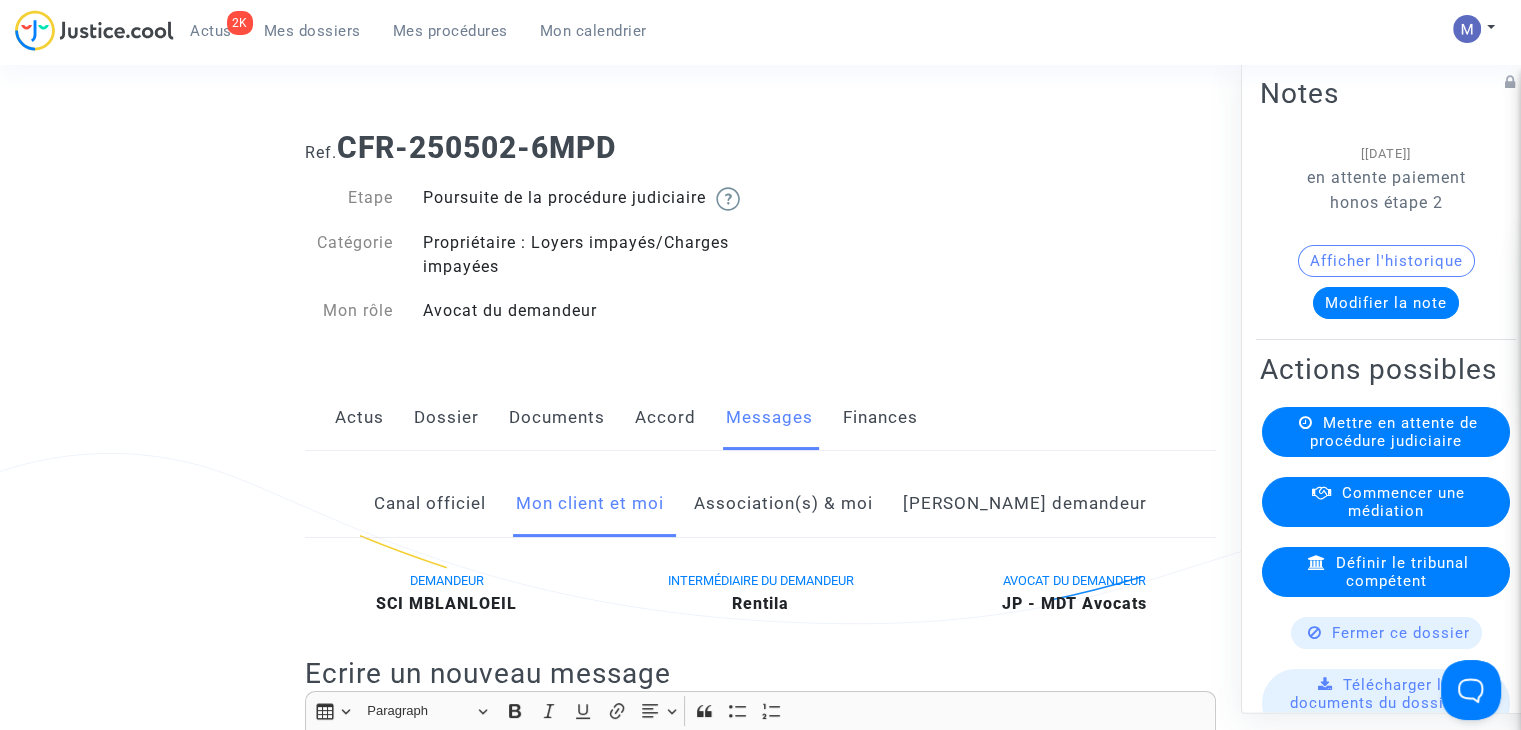 click on "Mes dossiers" at bounding box center (312, 31) 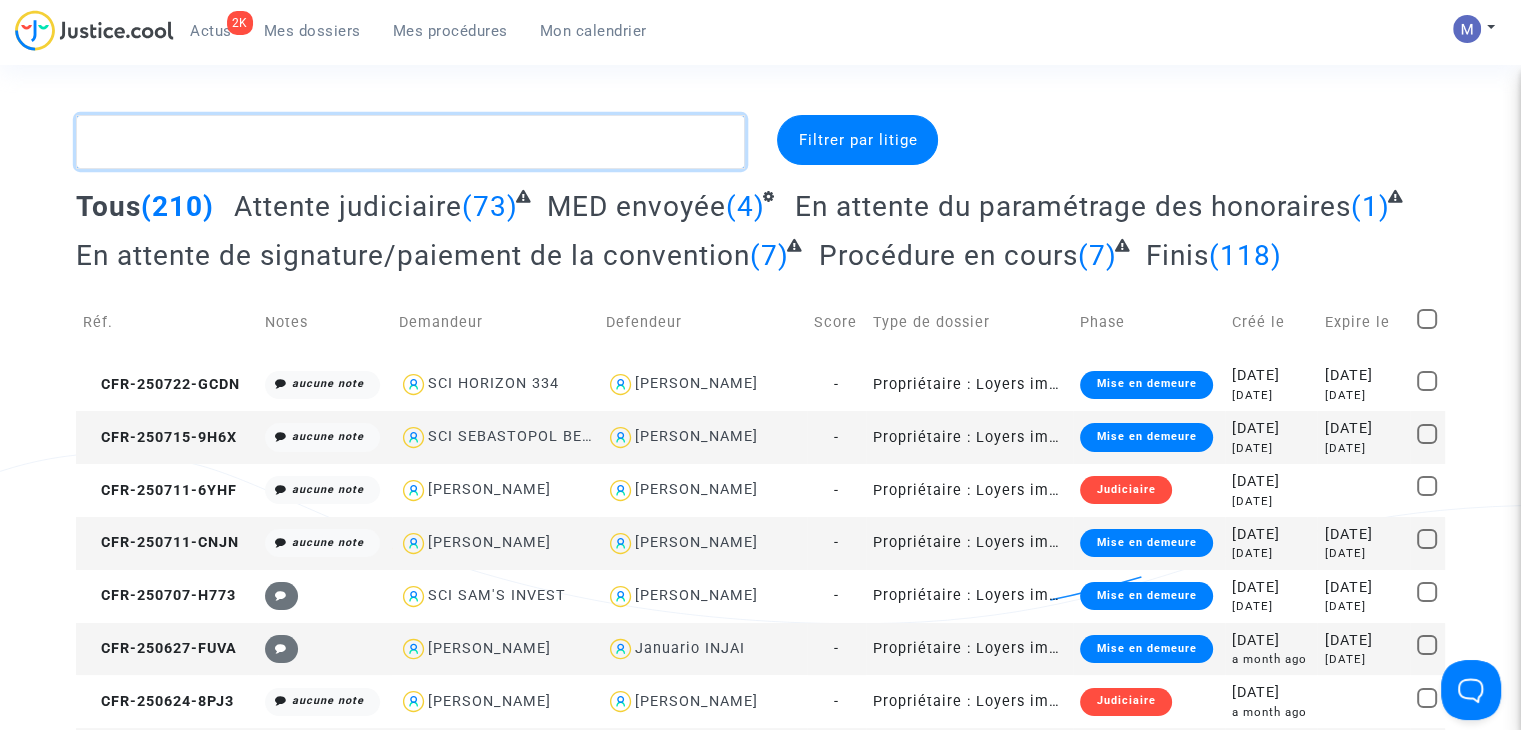 click 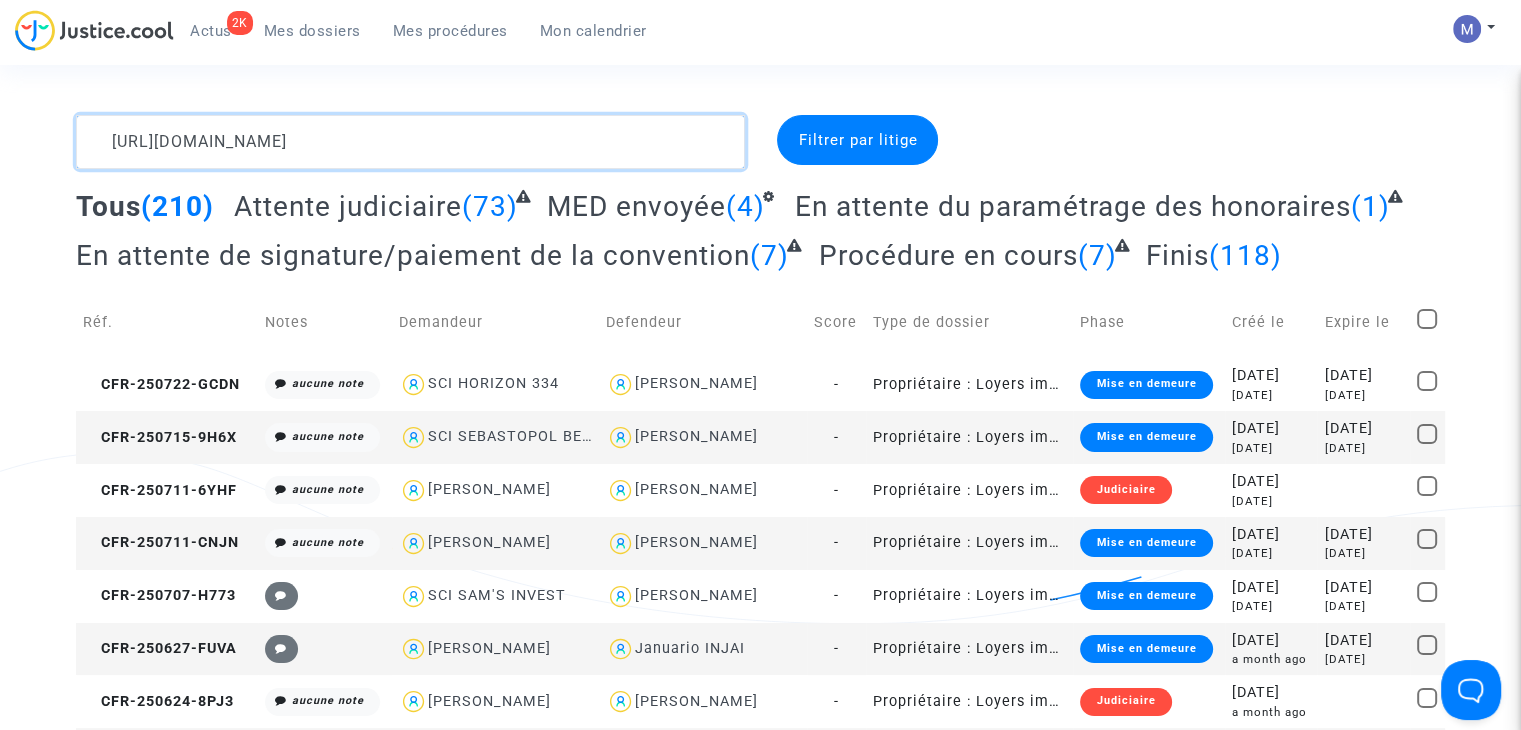 drag, startPoint x: 489, startPoint y: 134, endPoint x: 4, endPoint y: 86, distance: 487.36948 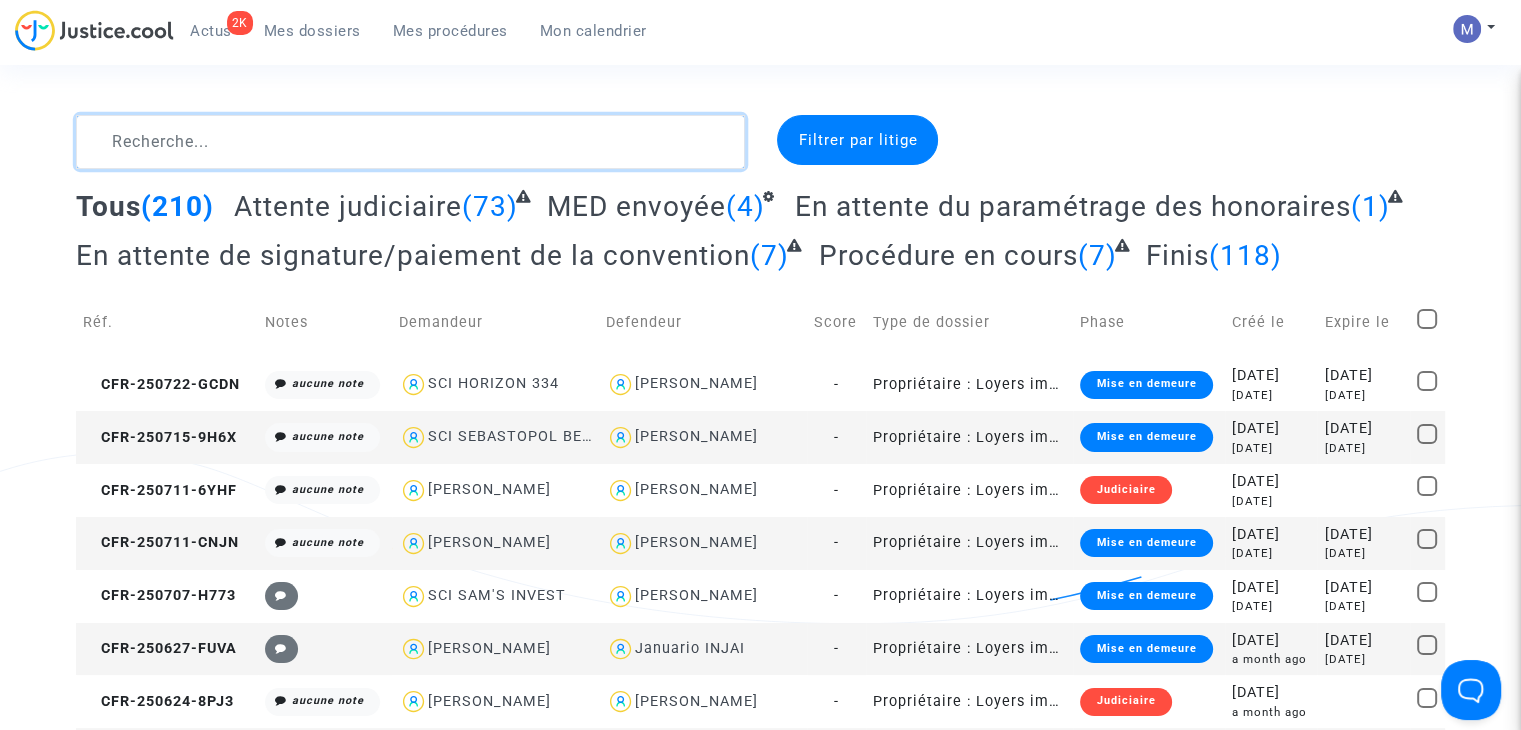 click 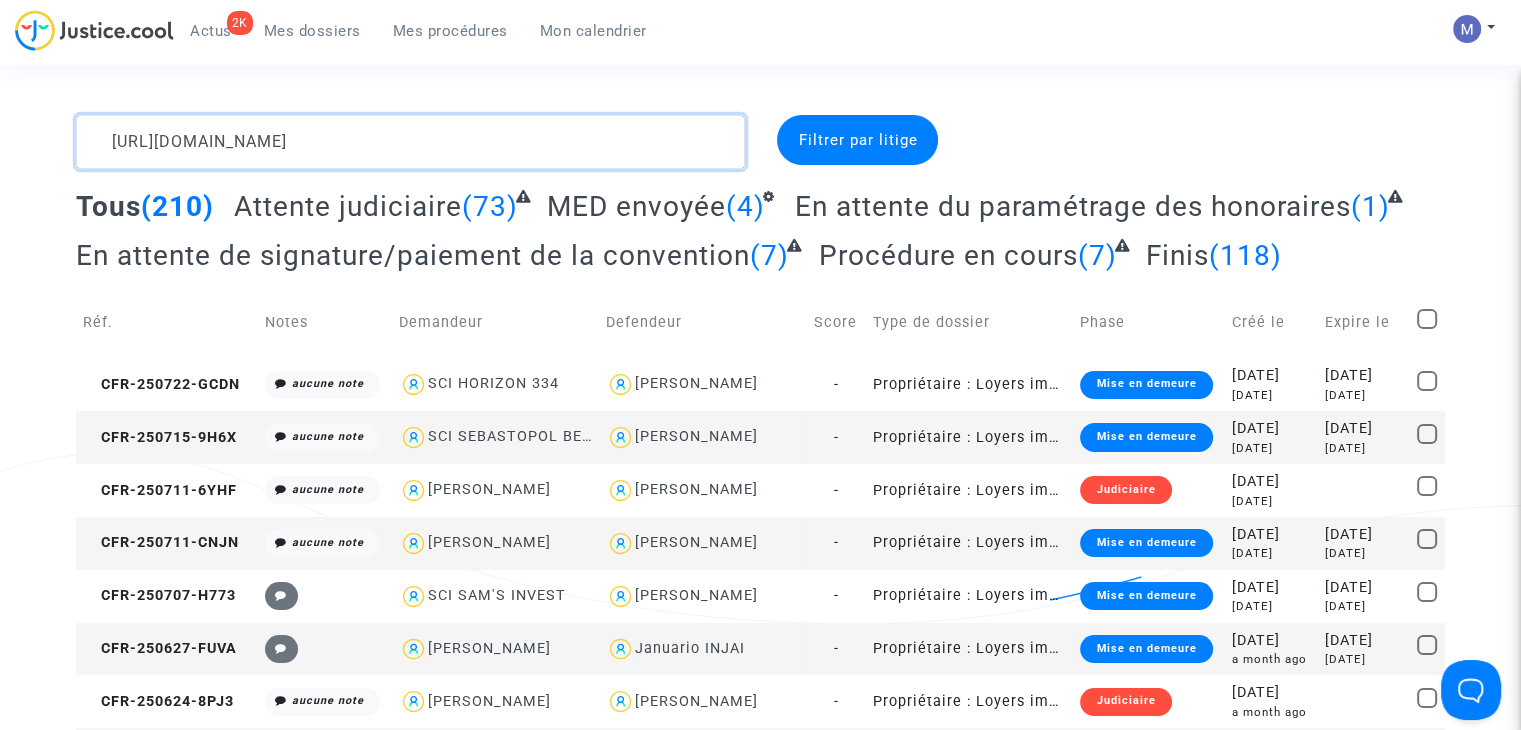 drag, startPoint x: 496, startPoint y: 145, endPoint x: 8, endPoint y: 97, distance: 490.35498 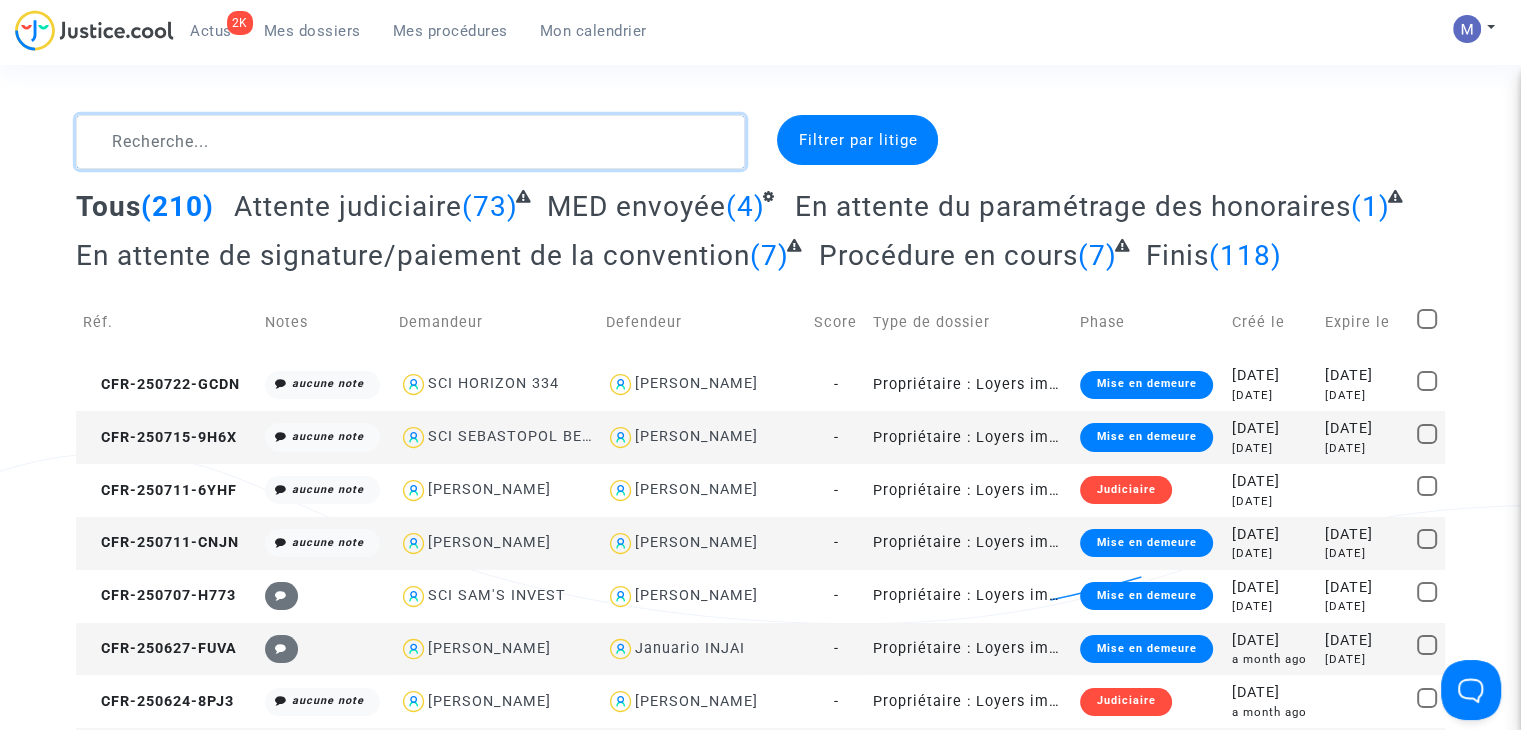 type on "c" 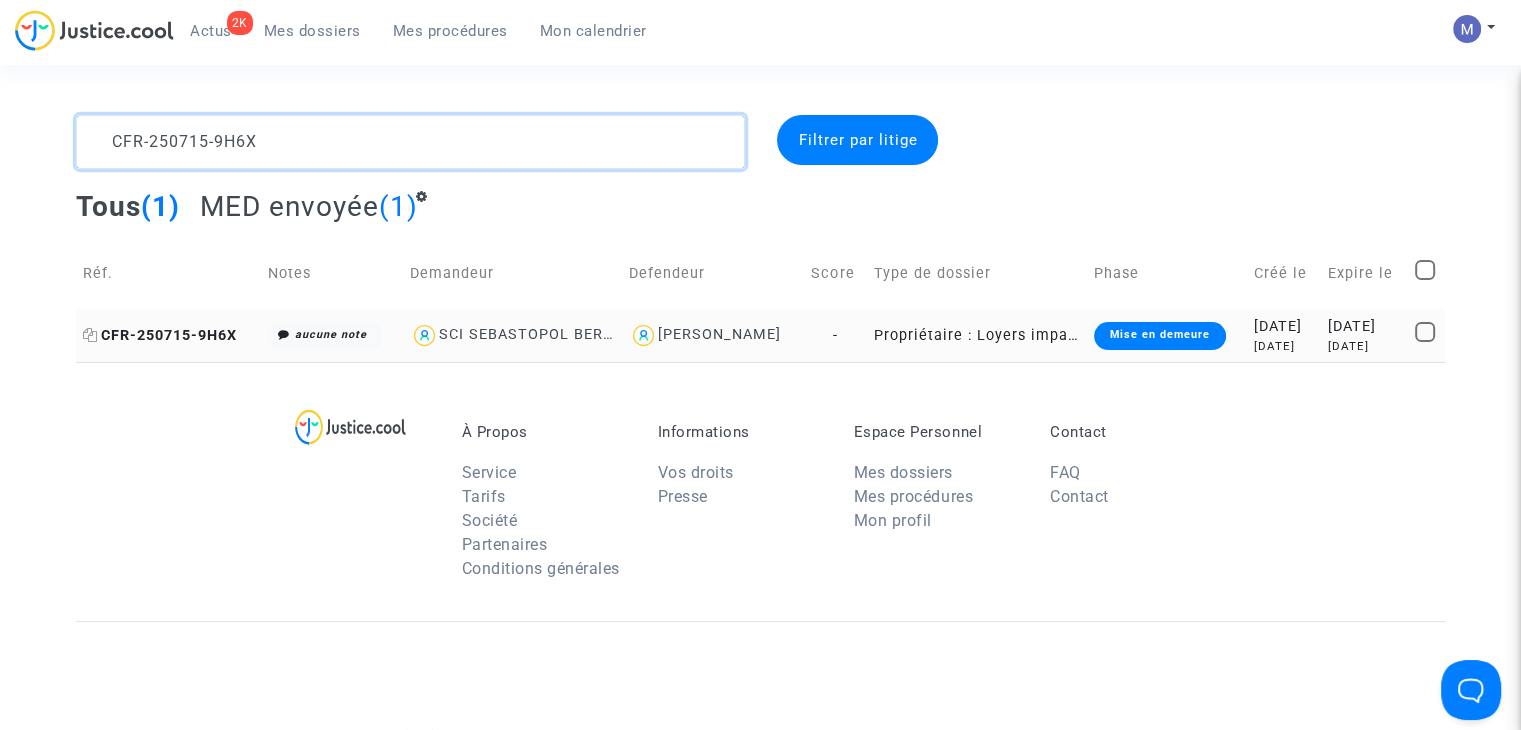 type on "CFR-250715-9H6X" 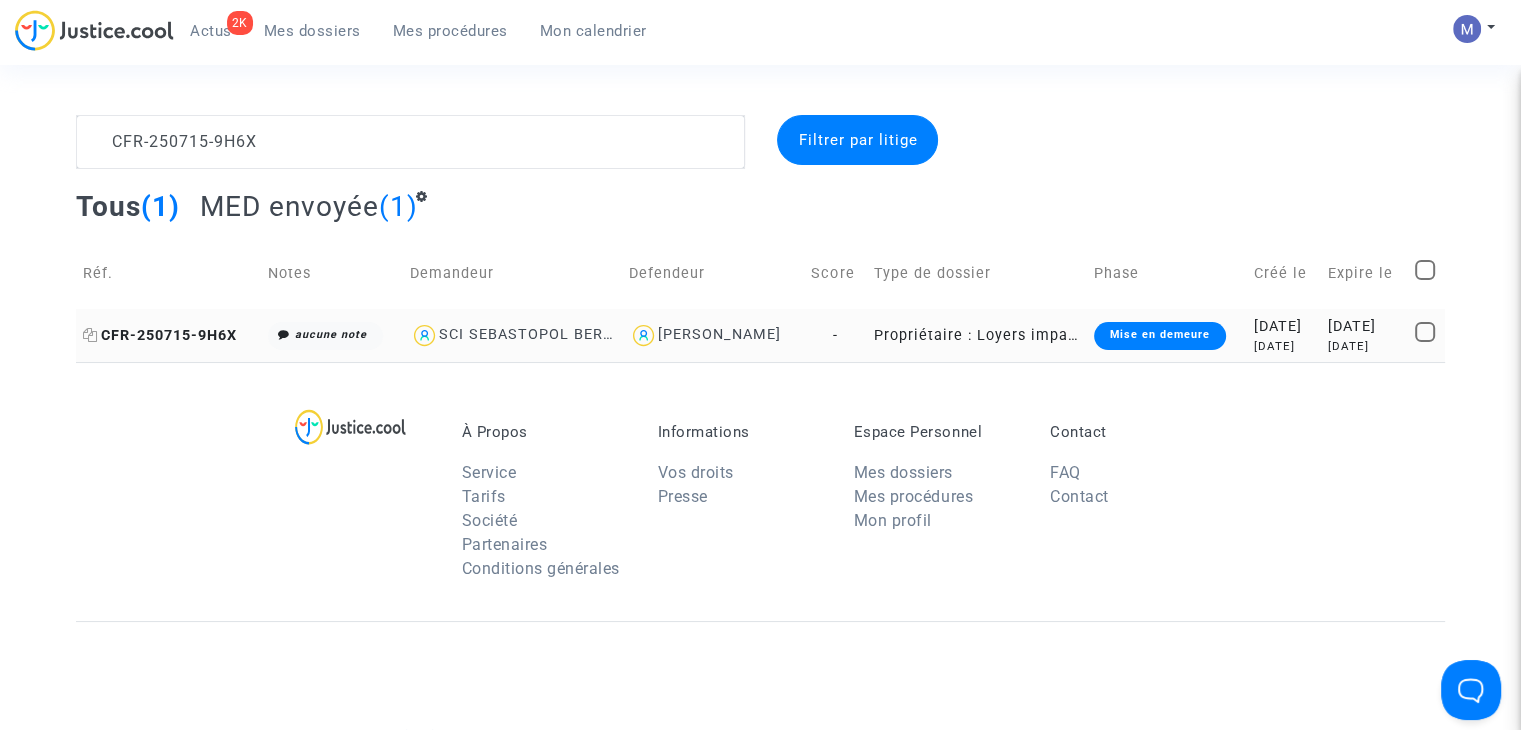 click on "CFR-250715-9H6X" 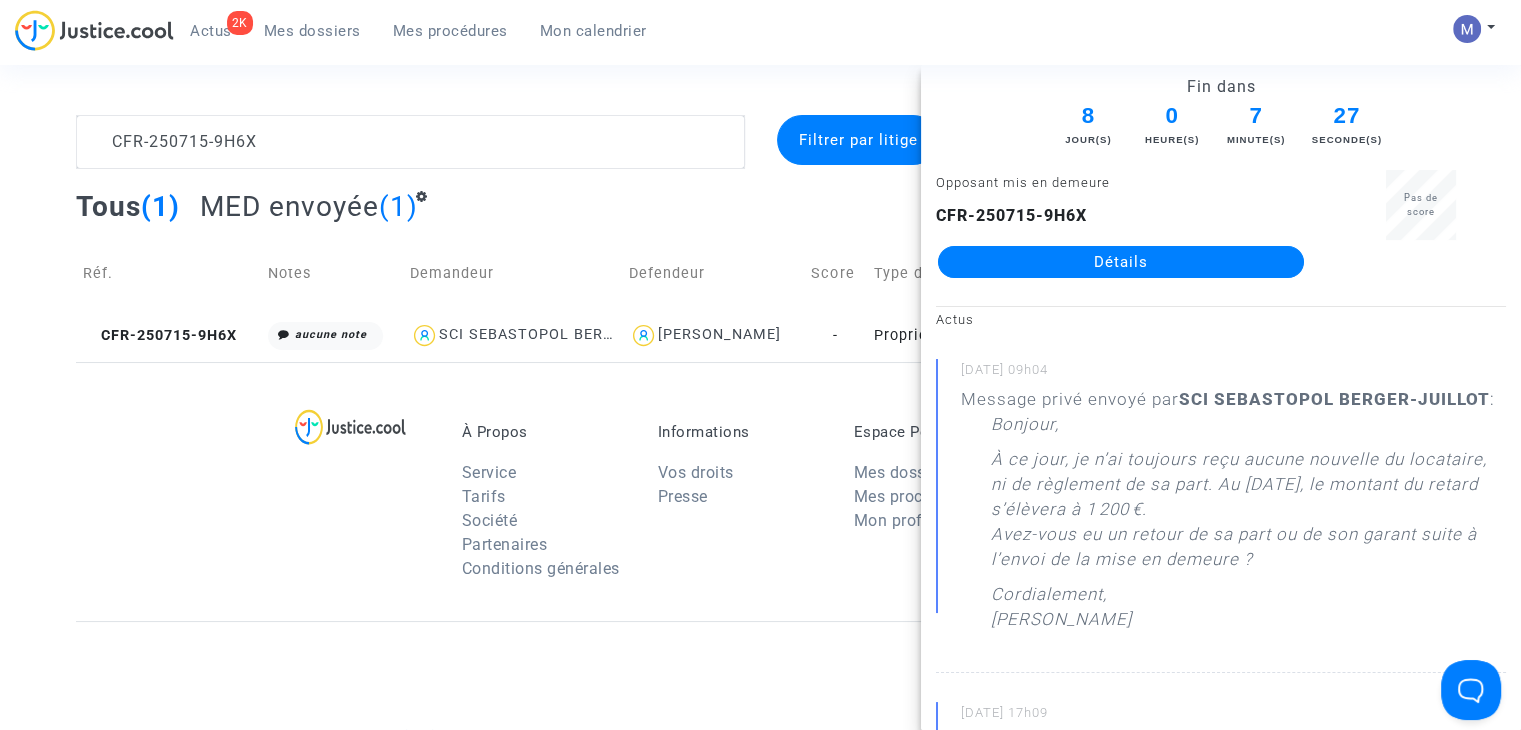 click on "Détails" 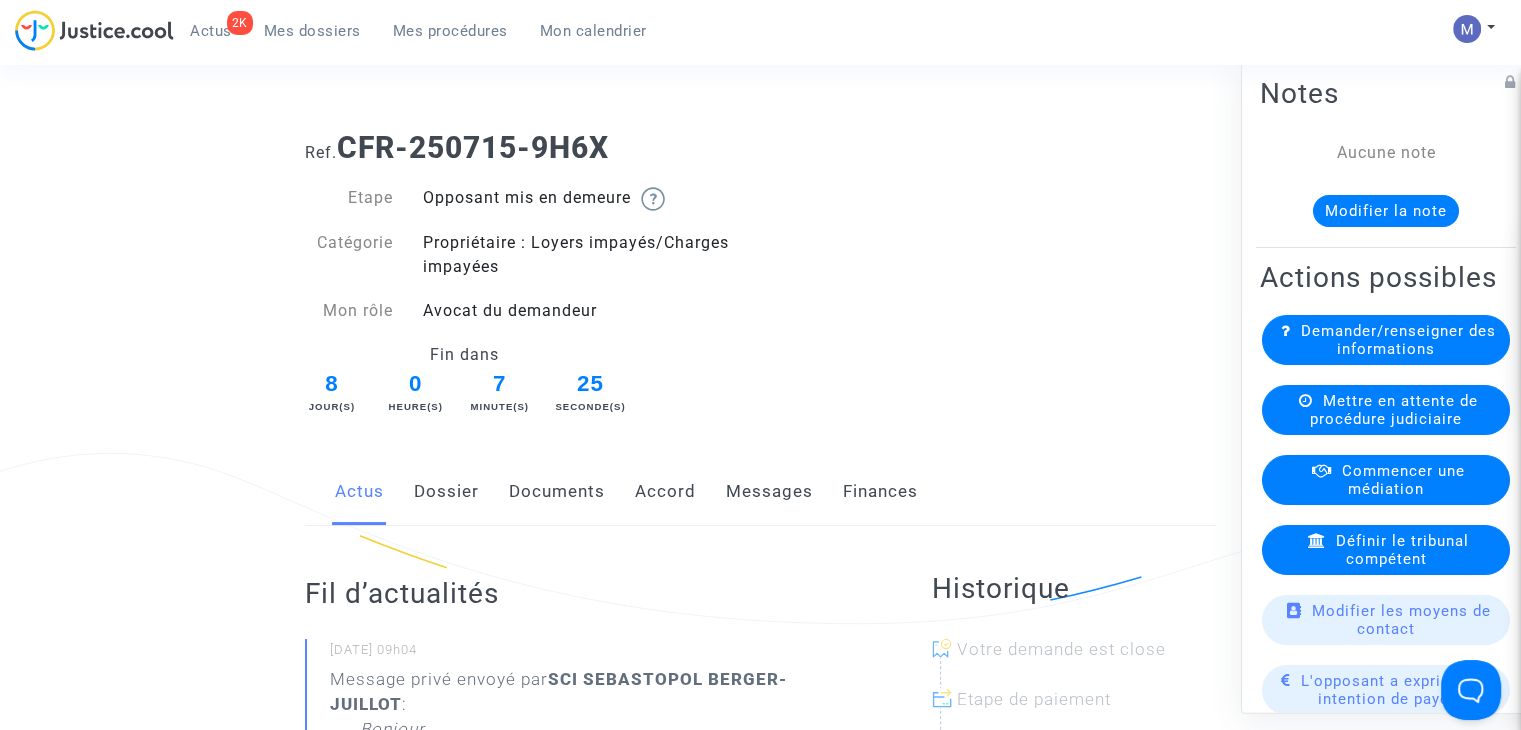 drag, startPoint x: 760, startPoint y: 486, endPoint x: 642, endPoint y: 514, distance: 121.27654 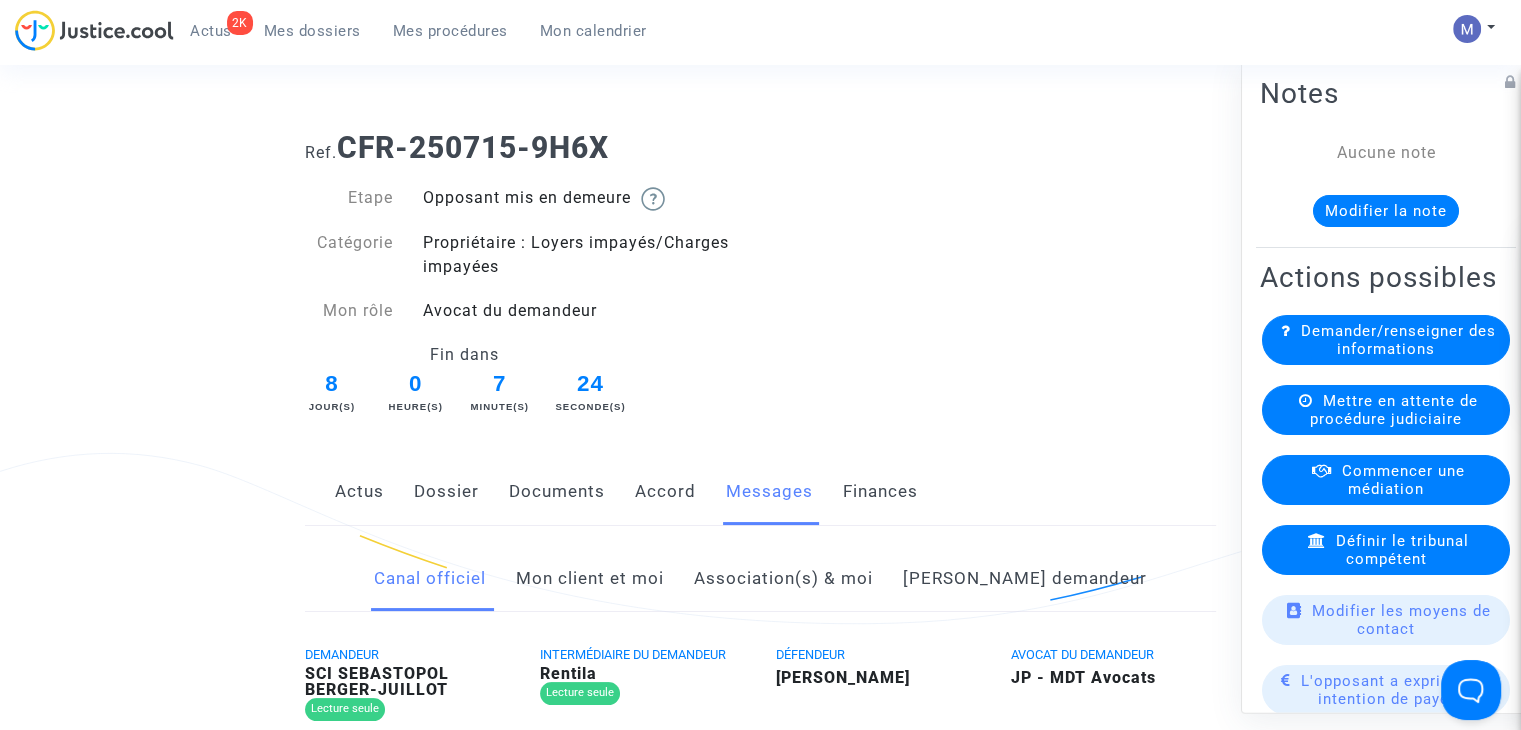 click on "Mon client et moi" 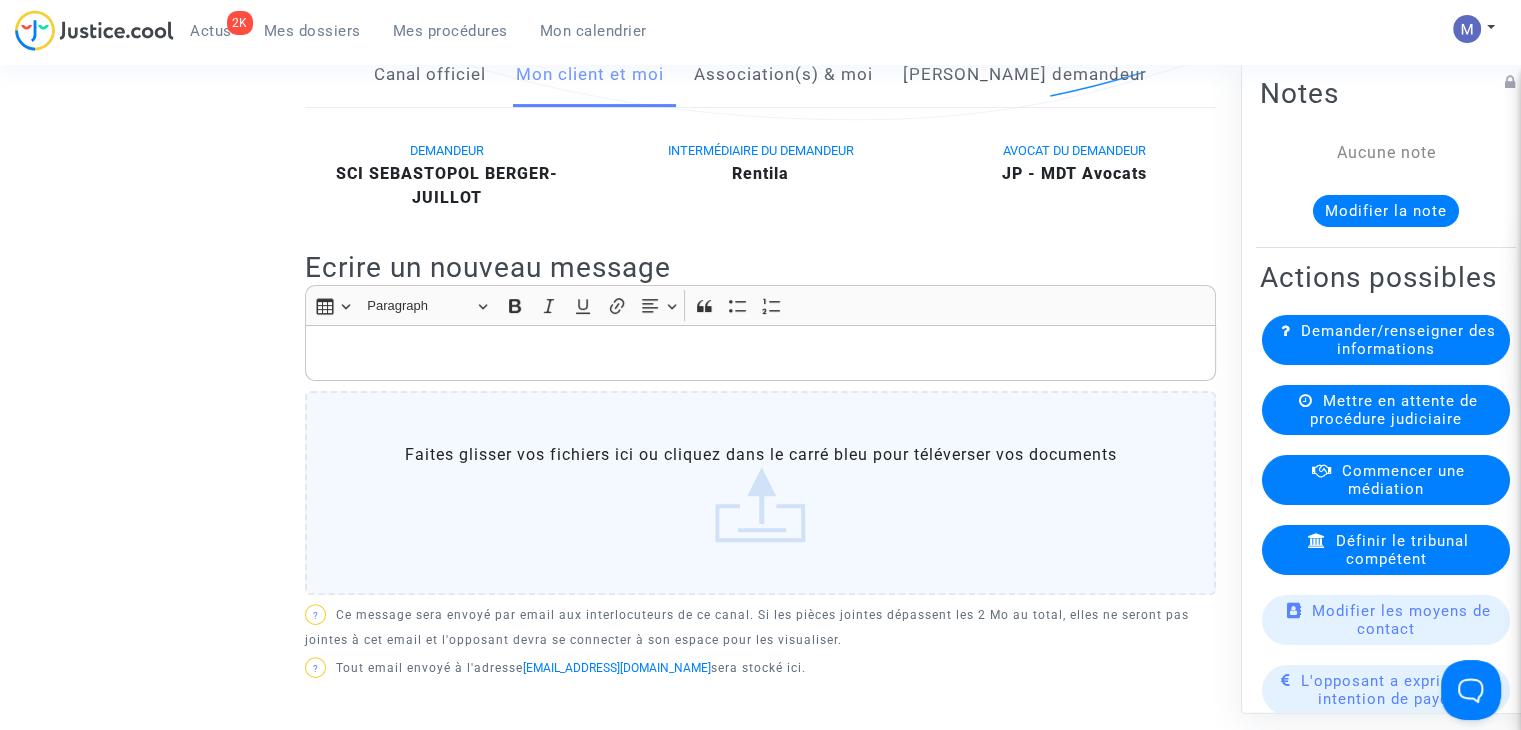 scroll, scrollTop: 500, scrollLeft: 0, axis: vertical 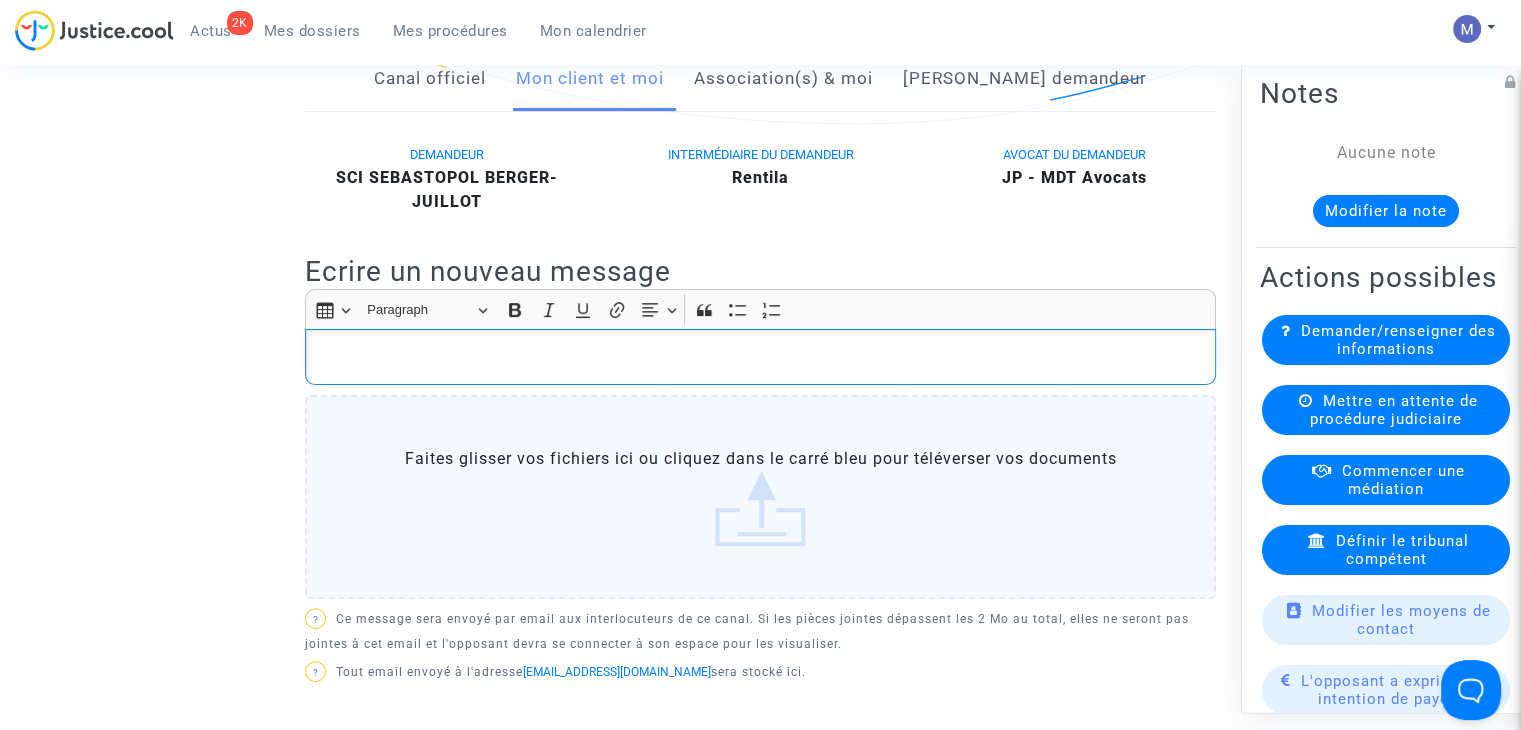 click 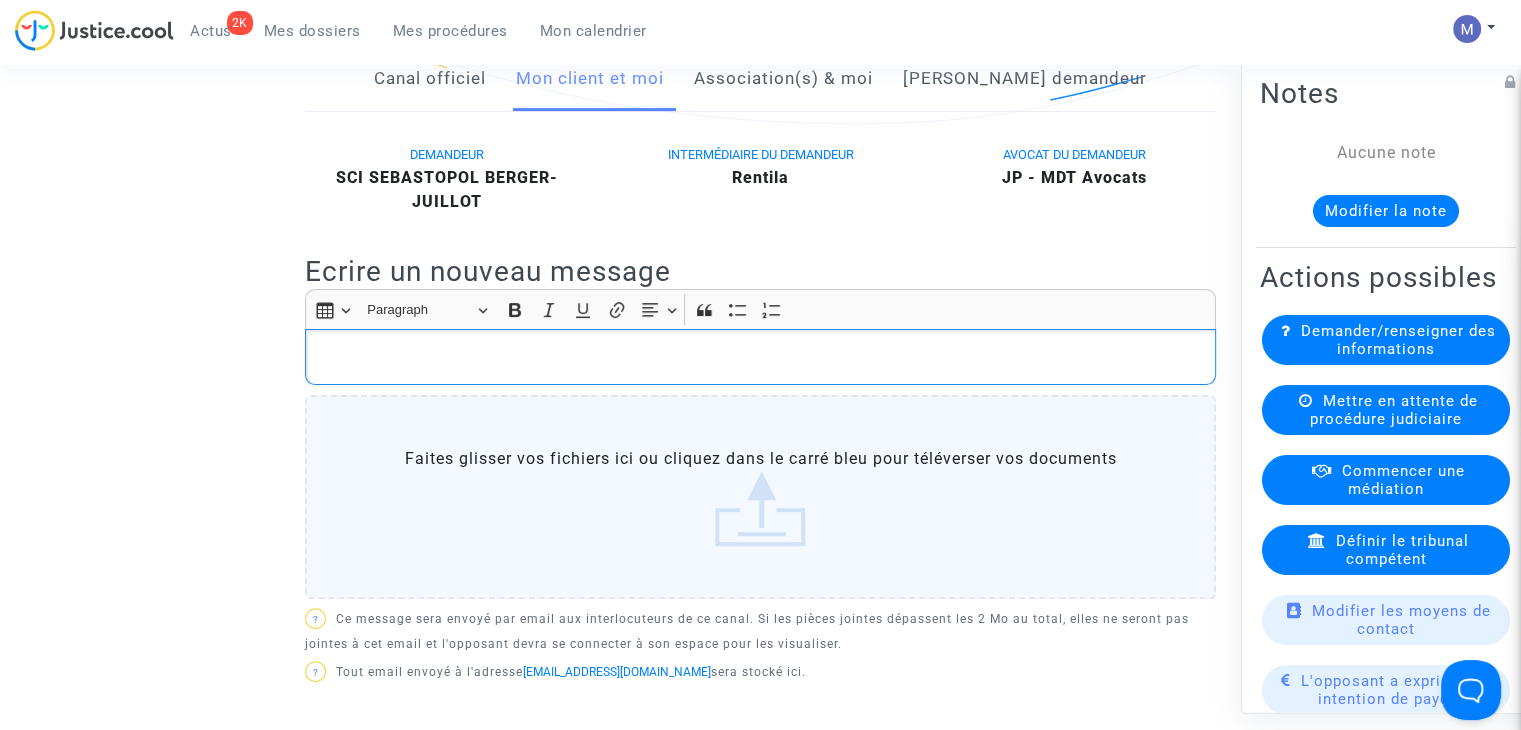 type 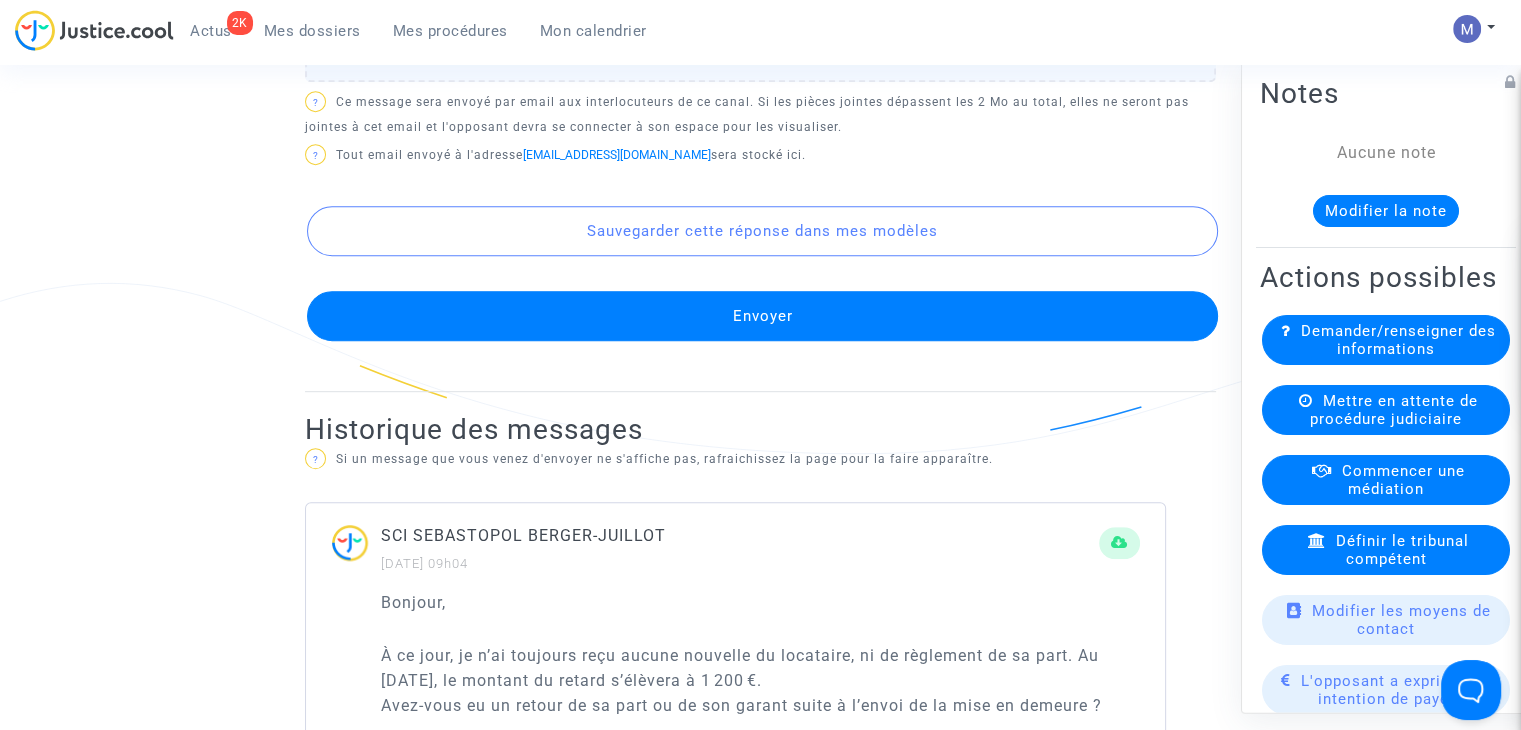 scroll, scrollTop: 600, scrollLeft: 0, axis: vertical 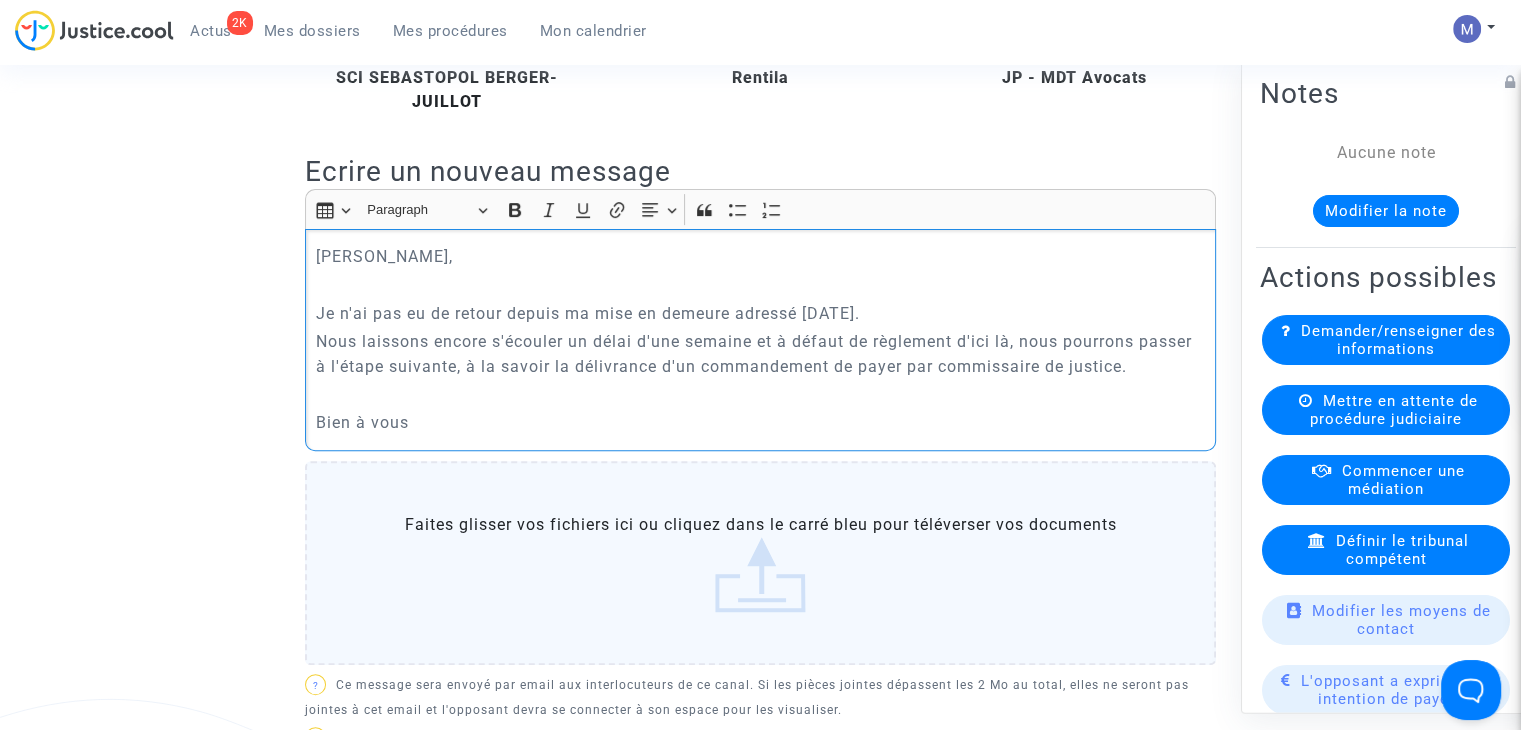 click on "Nous laissons encore s'écouler un délai d'une semaine et à défaut de règlement d'ici là, nous pourrons passer à l'étape suivante, à la savoir la délivrance d'un commandement de payer par commissaire de justice." 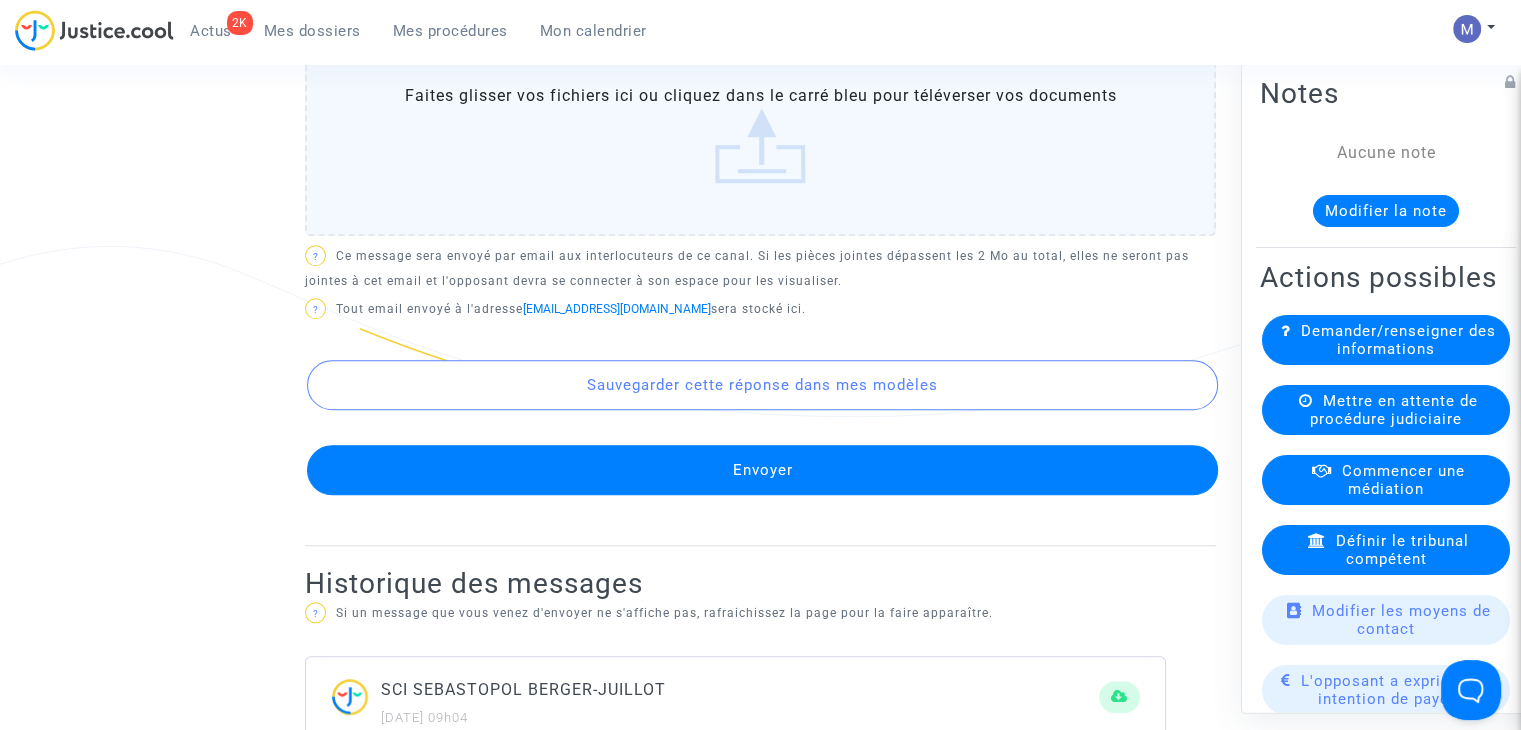 scroll, scrollTop: 1100, scrollLeft: 0, axis: vertical 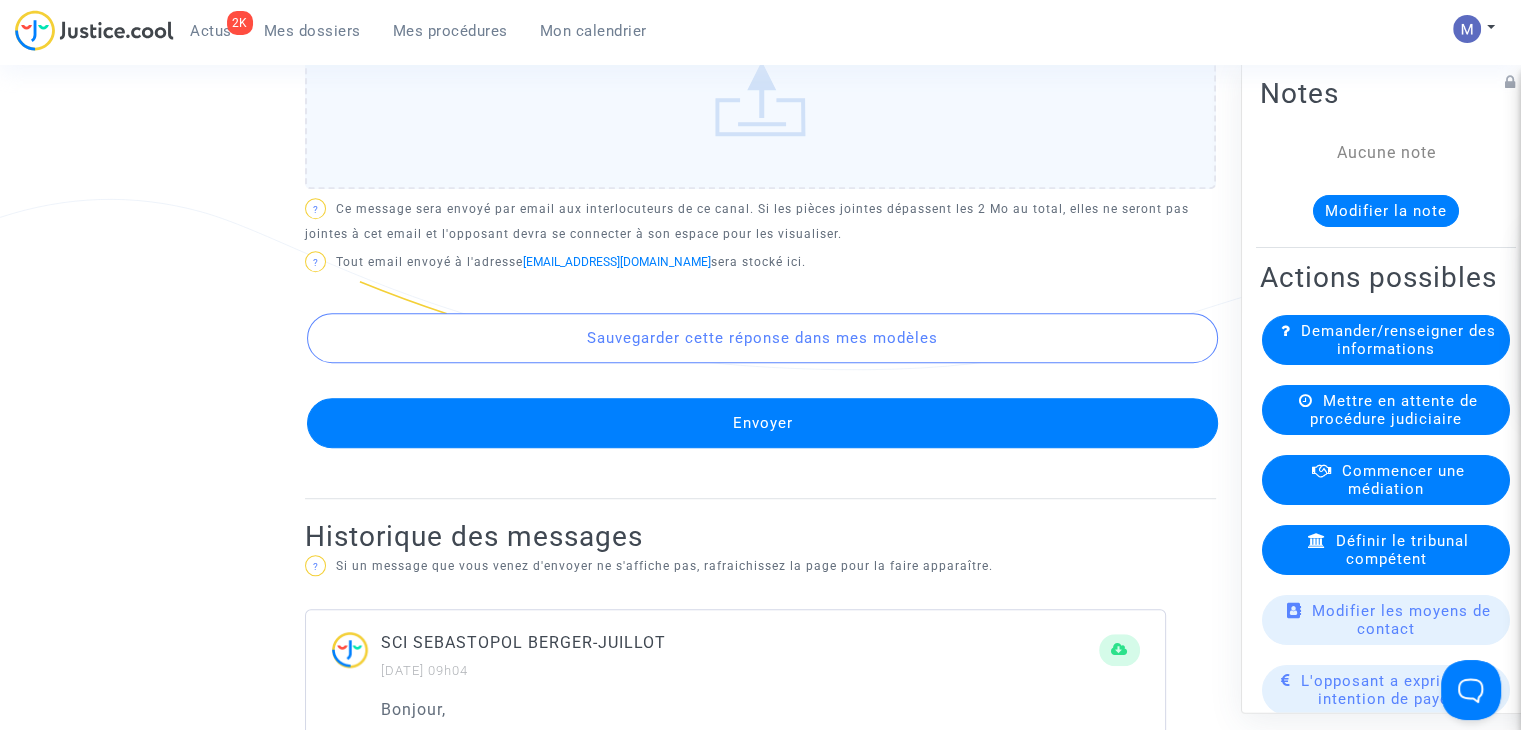 click on "Envoyer" 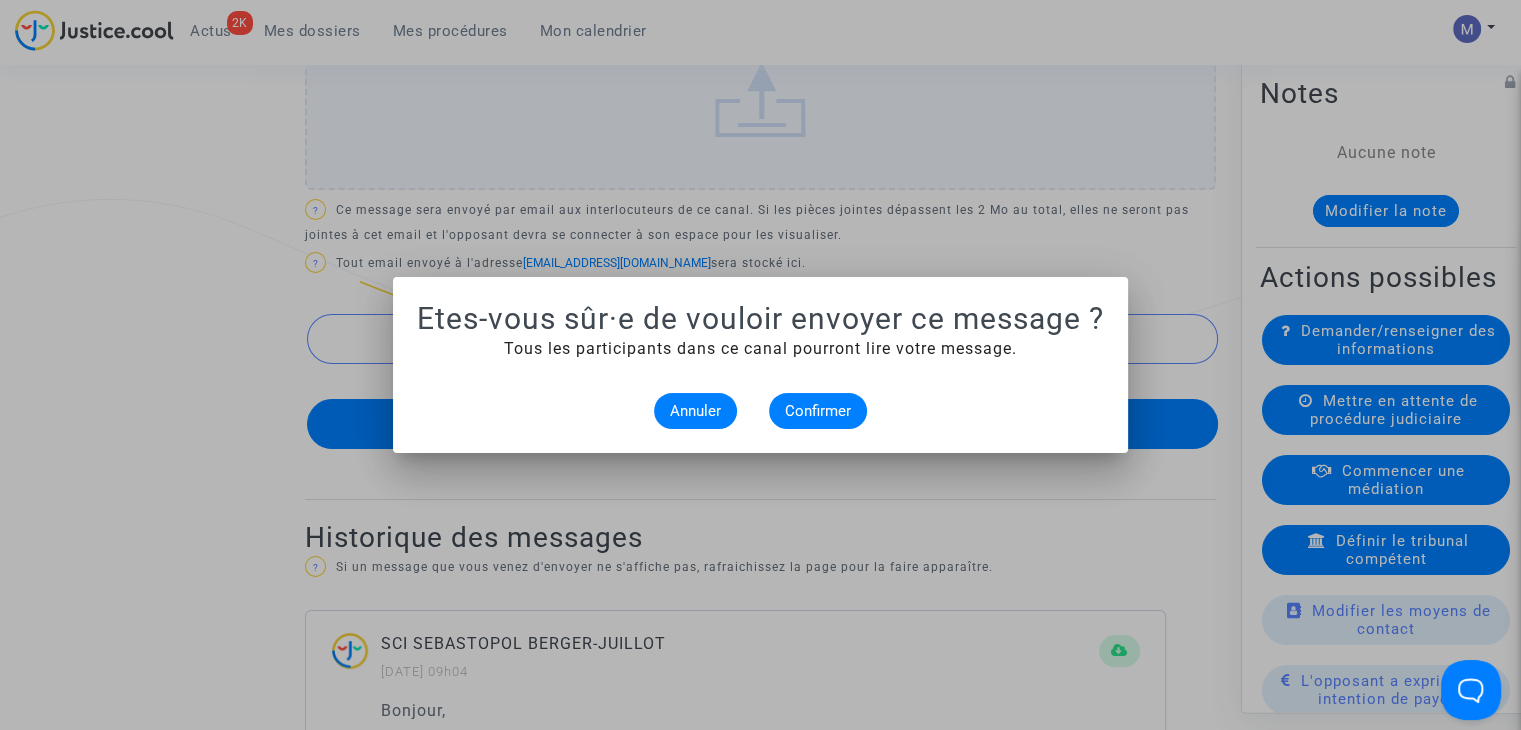 scroll, scrollTop: 0, scrollLeft: 0, axis: both 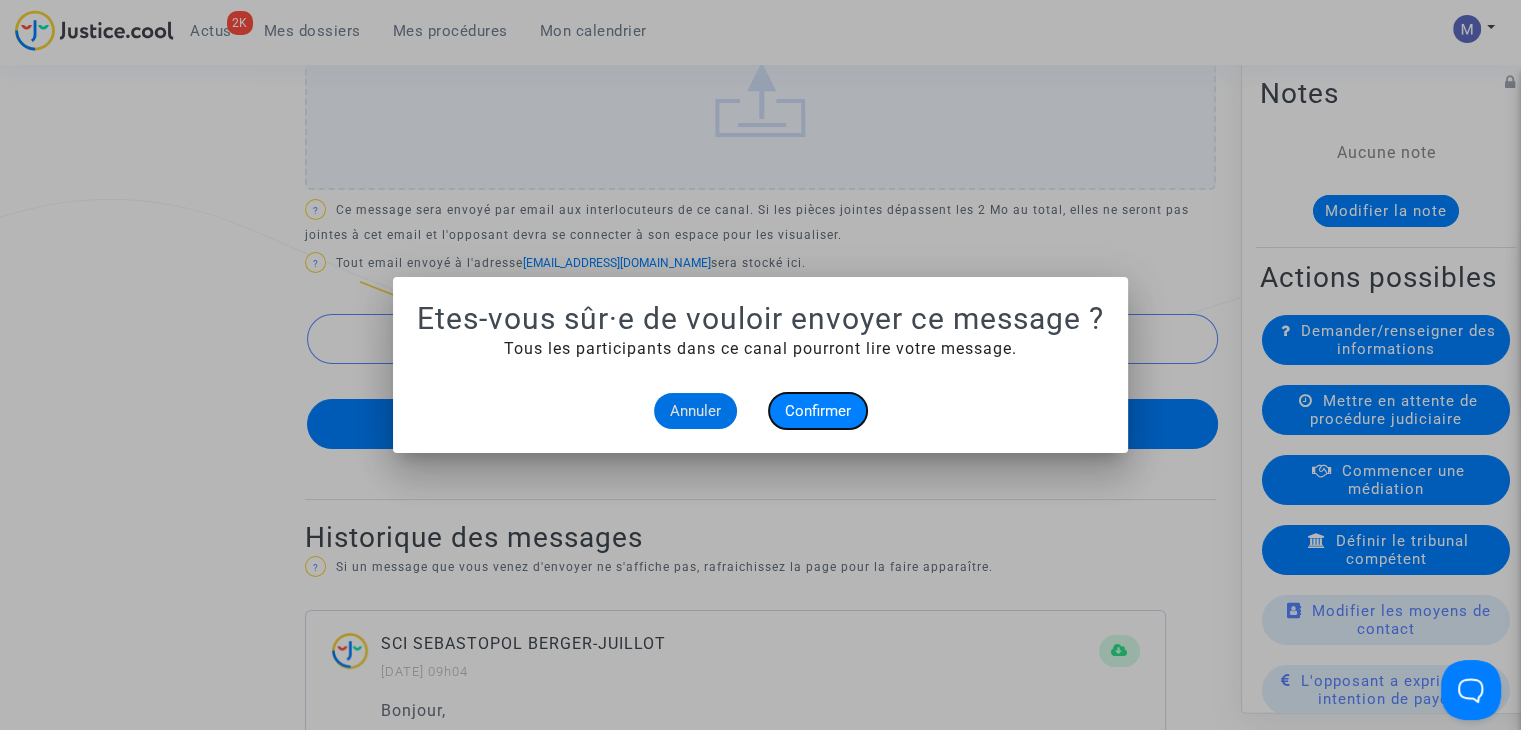 click on "Confirmer" at bounding box center (818, 411) 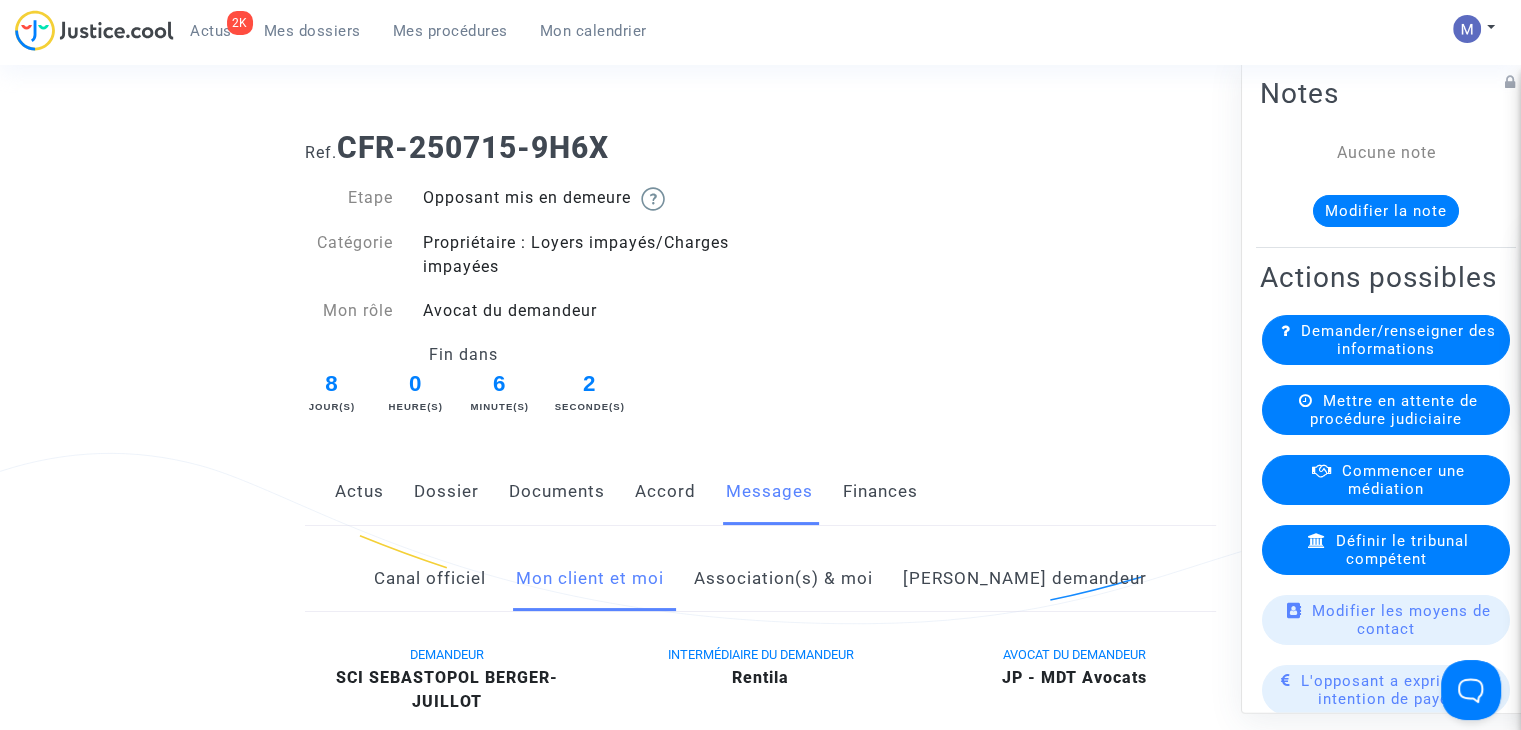 scroll, scrollTop: 1100, scrollLeft: 0, axis: vertical 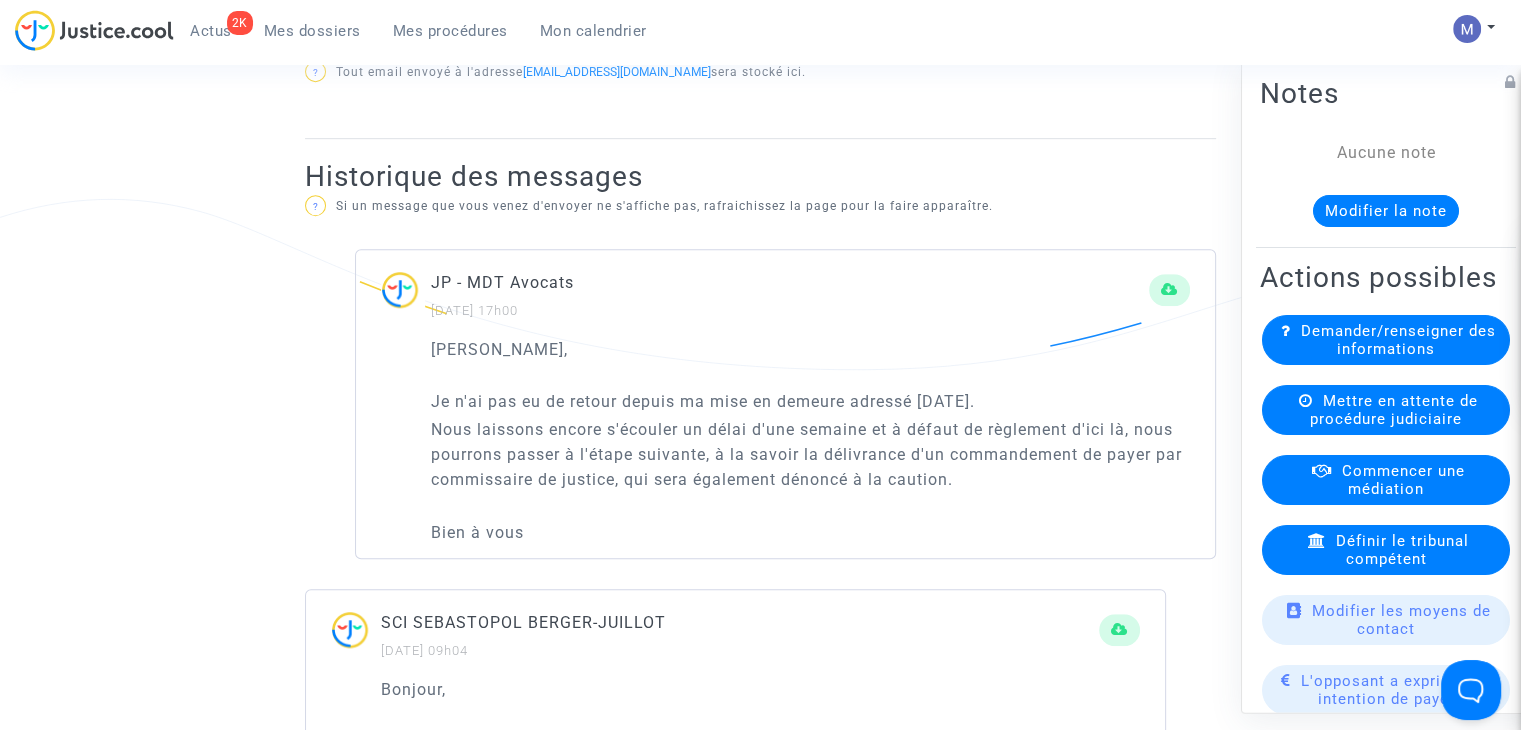 click on "Mes dossiers" at bounding box center [312, 31] 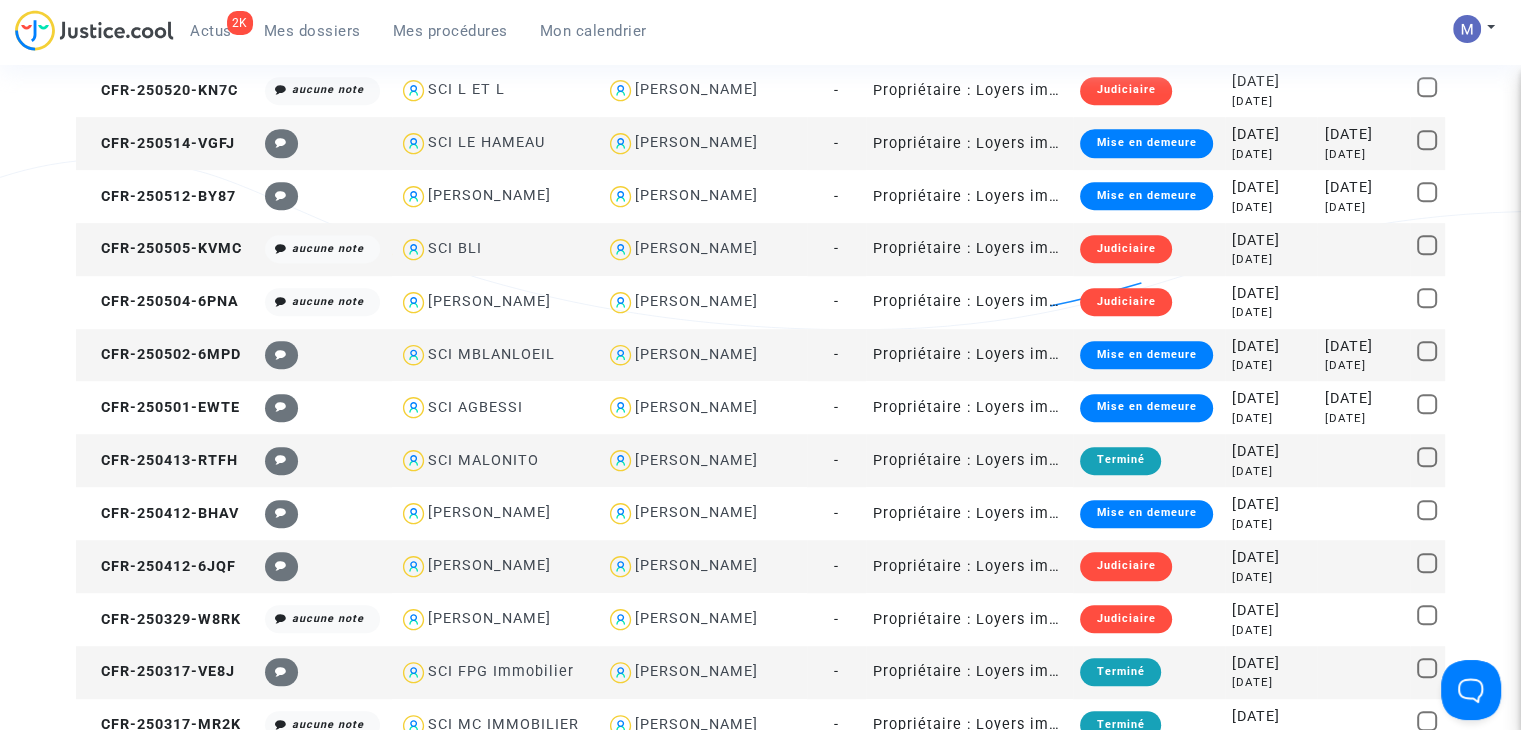 scroll, scrollTop: 0, scrollLeft: 0, axis: both 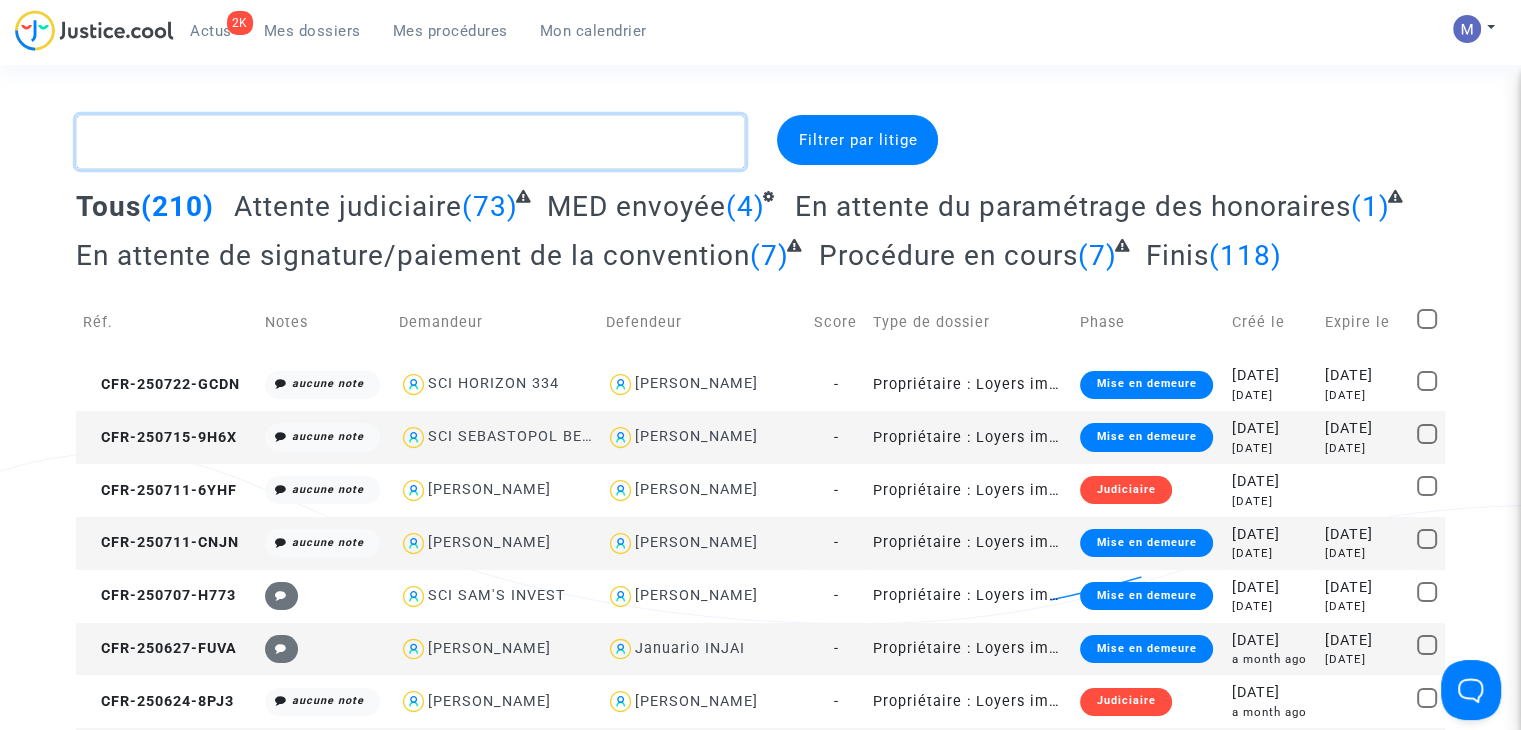 click 